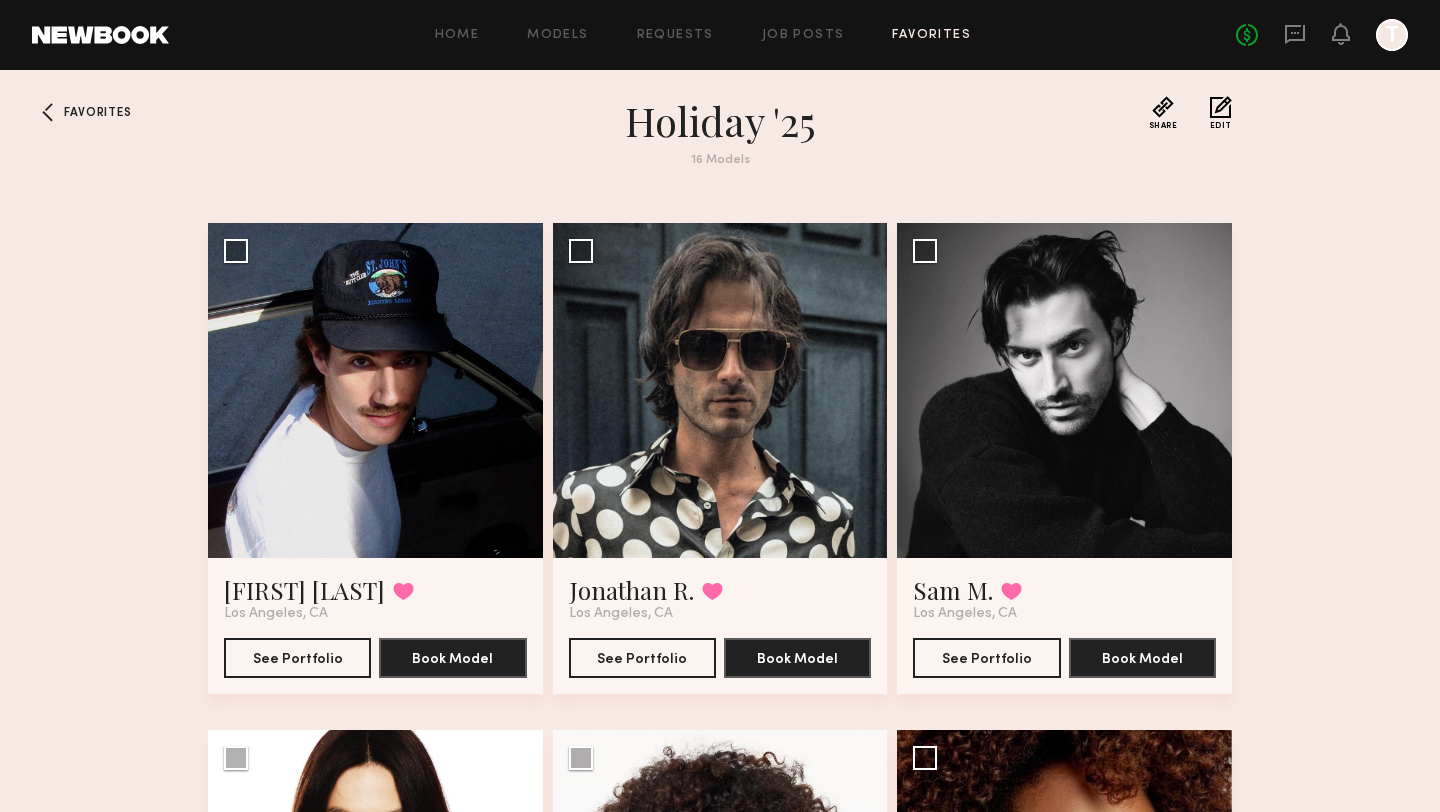 scroll, scrollTop: 0, scrollLeft: 0, axis: both 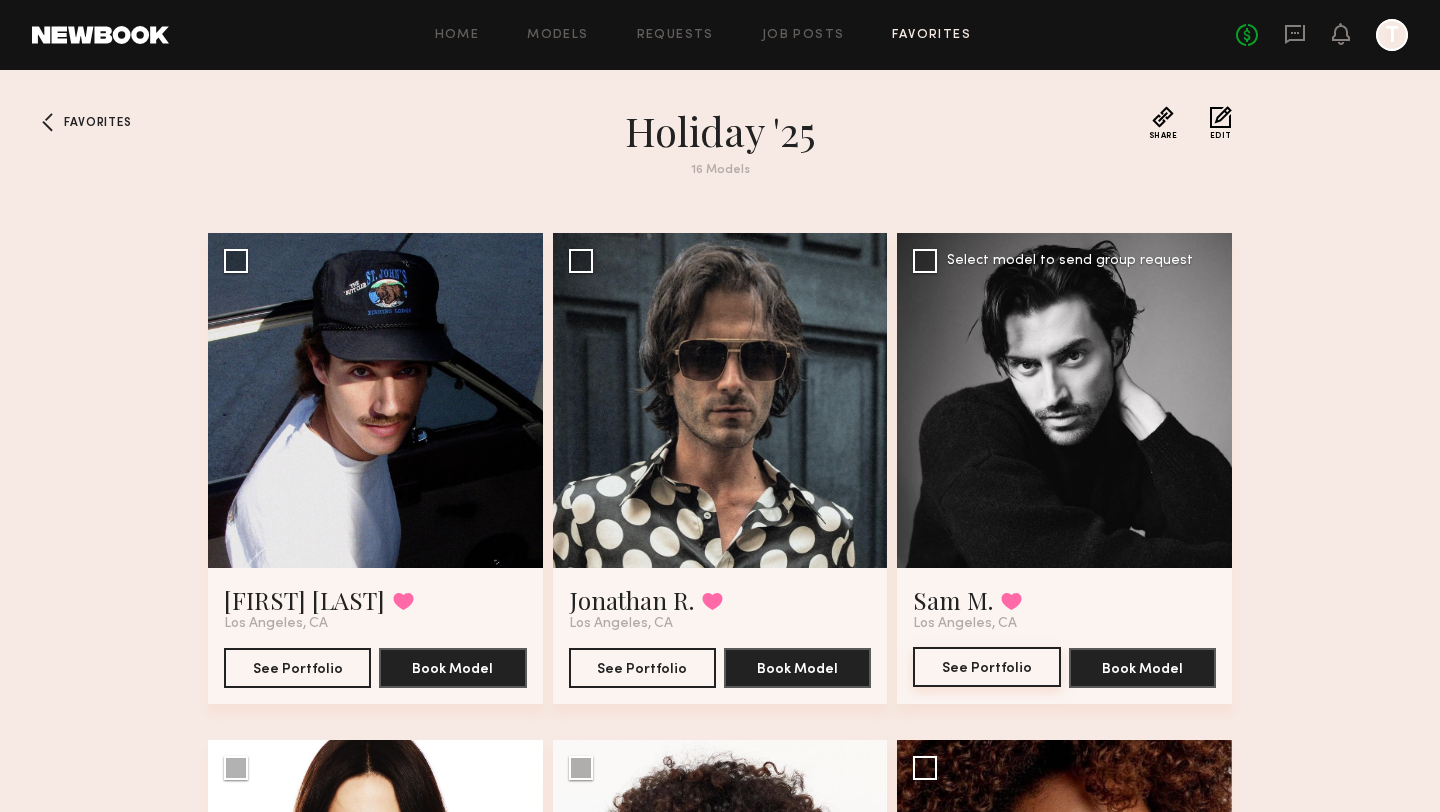 click on "See Portfolio" 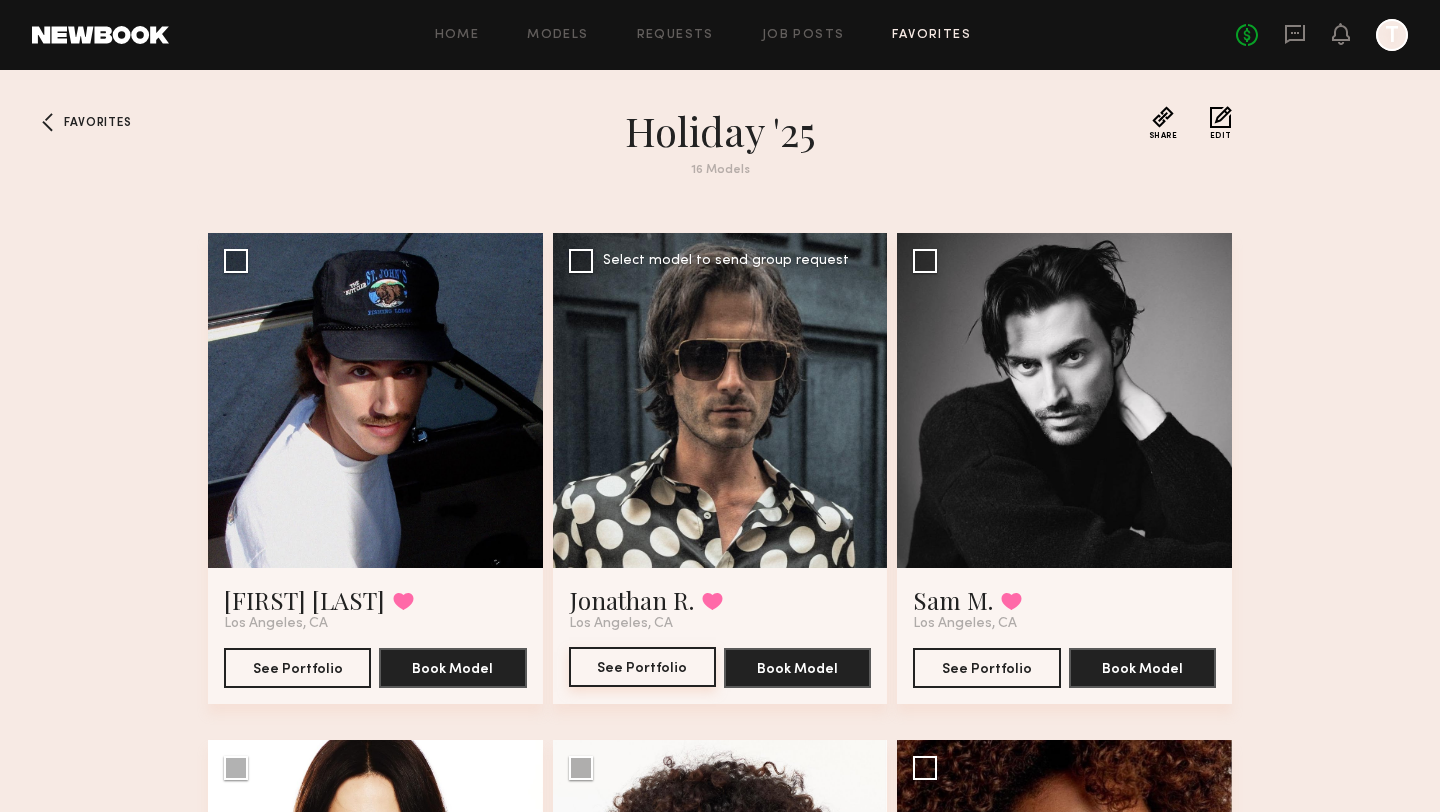 click on "See Portfolio" 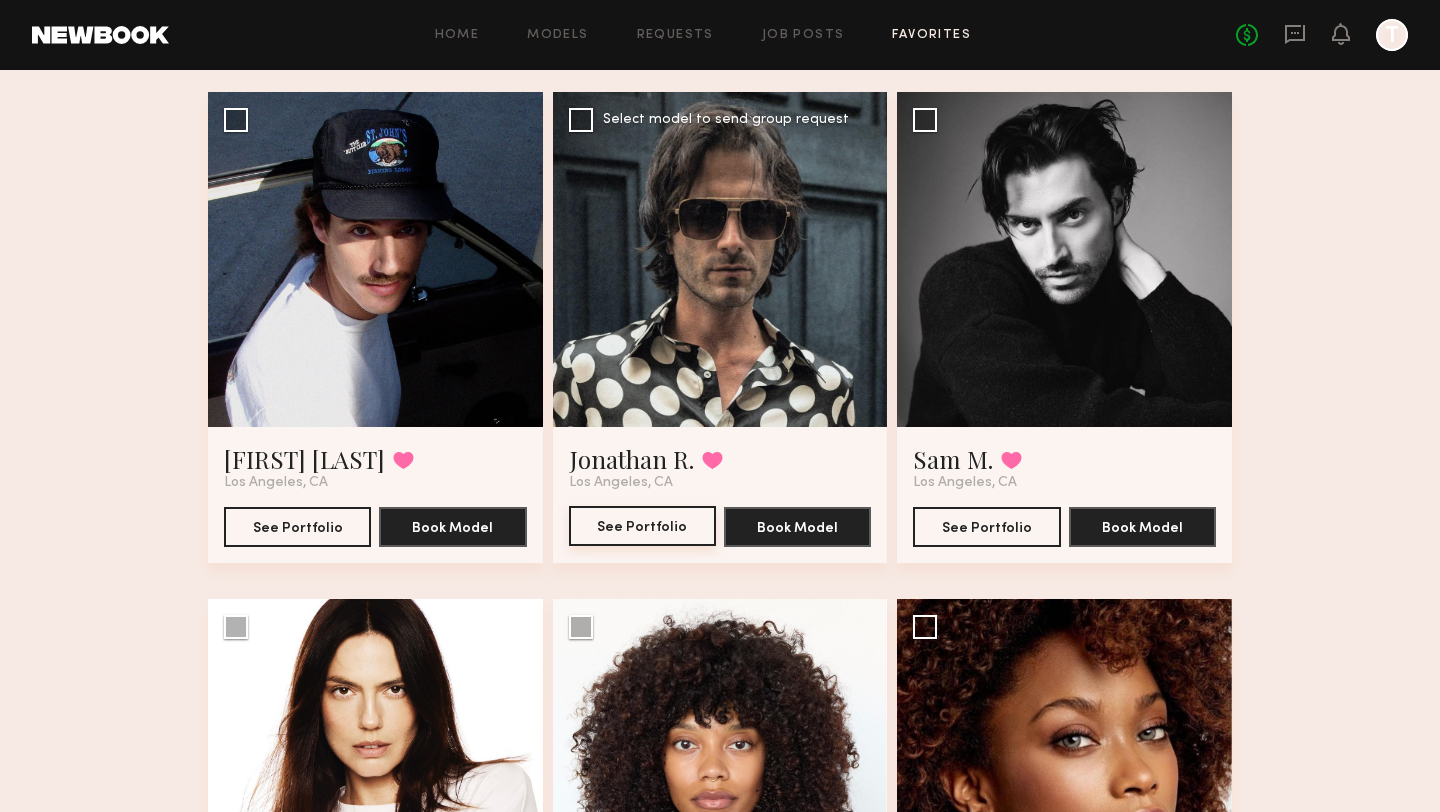 scroll, scrollTop: 169, scrollLeft: 0, axis: vertical 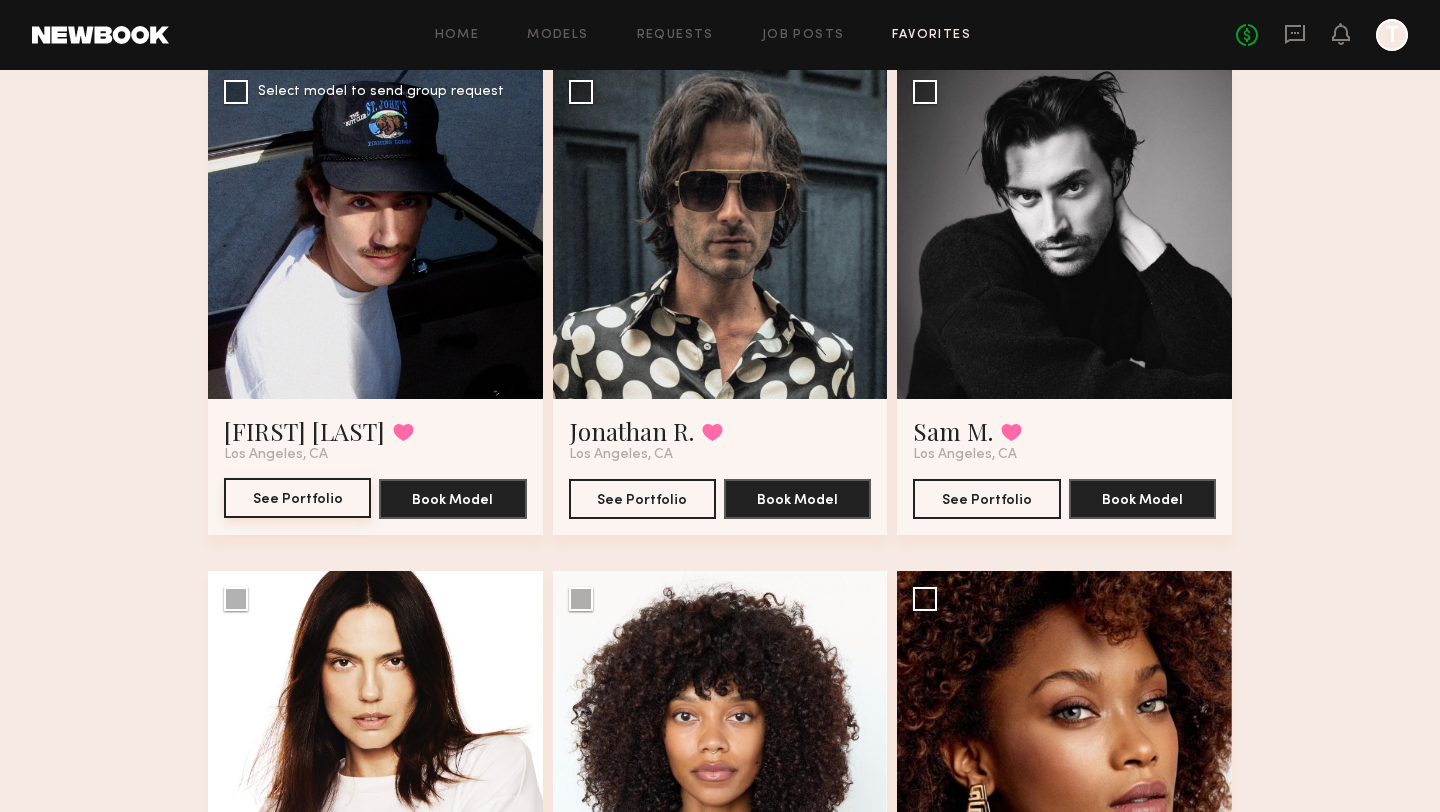 click on "See Portfolio" 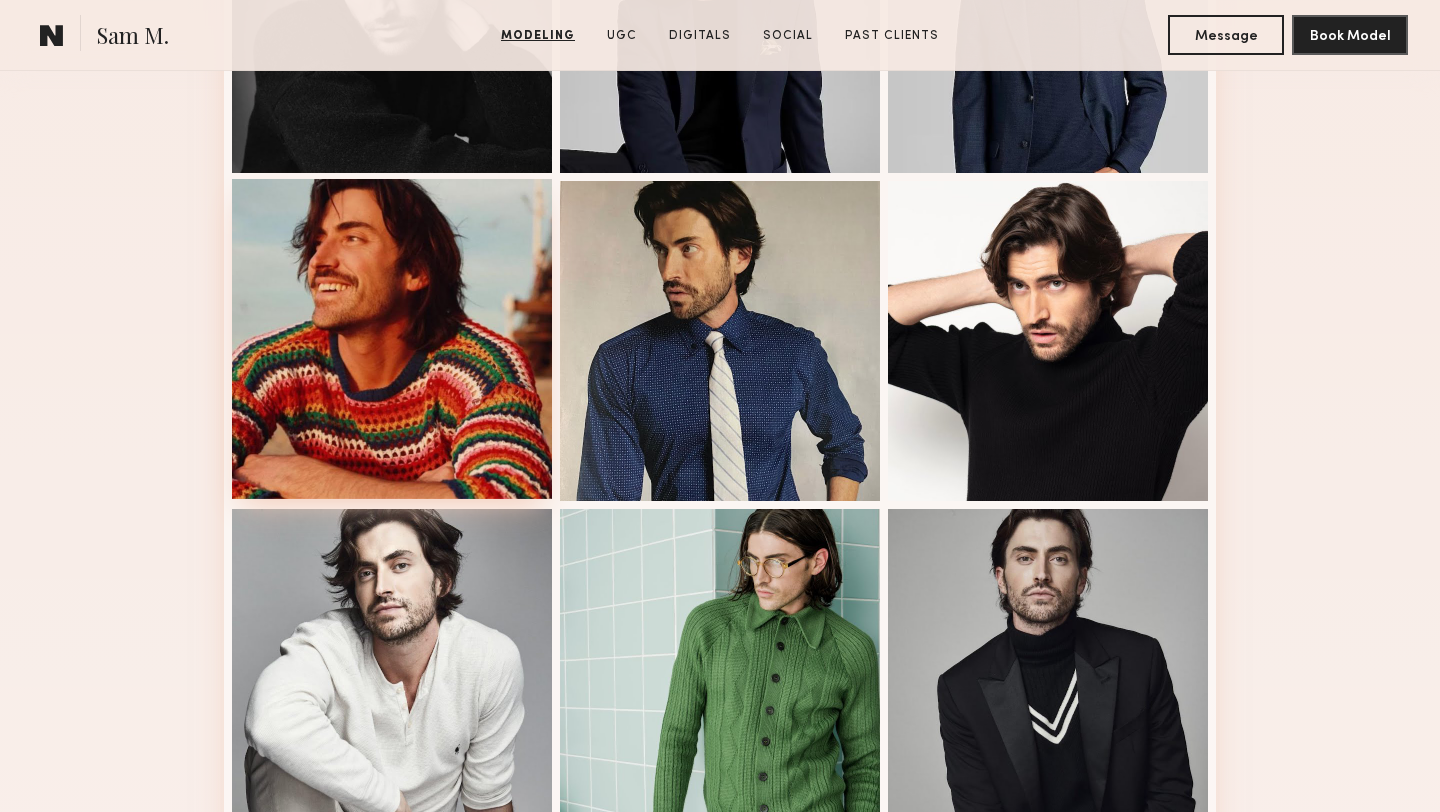 scroll, scrollTop: 1010, scrollLeft: 0, axis: vertical 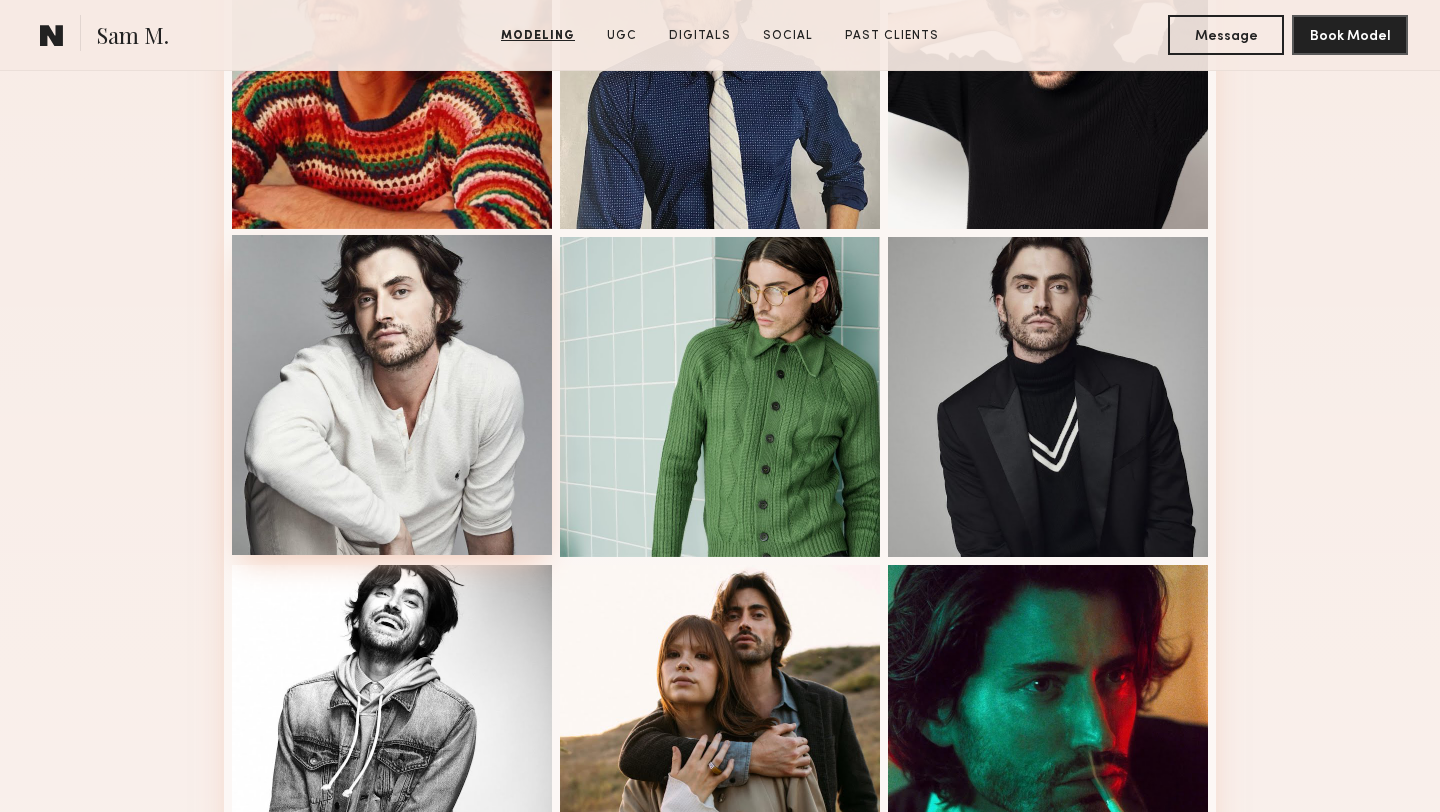 click at bounding box center (392, 395) 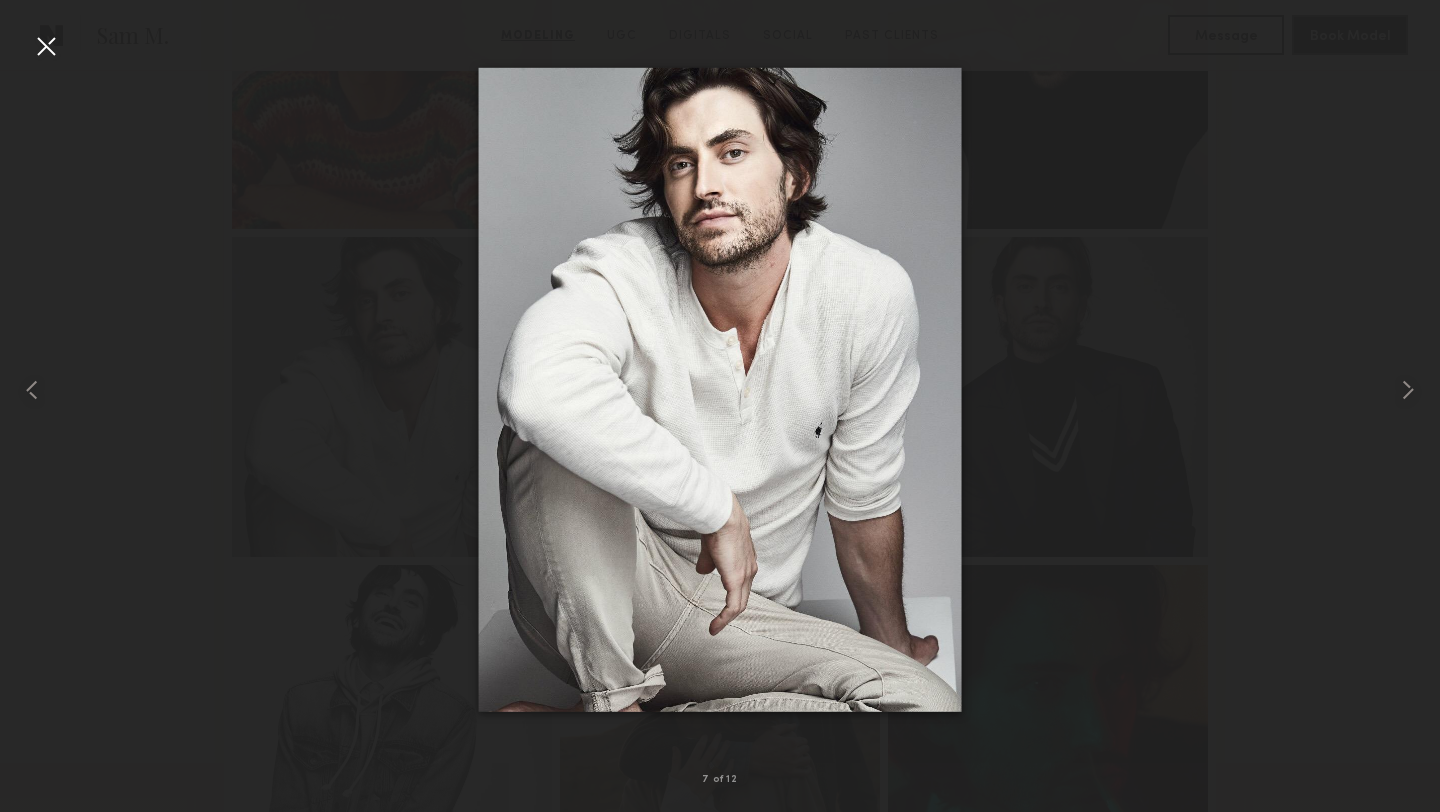 click at bounding box center (46, 46) 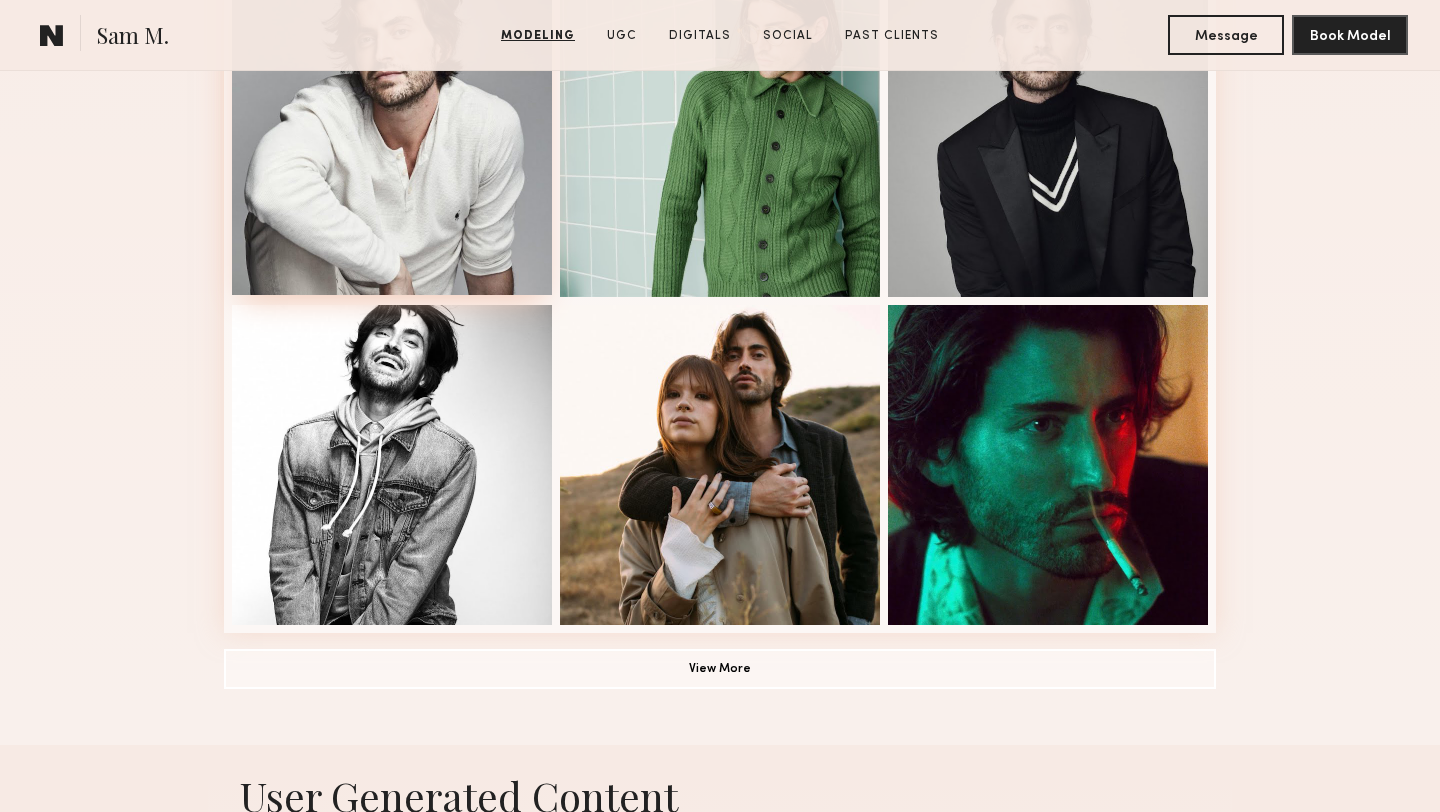 scroll, scrollTop: 1350, scrollLeft: 0, axis: vertical 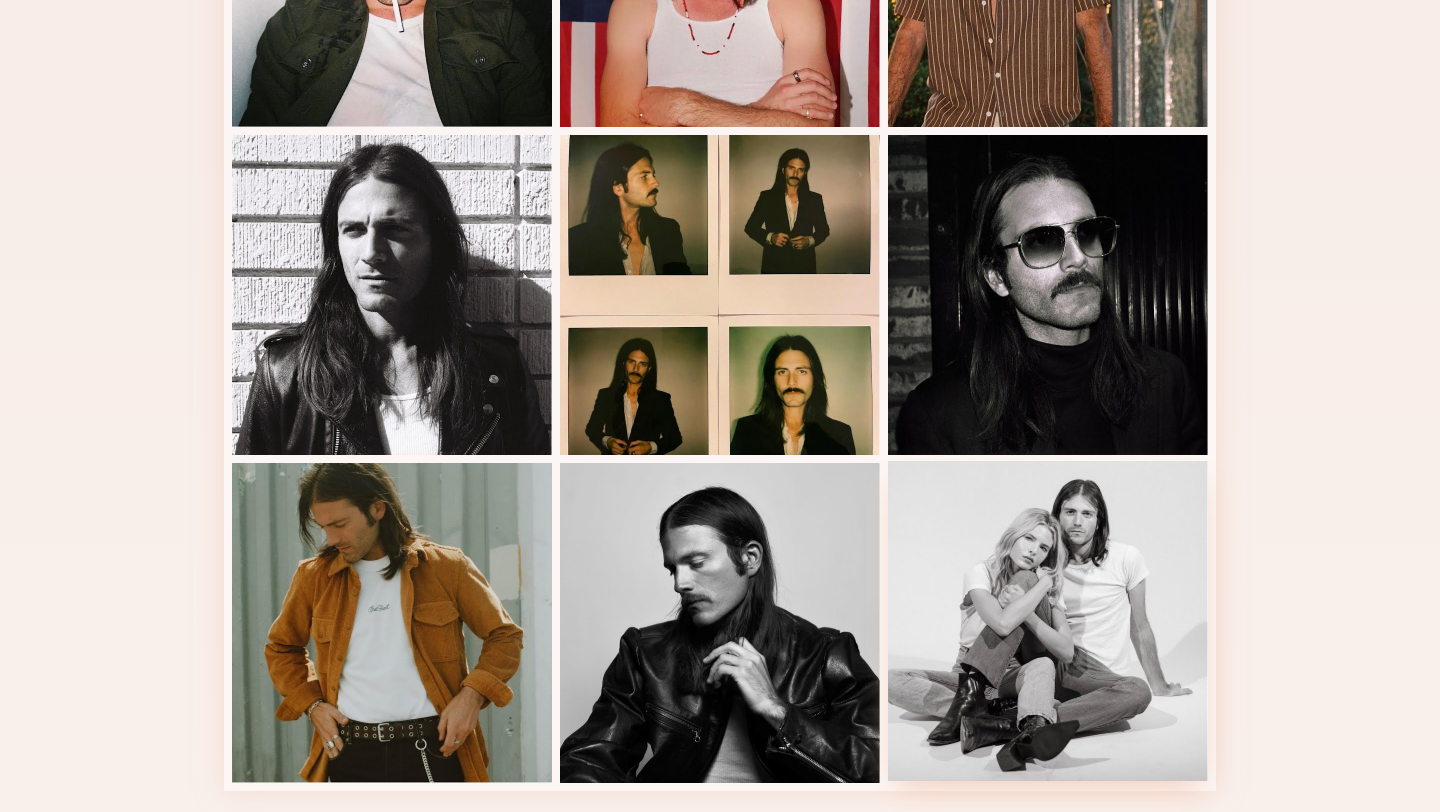 click at bounding box center [1048, 621] 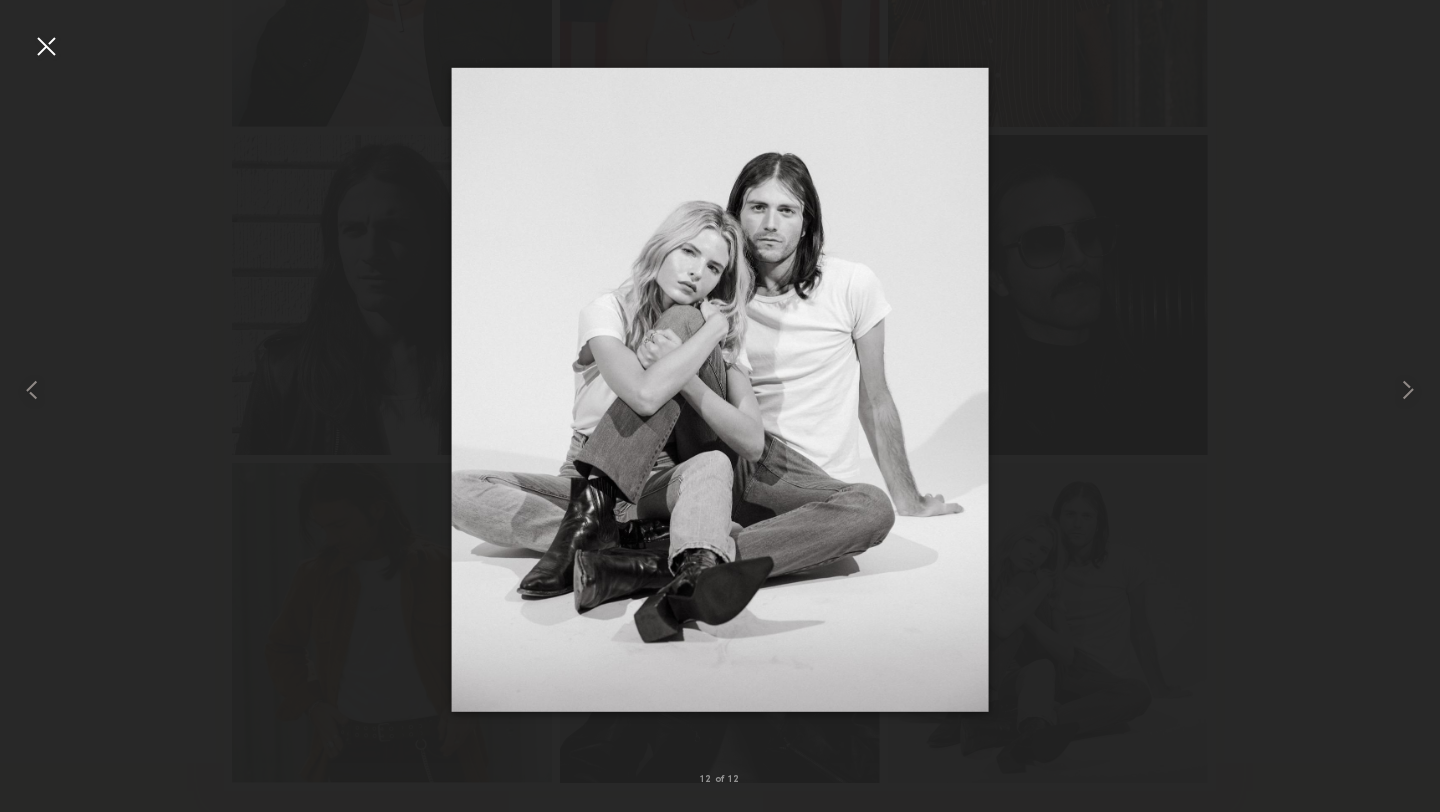 click at bounding box center [720, 390] 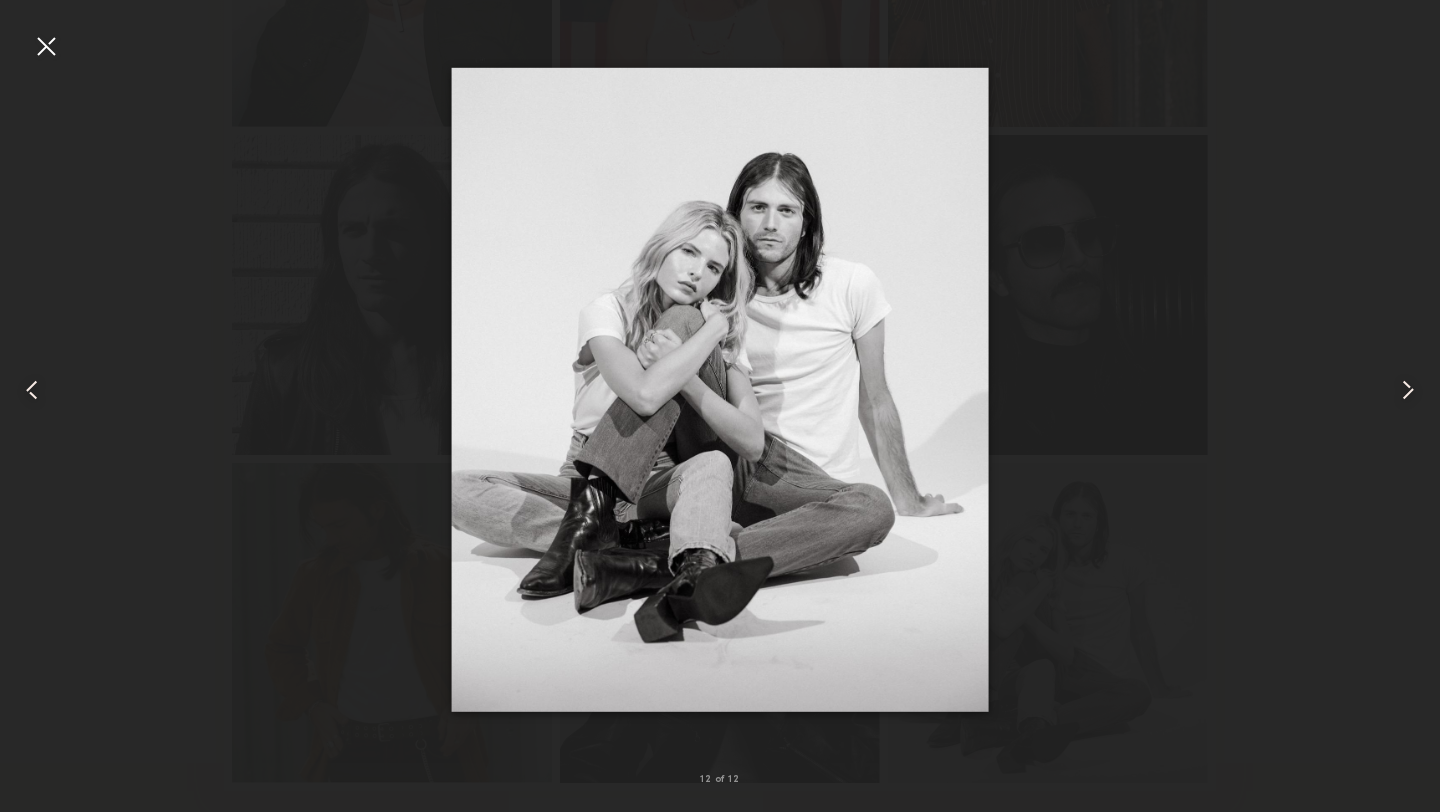 click at bounding box center [46, 46] 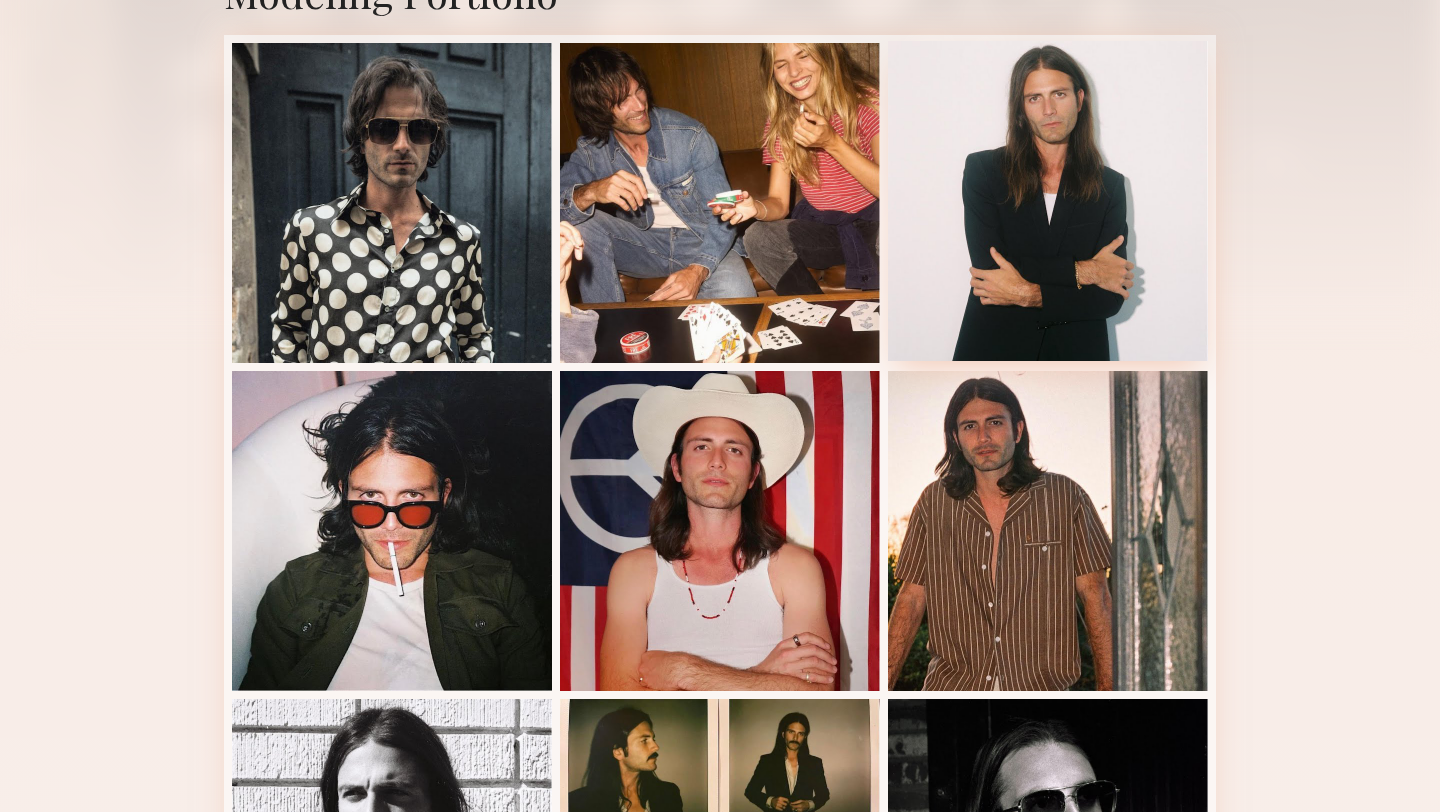 scroll, scrollTop: 474, scrollLeft: 0, axis: vertical 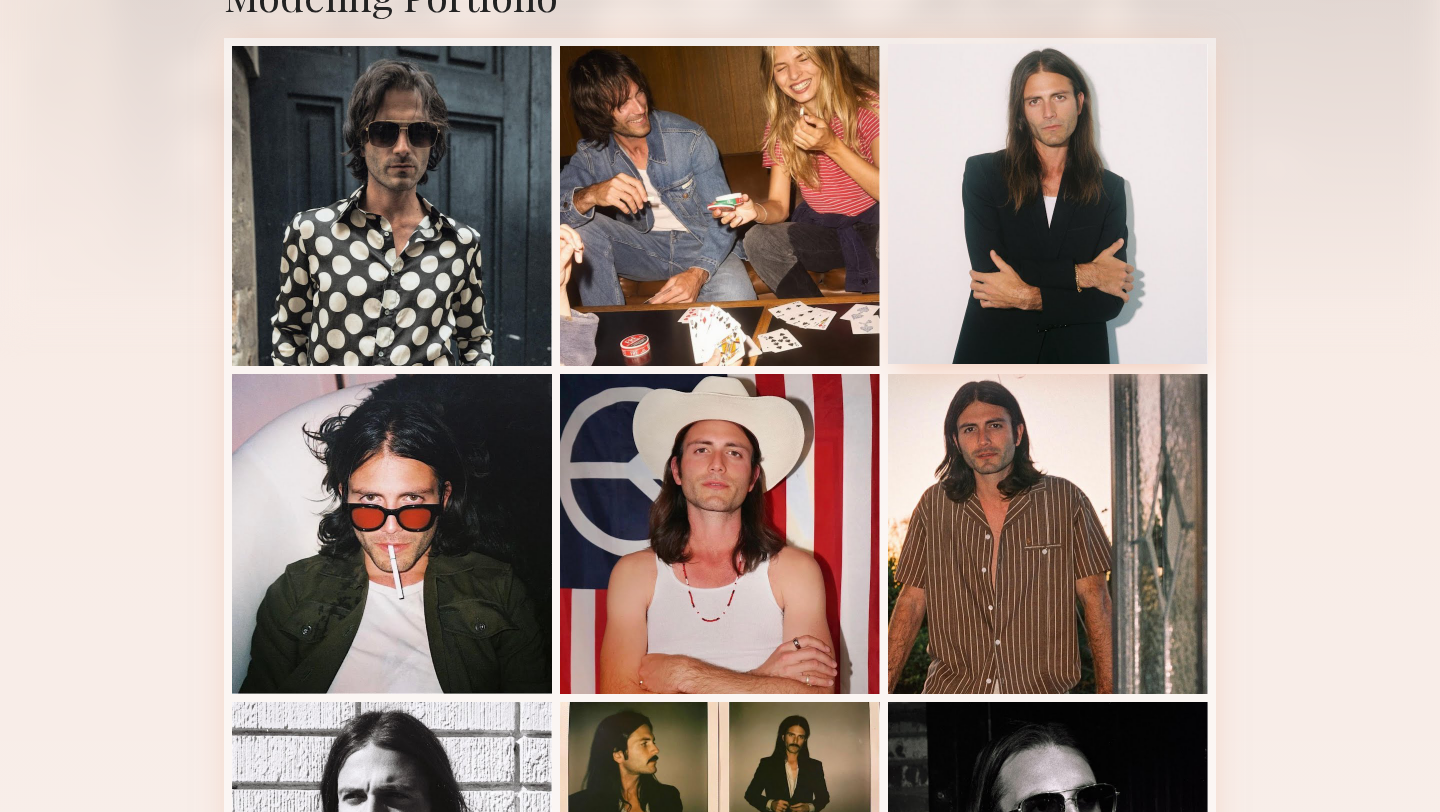 click at bounding box center (1048, 204) 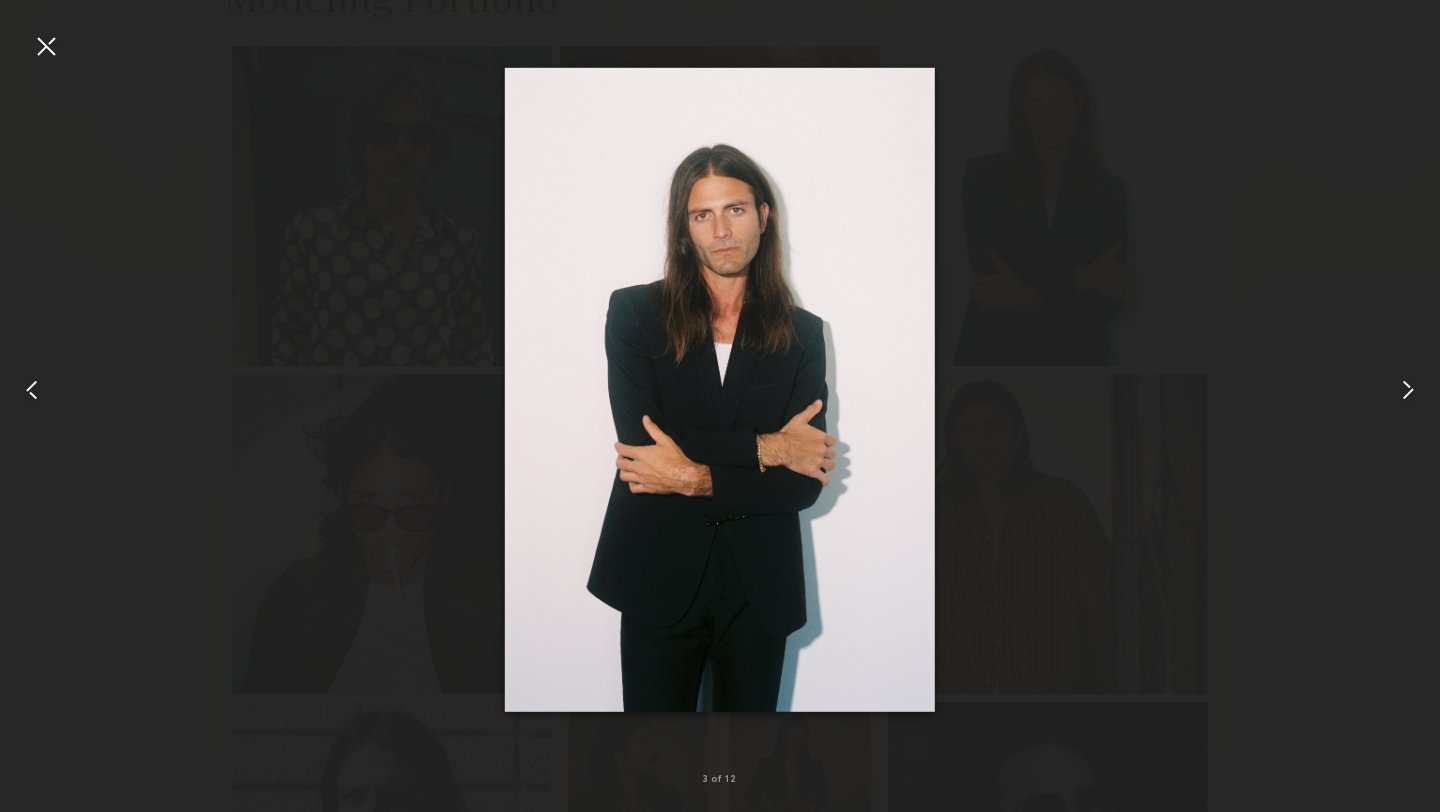 click at bounding box center (46, 46) 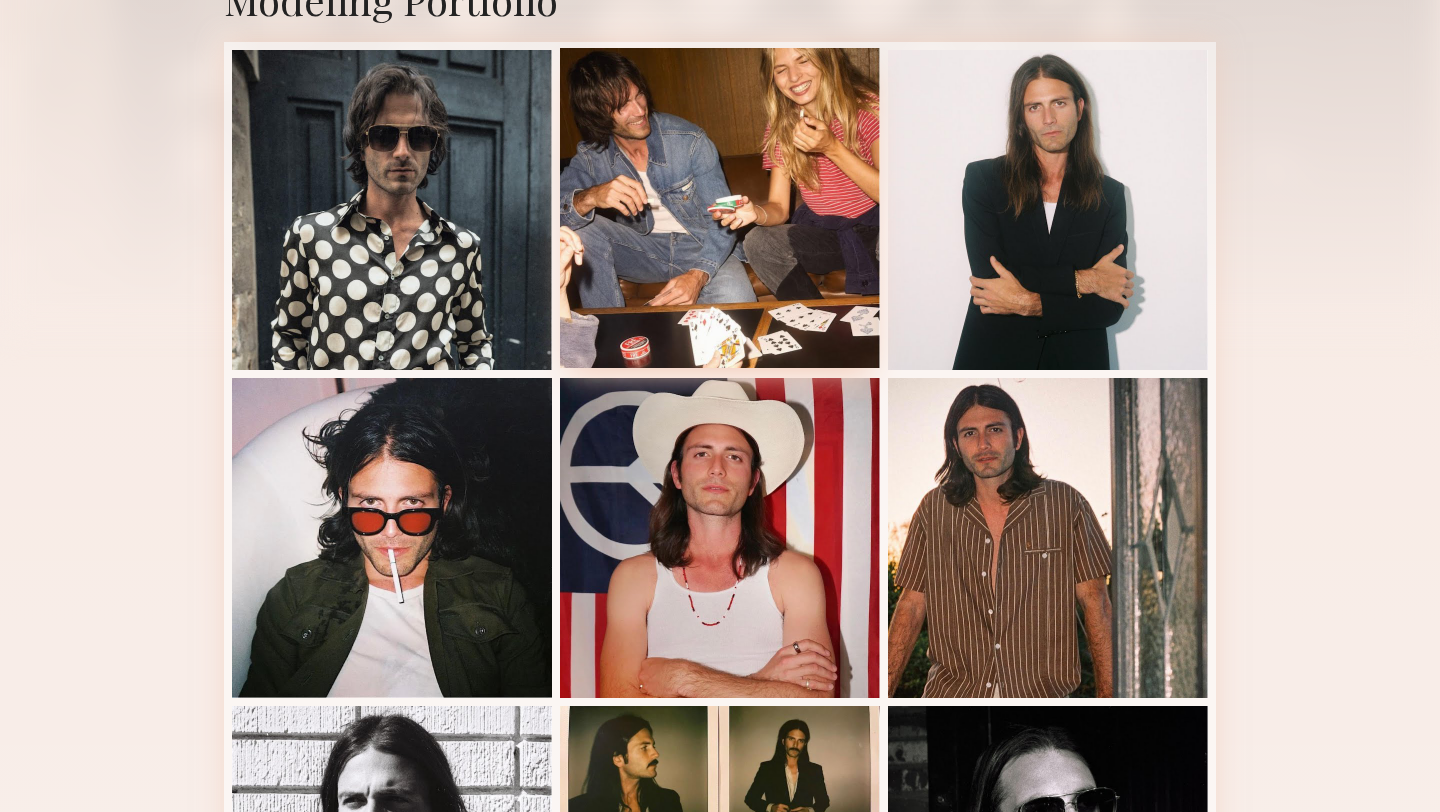 scroll, scrollTop: 468, scrollLeft: 0, axis: vertical 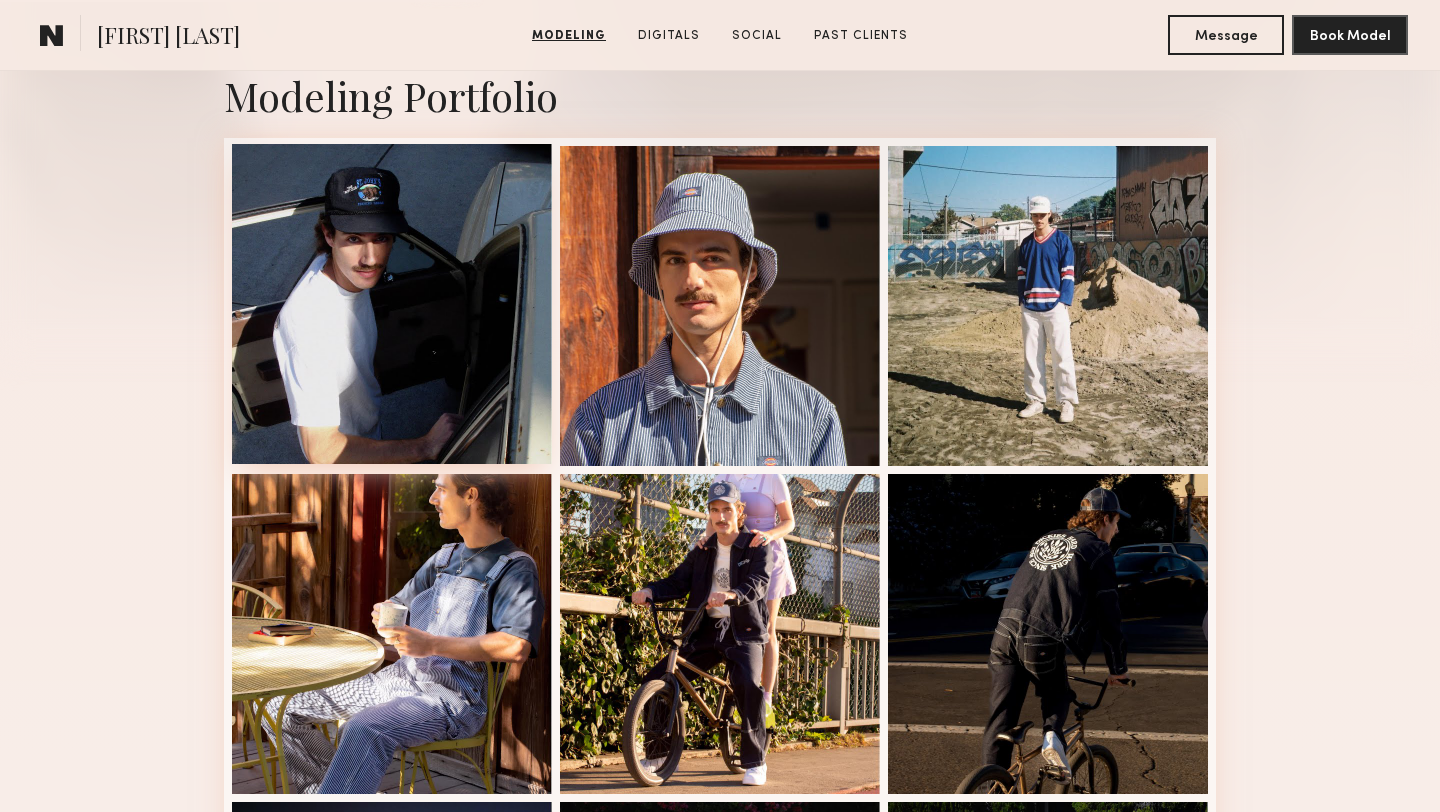 click at bounding box center (392, 304) 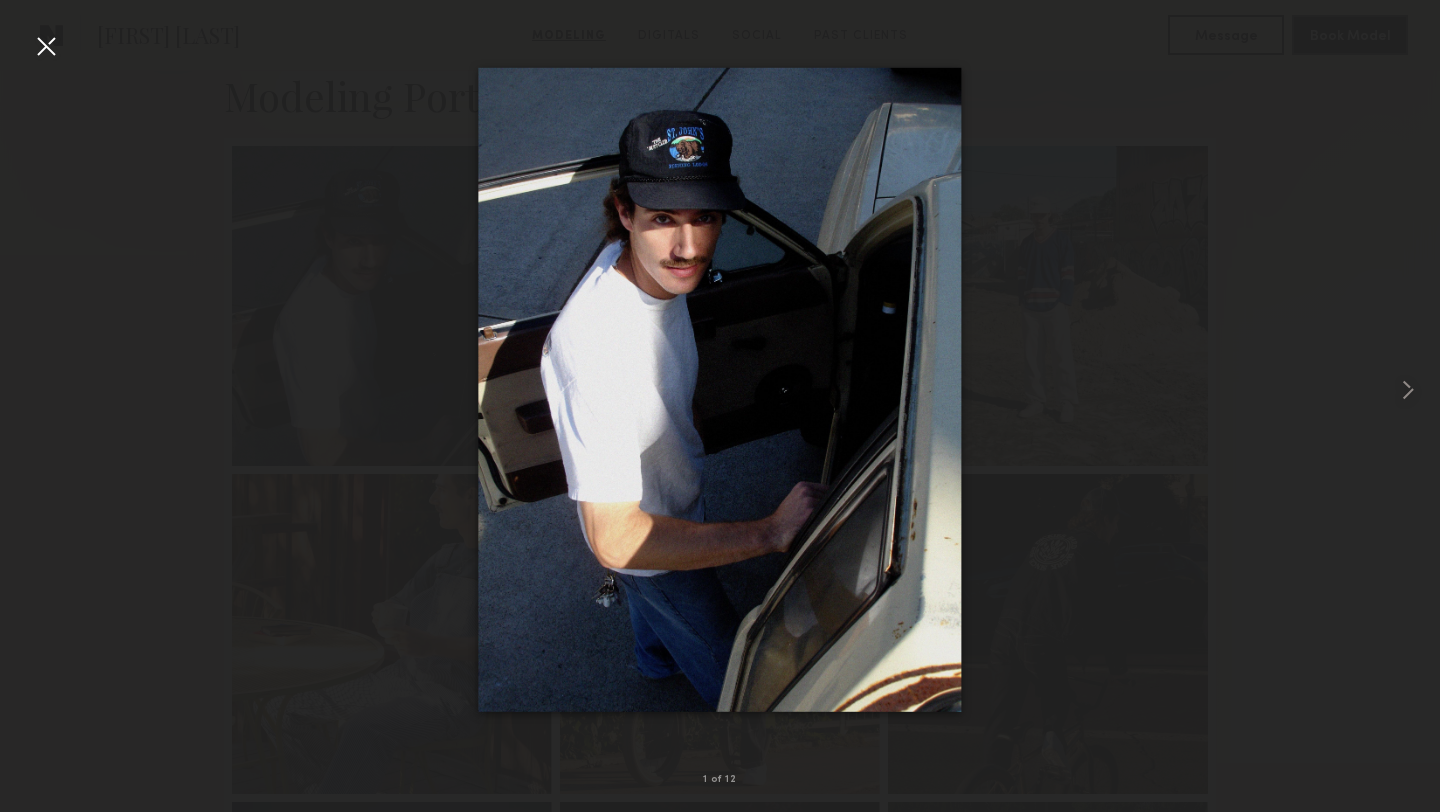 click at bounding box center [46, 46] 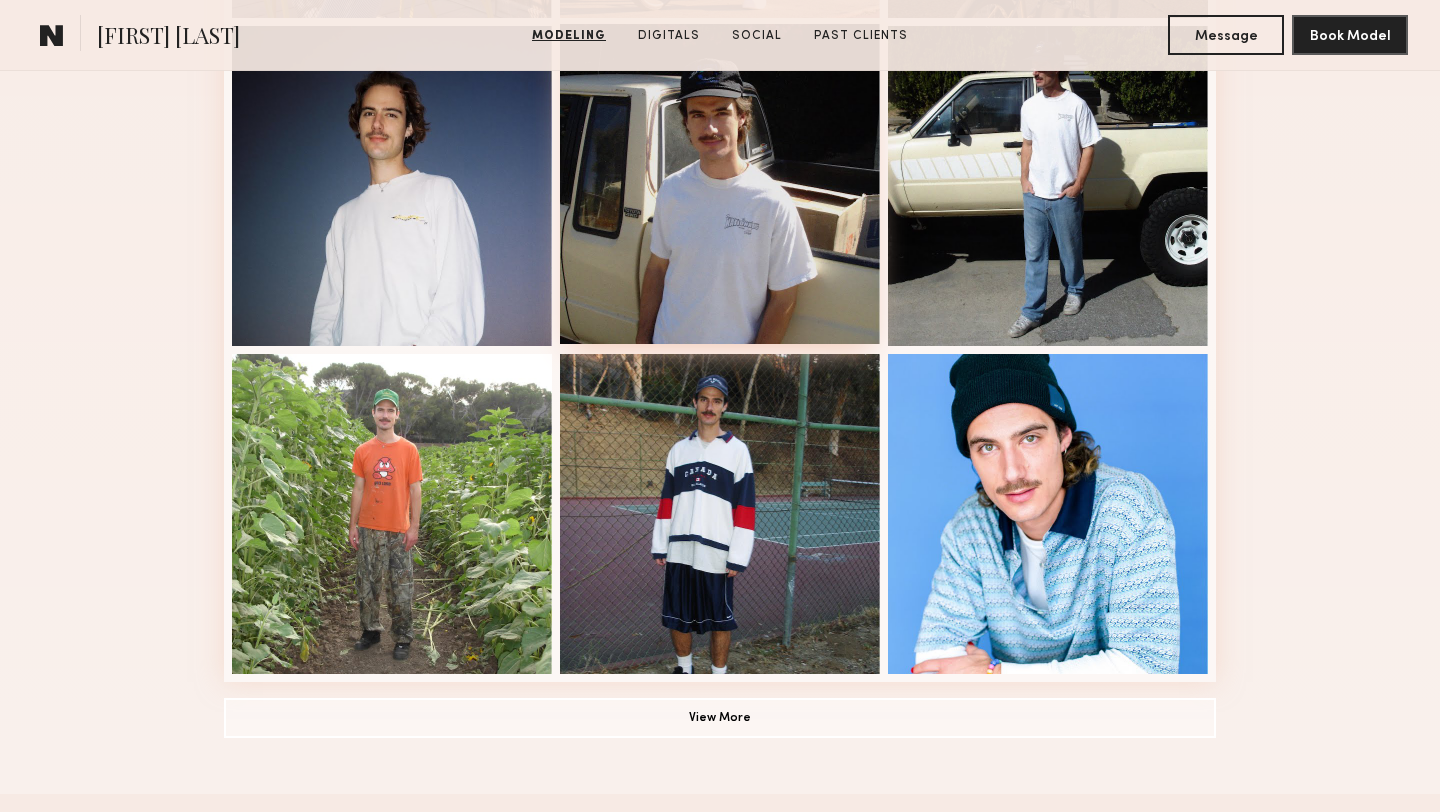 scroll, scrollTop: 1277, scrollLeft: 0, axis: vertical 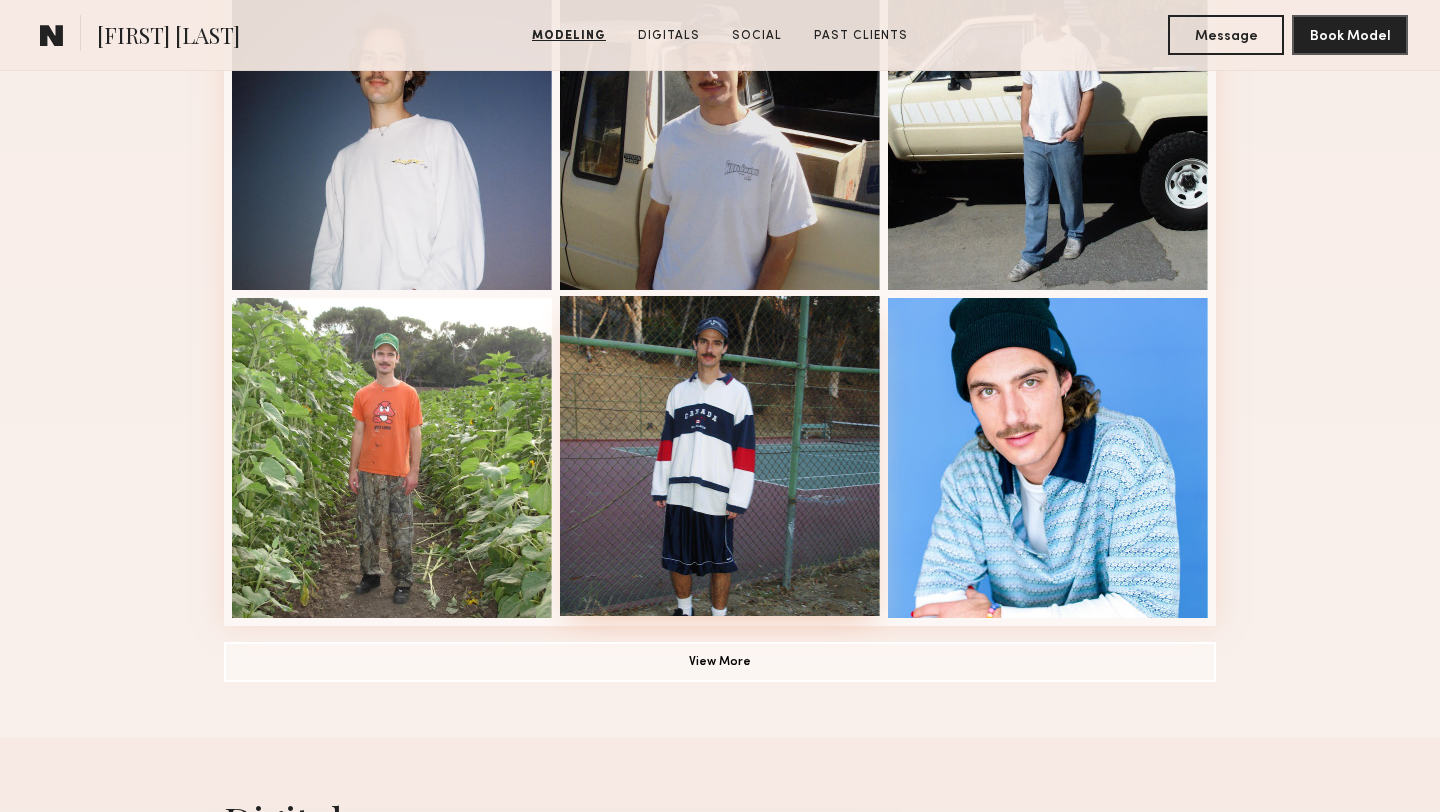 click at bounding box center (720, 456) 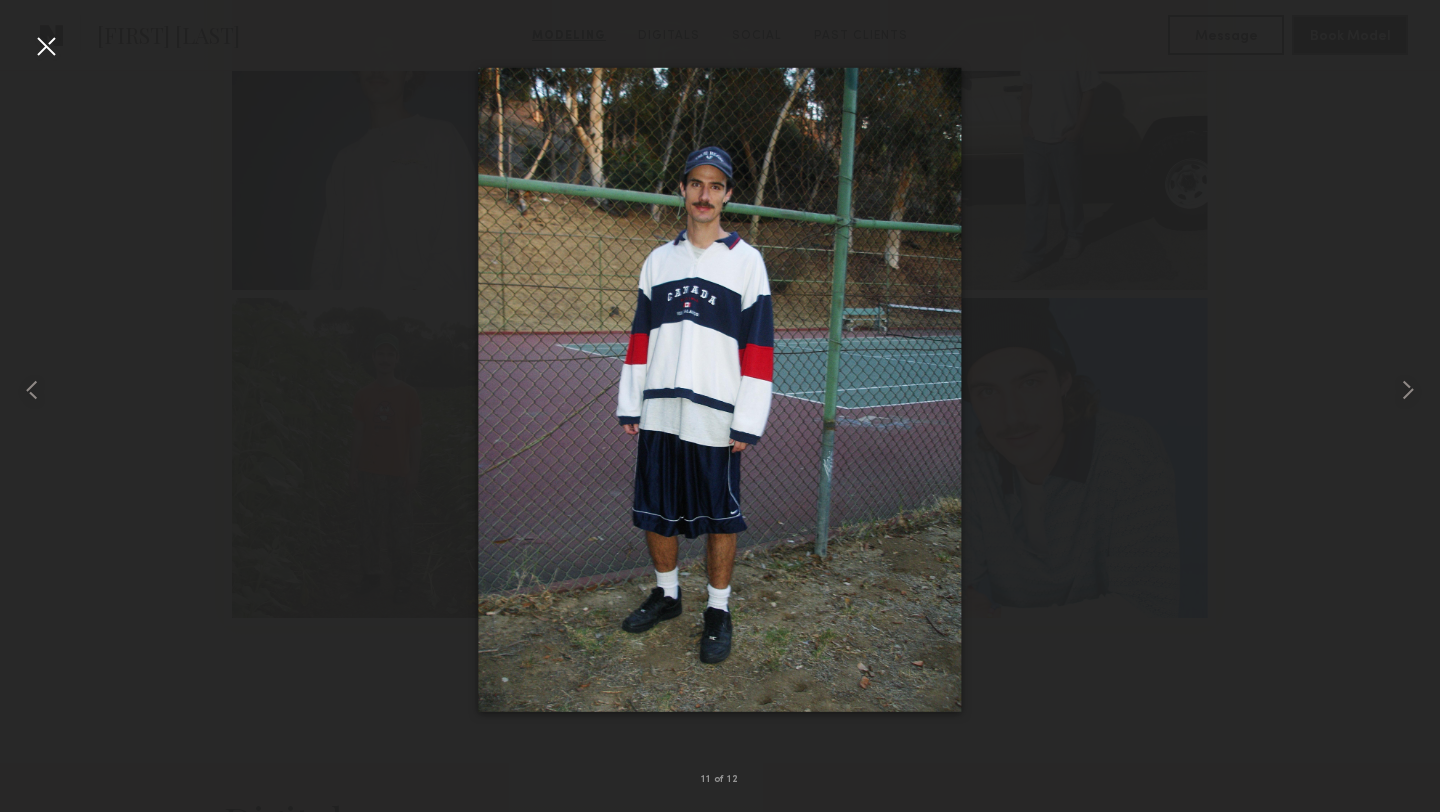click at bounding box center (46, 46) 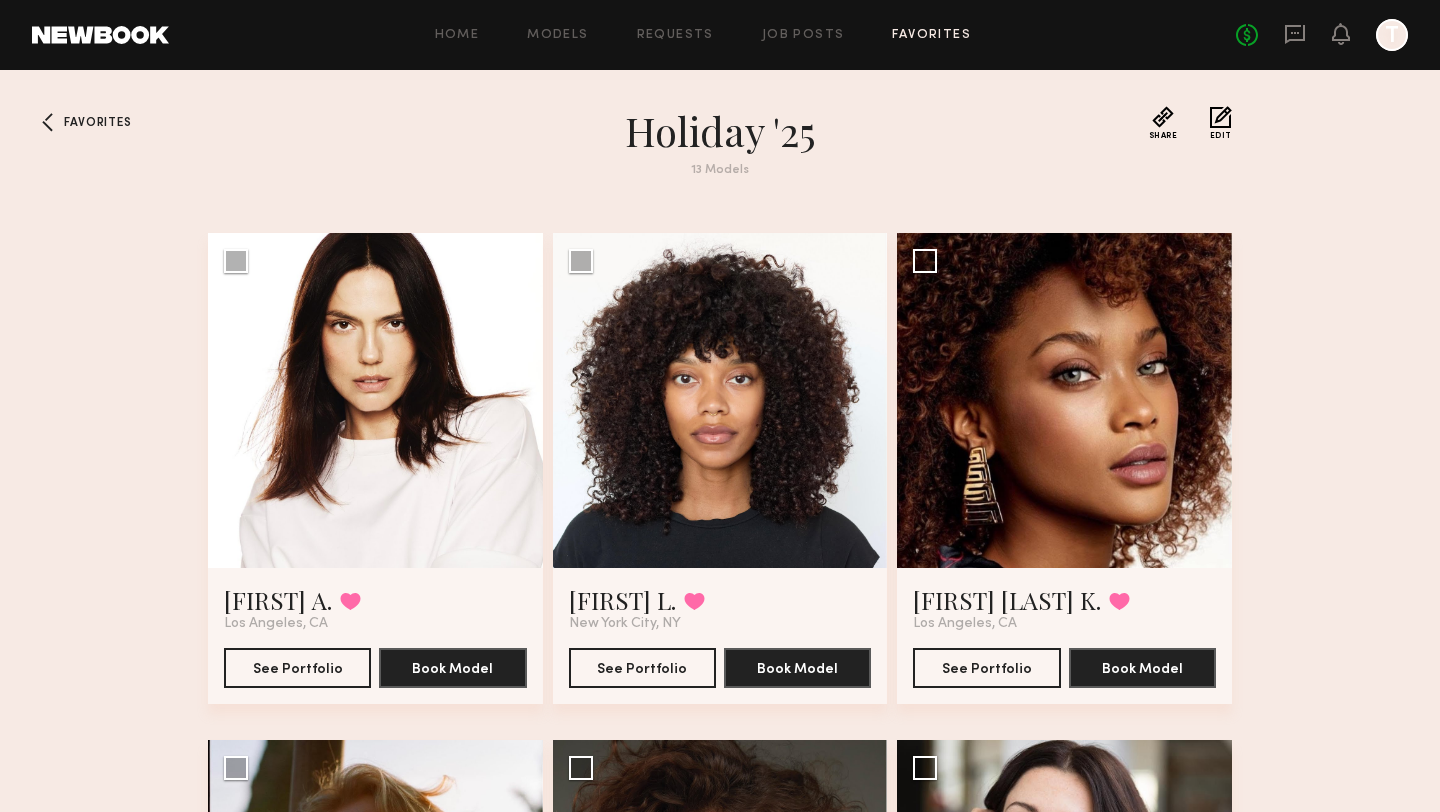 scroll, scrollTop: 0, scrollLeft: 0, axis: both 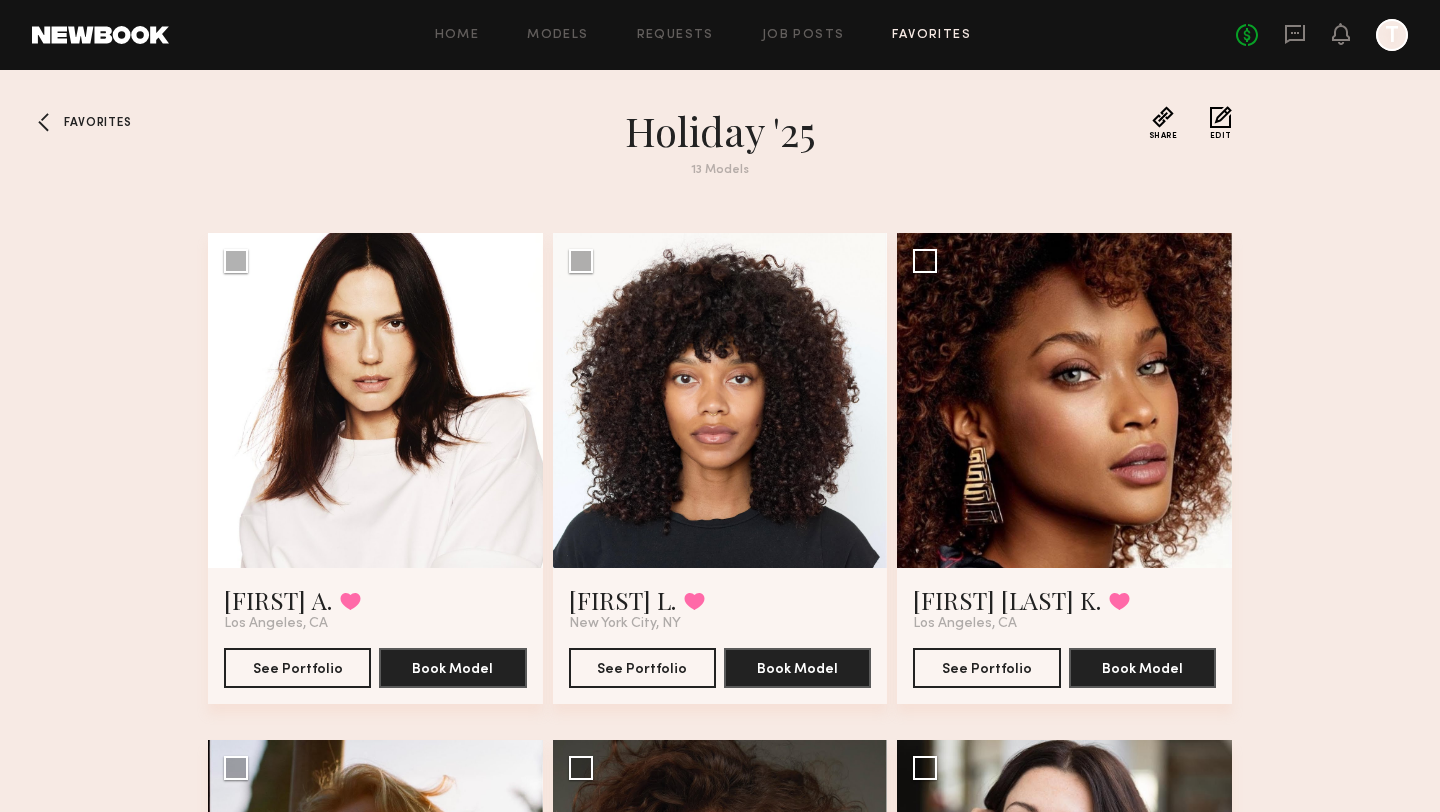click on "Favorites" 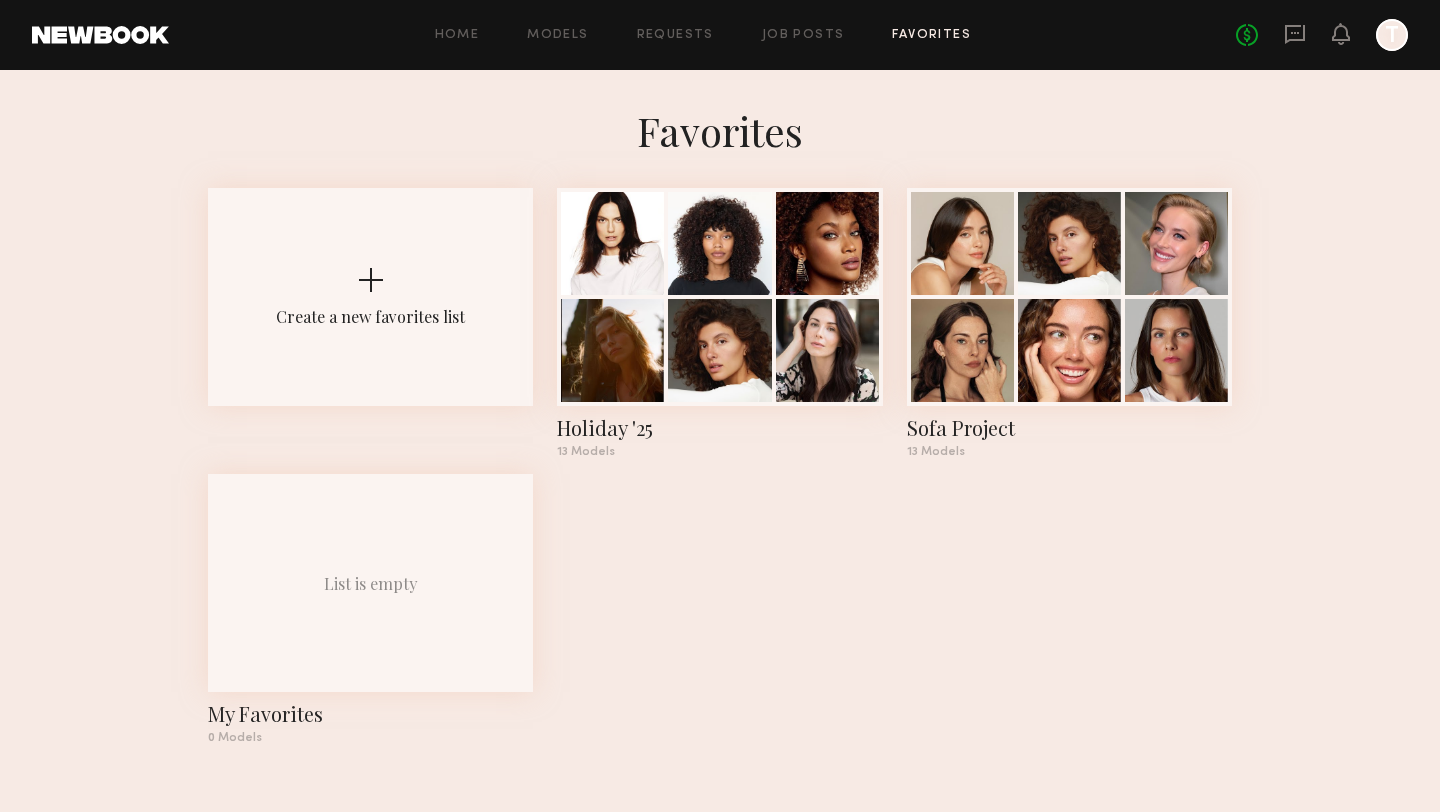 click on "Home Models Requests Job Posts Favorites Sign Out" 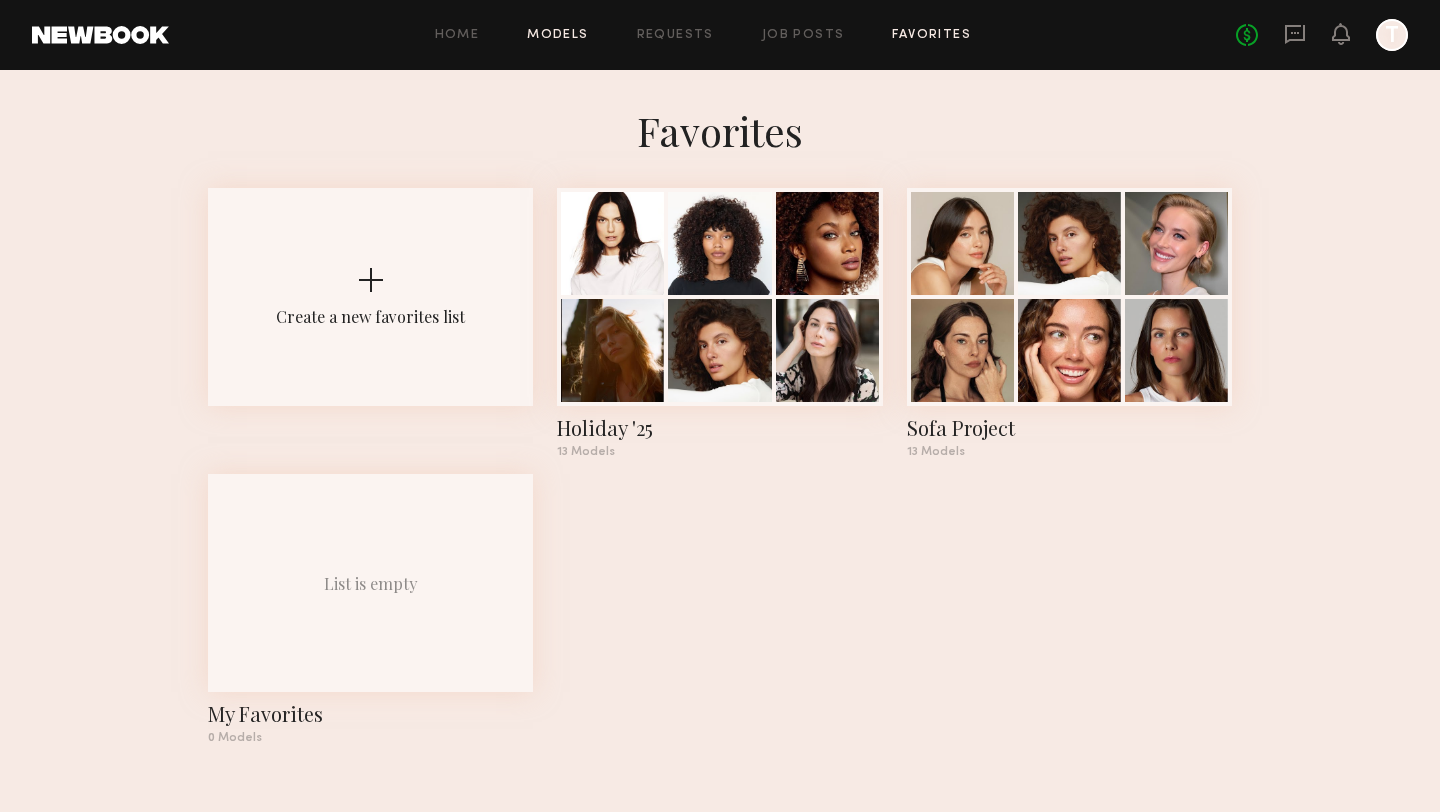 click on "Models" 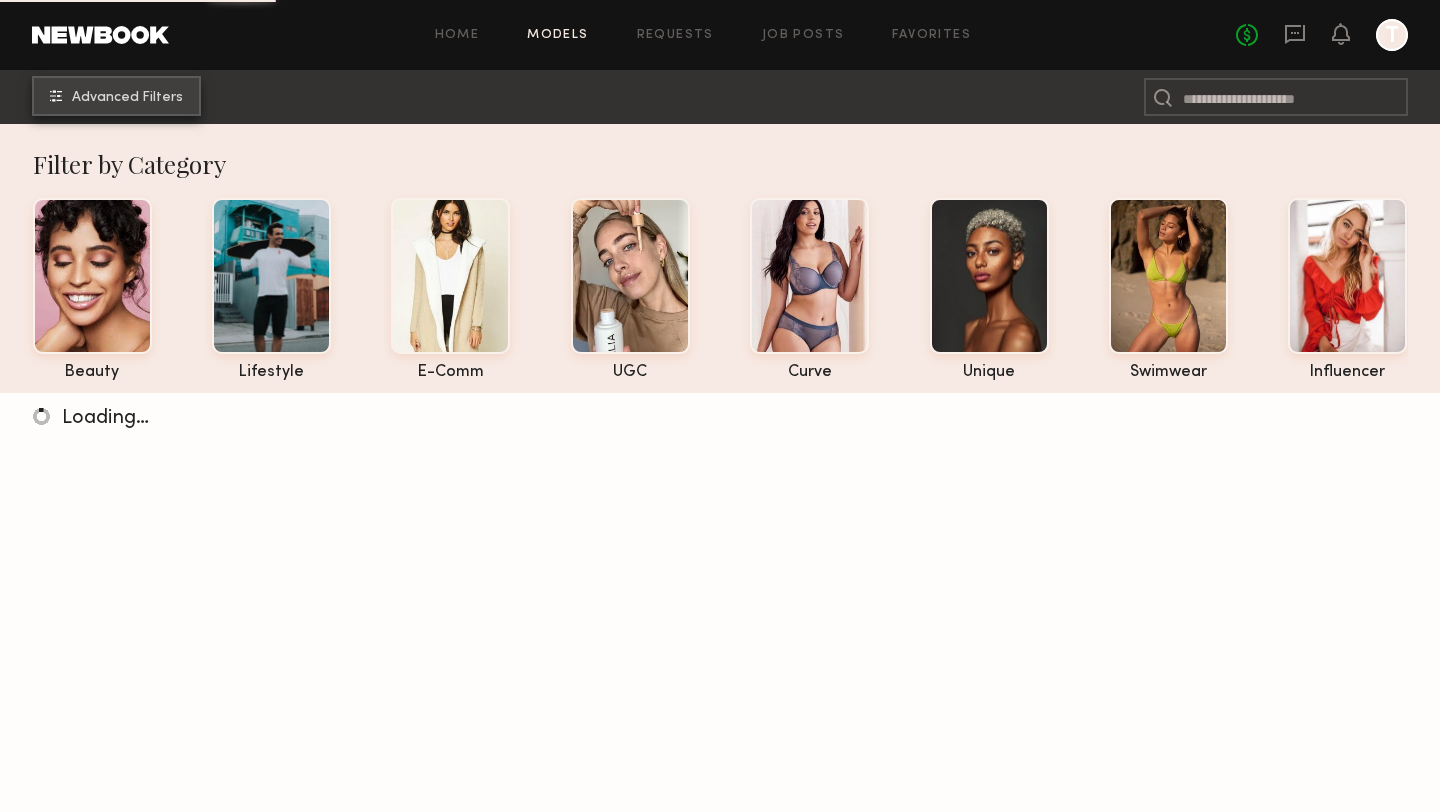 click on "Advanced Filters" 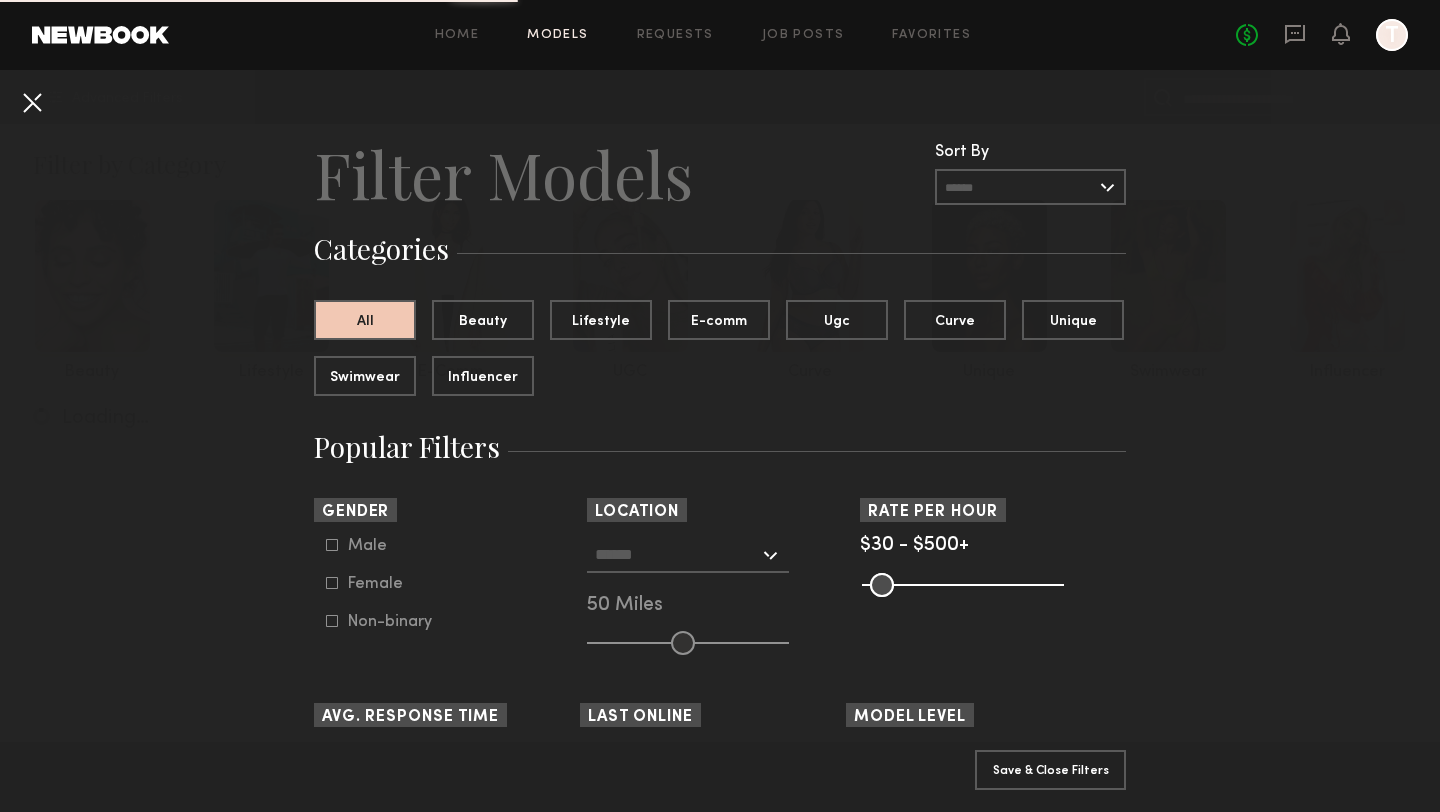click 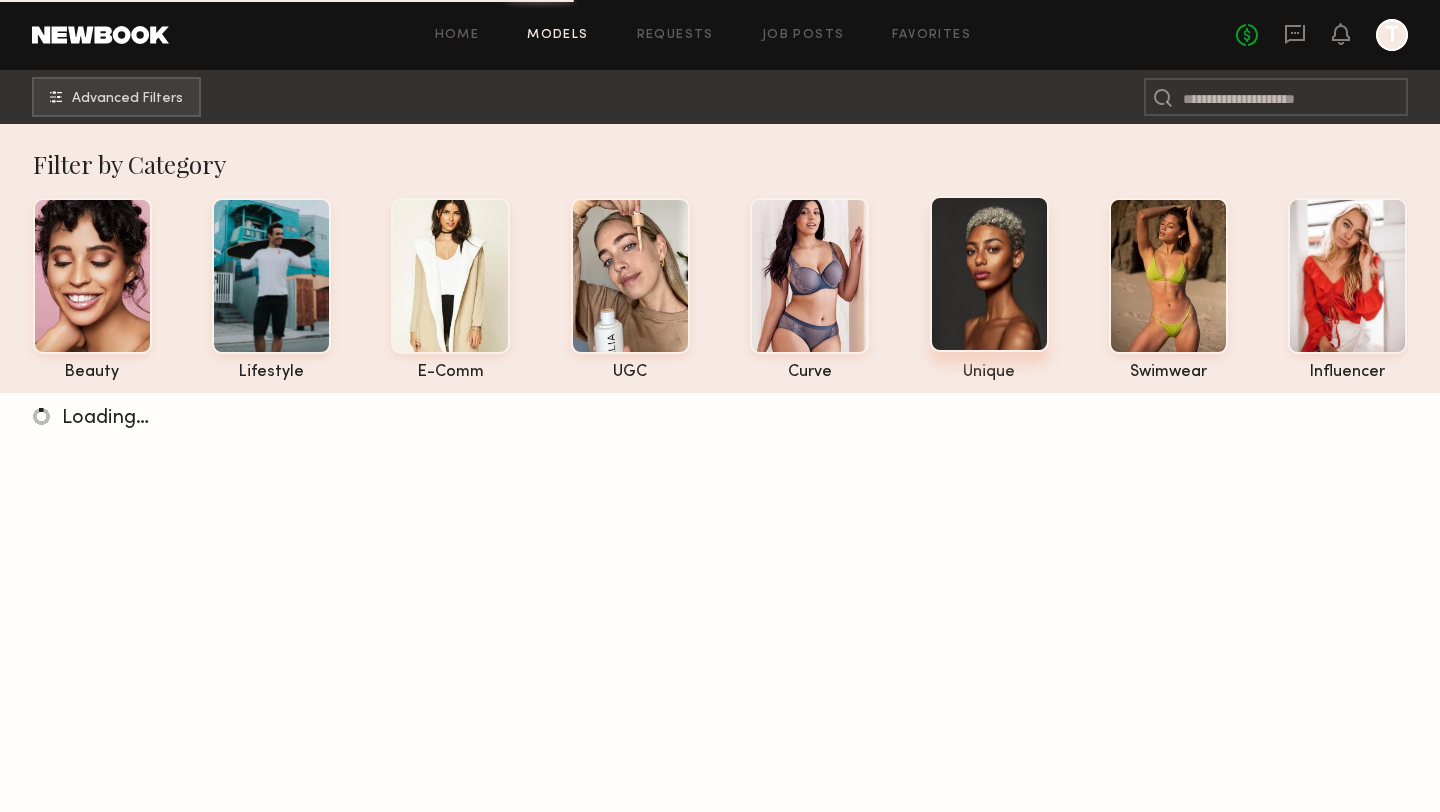 click 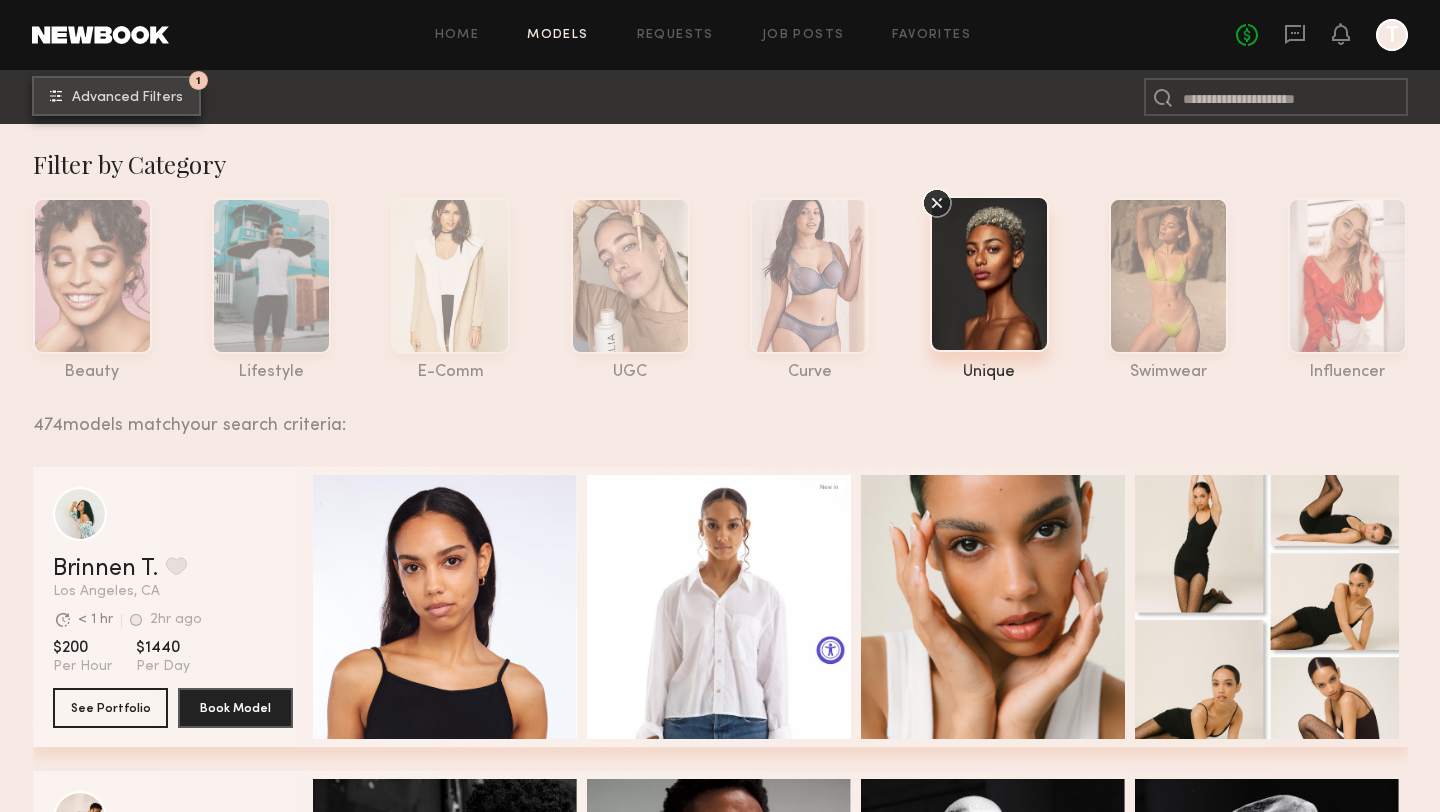 click on "1 Advanced Filters" 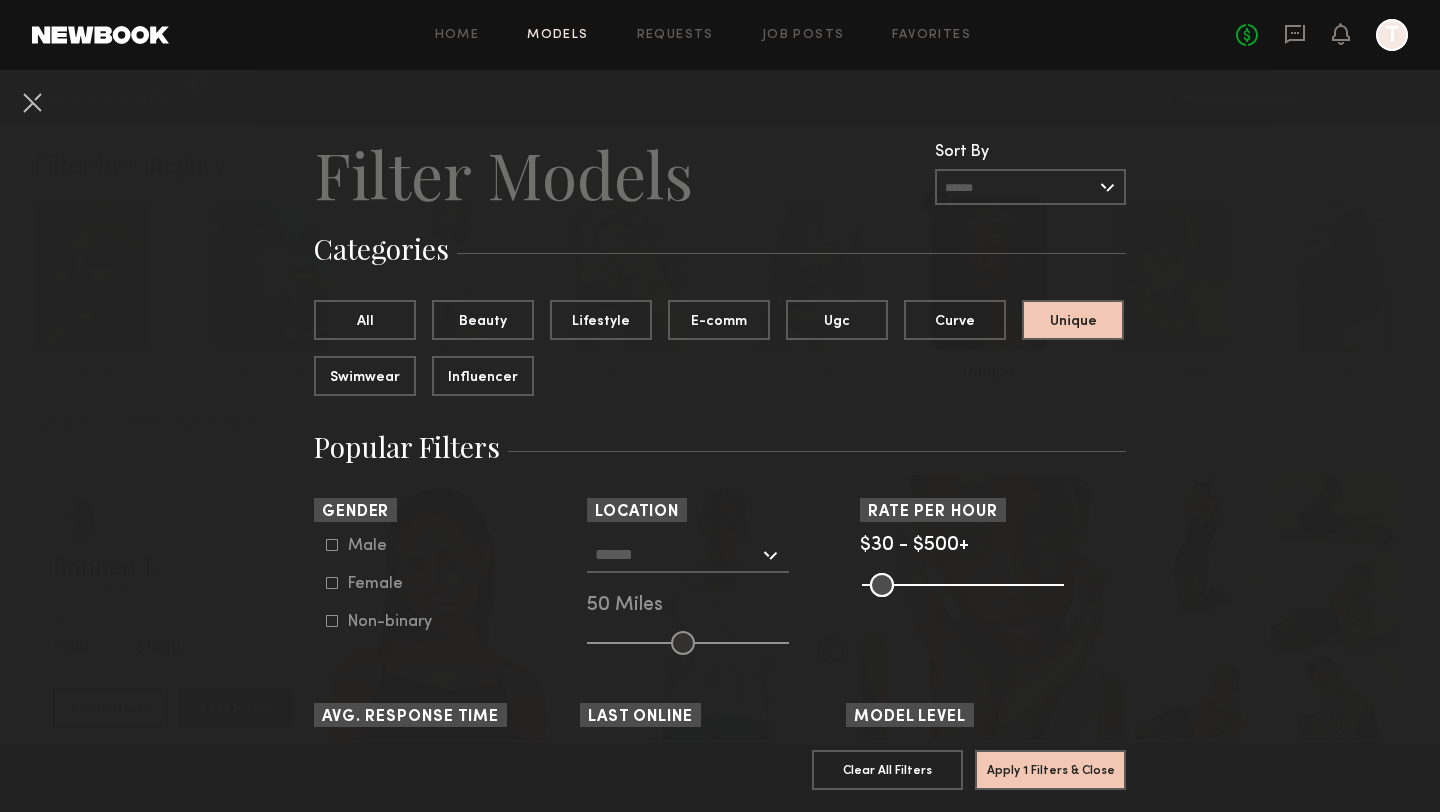 click on "Male" 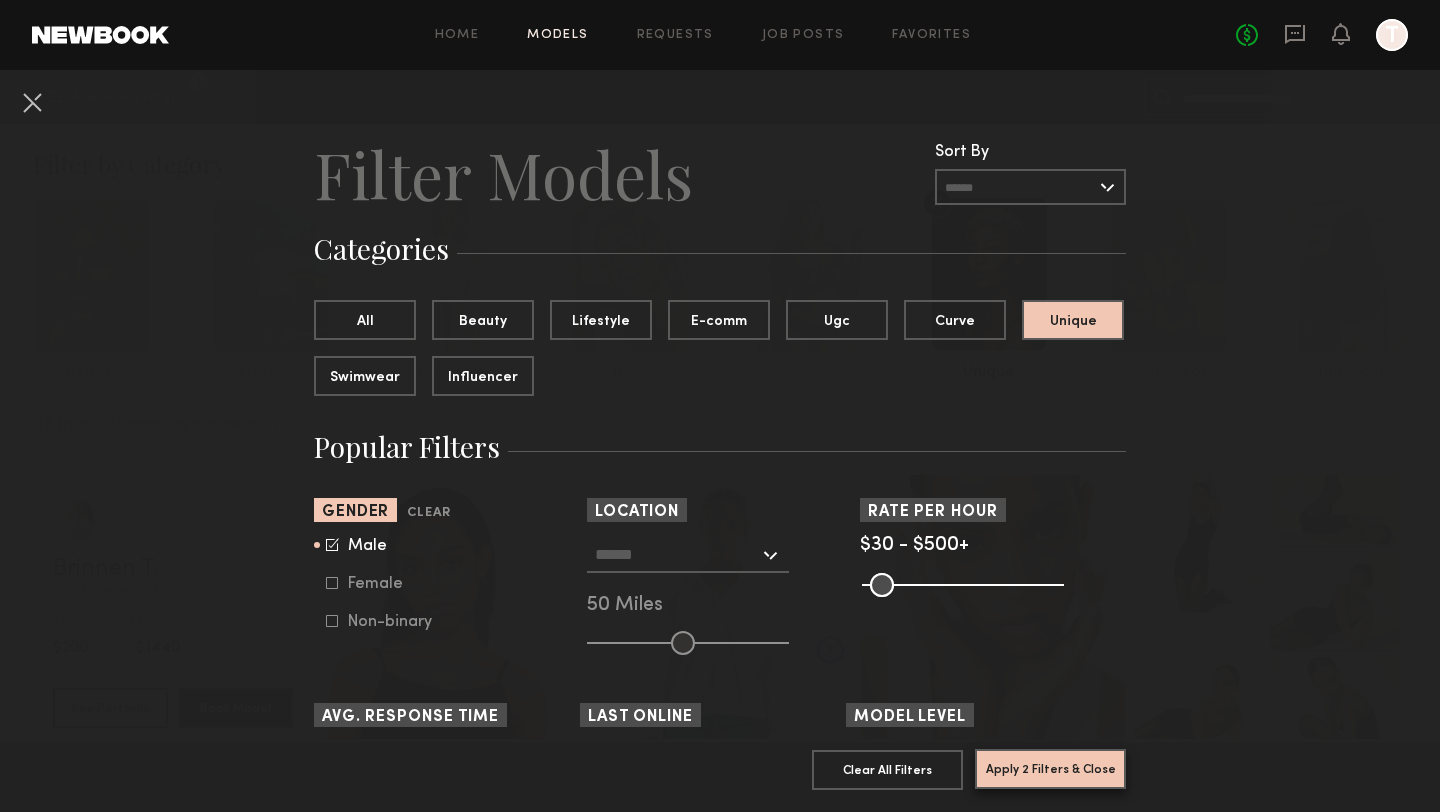 click on "Apply 2 Filters & Close" 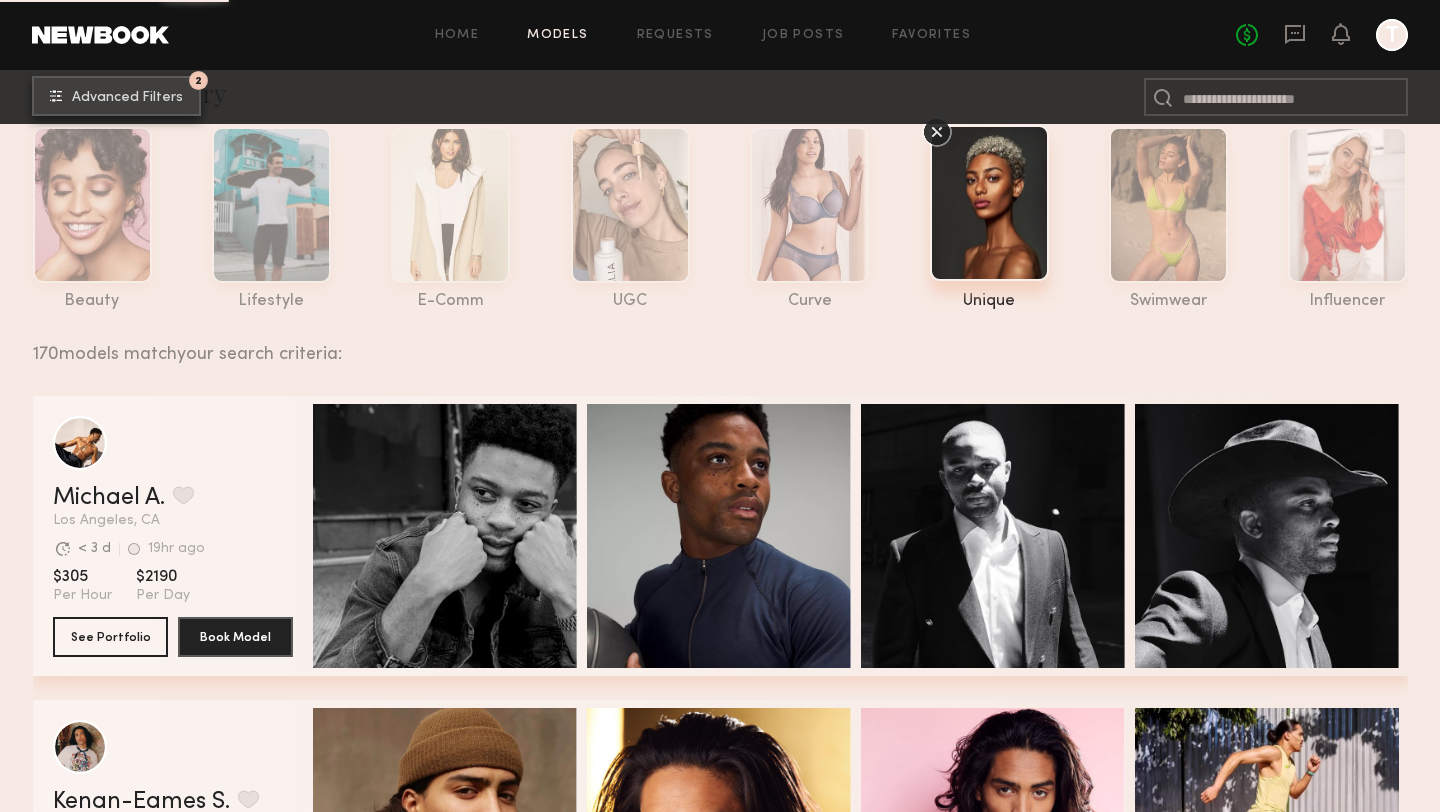 scroll, scrollTop: 0, scrollLeft: 0, axis: both 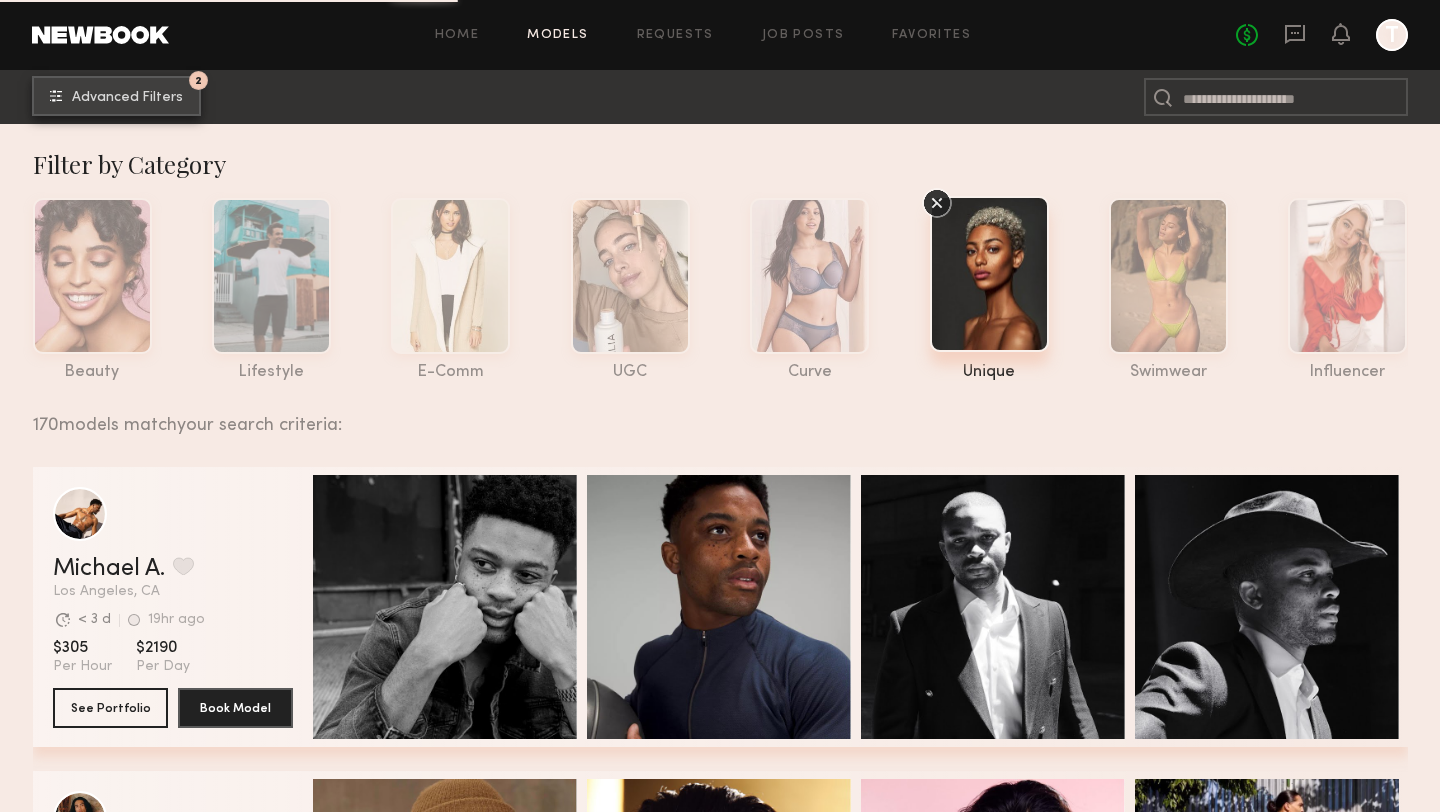 click on "Advanced Filters" 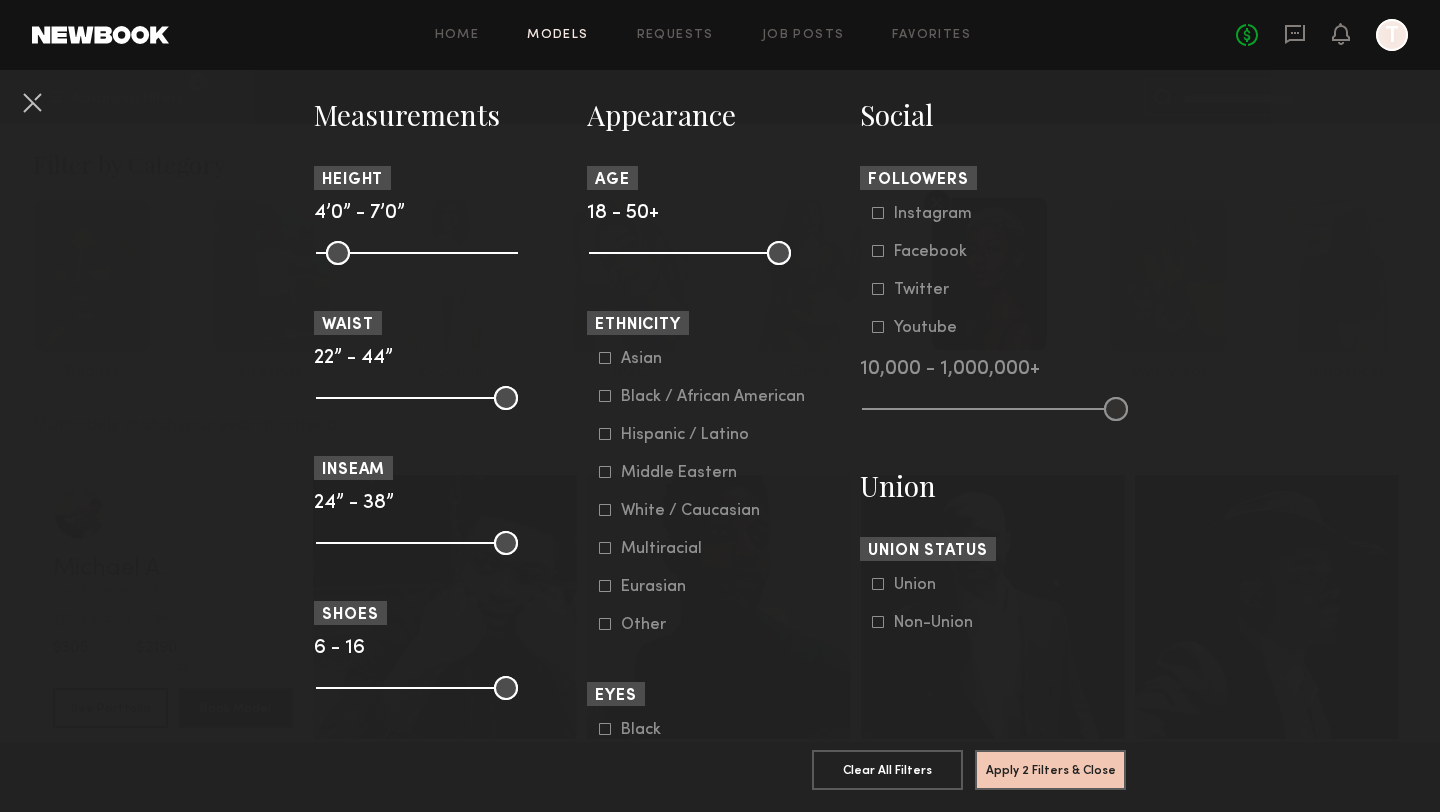 scroll, scrollTop: 902, scrollLeft: 0, axis: vertical 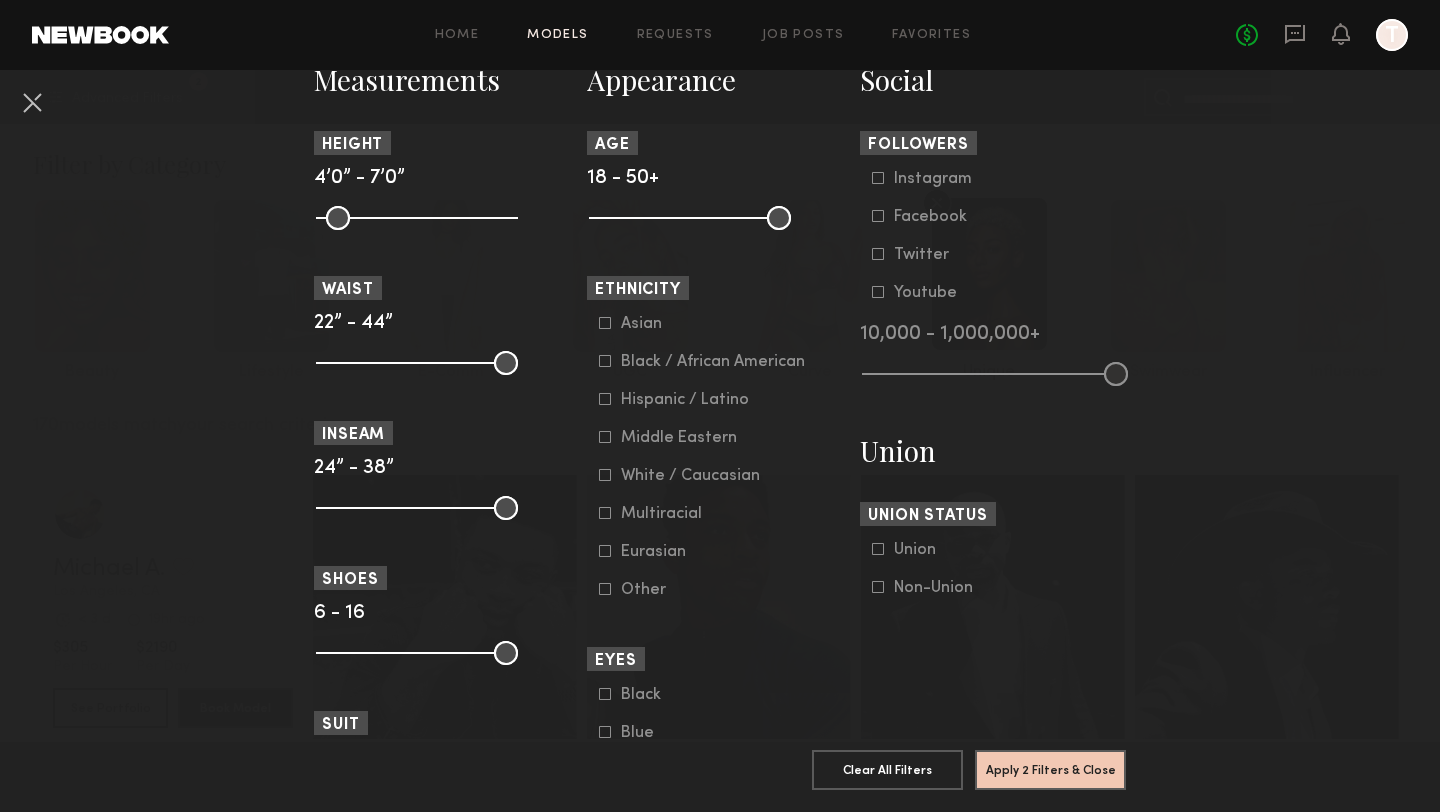 click on "White / Caucasian" 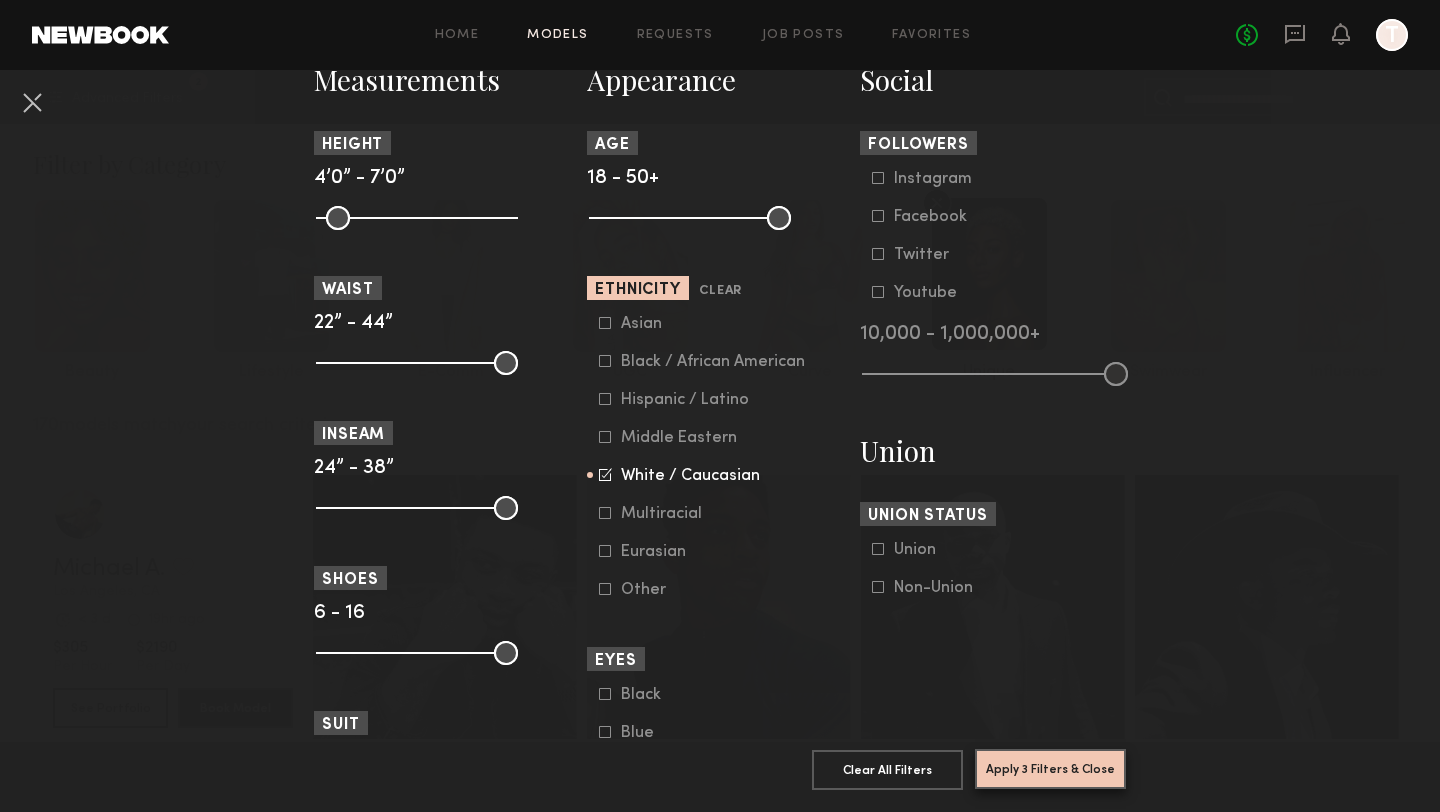 click on "Apply 3 Filters & Close" 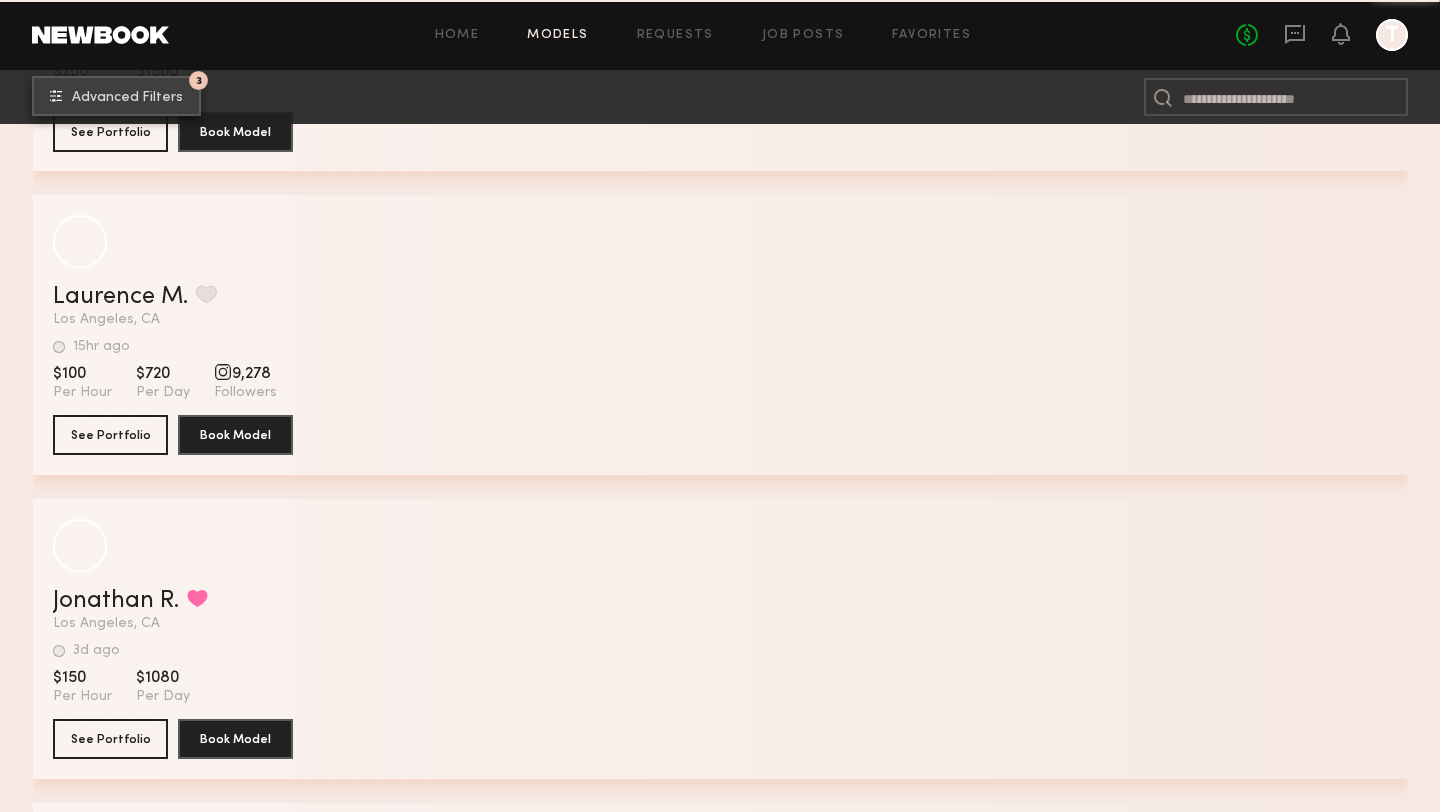 scroll, scrollTop: 2695, scrollLeft: 0, axis: vertical 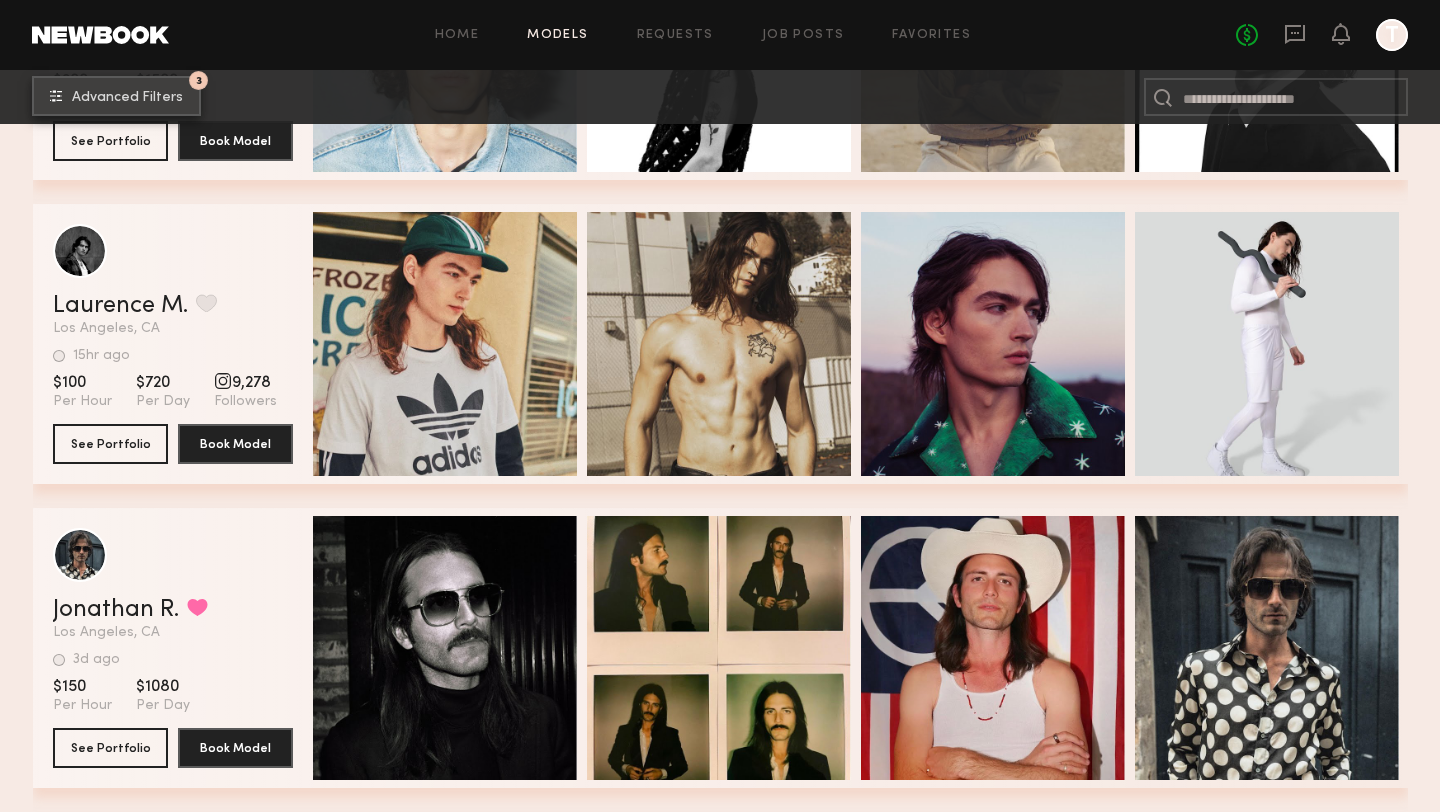 click on "Advanced Filters" 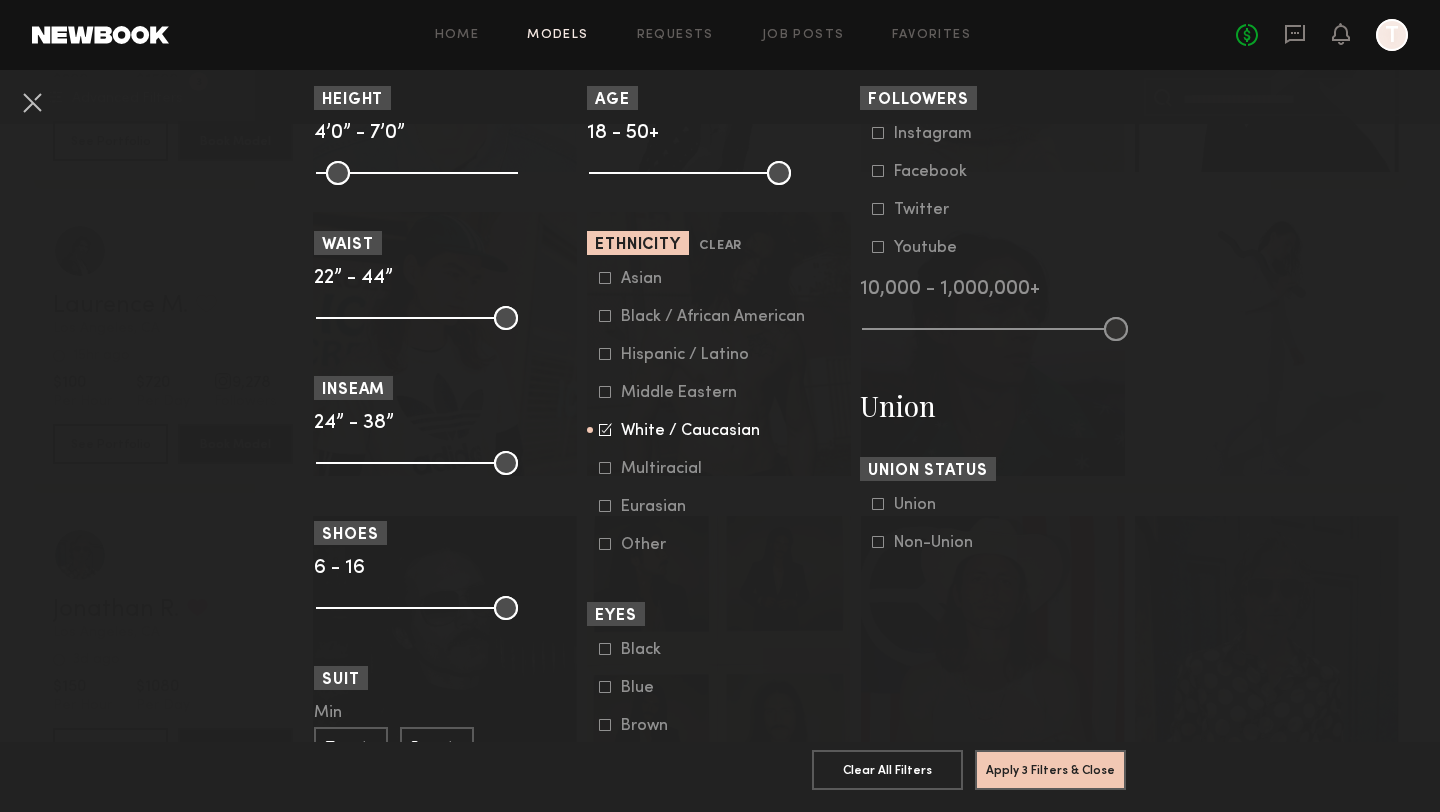 scroll, scrollTop: 913, scrollLeft: 0, axis: vertical 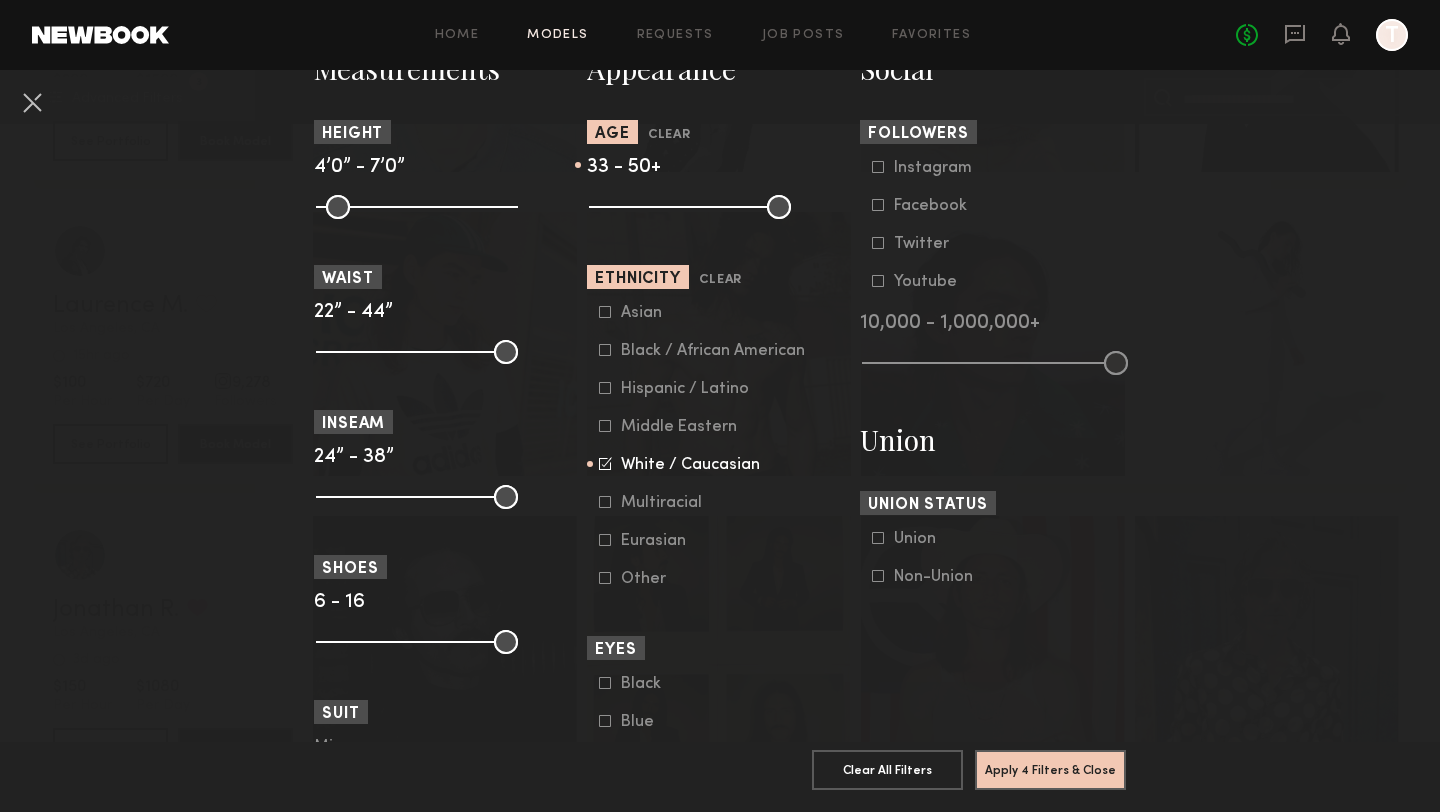 drag, startPoint x: 600, startPoint y: 203, endPoint x: 683, endPoint y: 203, distance: 83 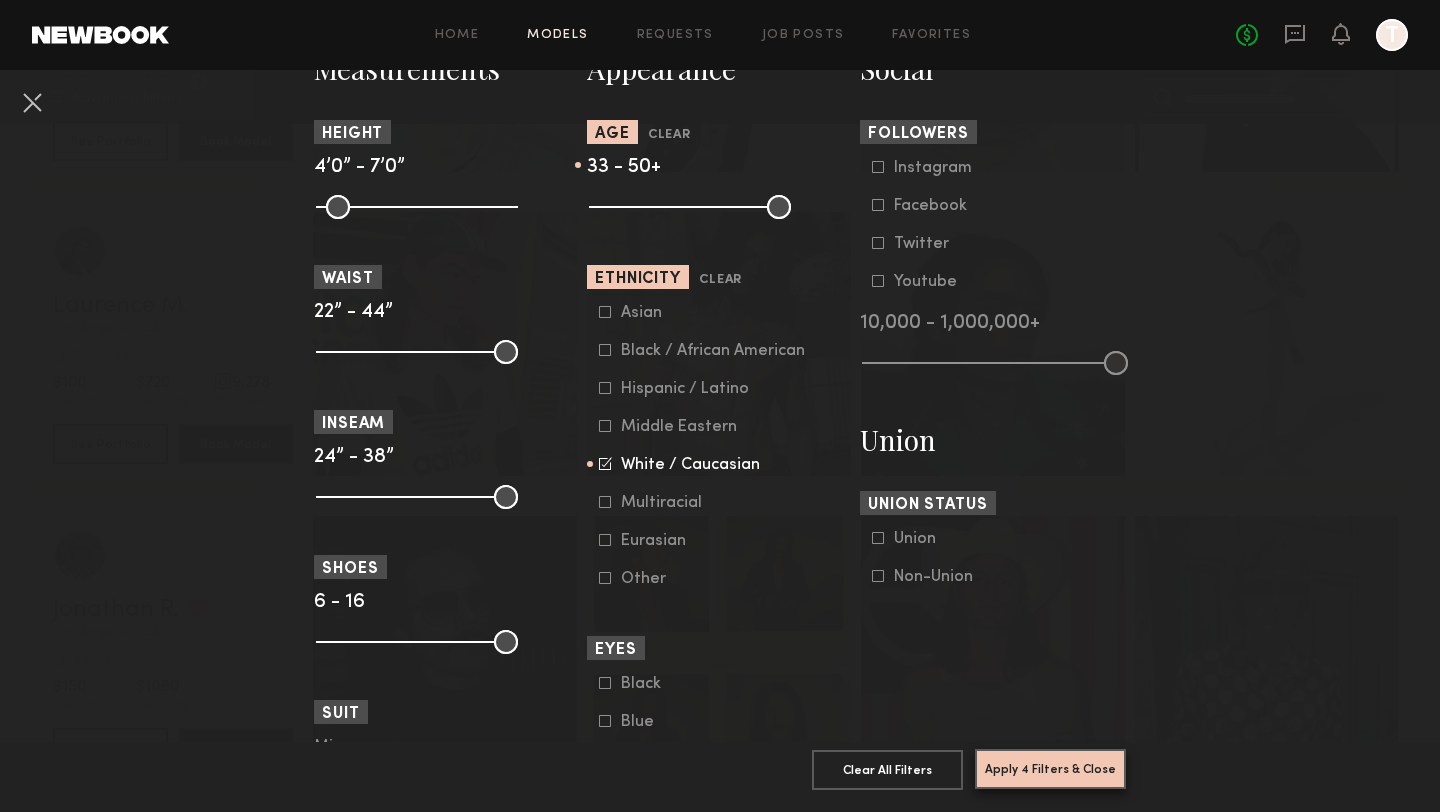 click on "Apply 4 Filters & Close" 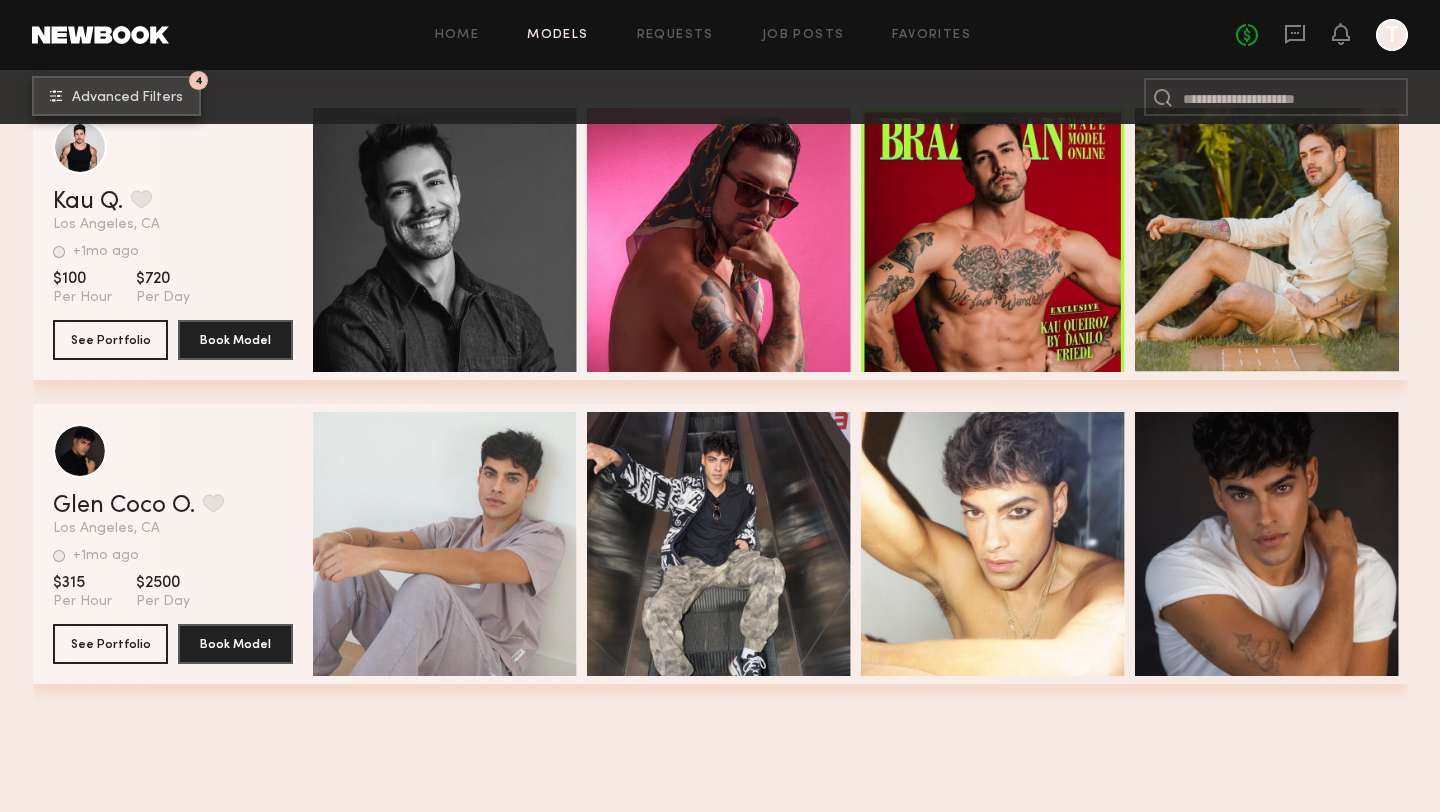 scroll, scrollTop: 0, scrollLeft: 0, axis: both 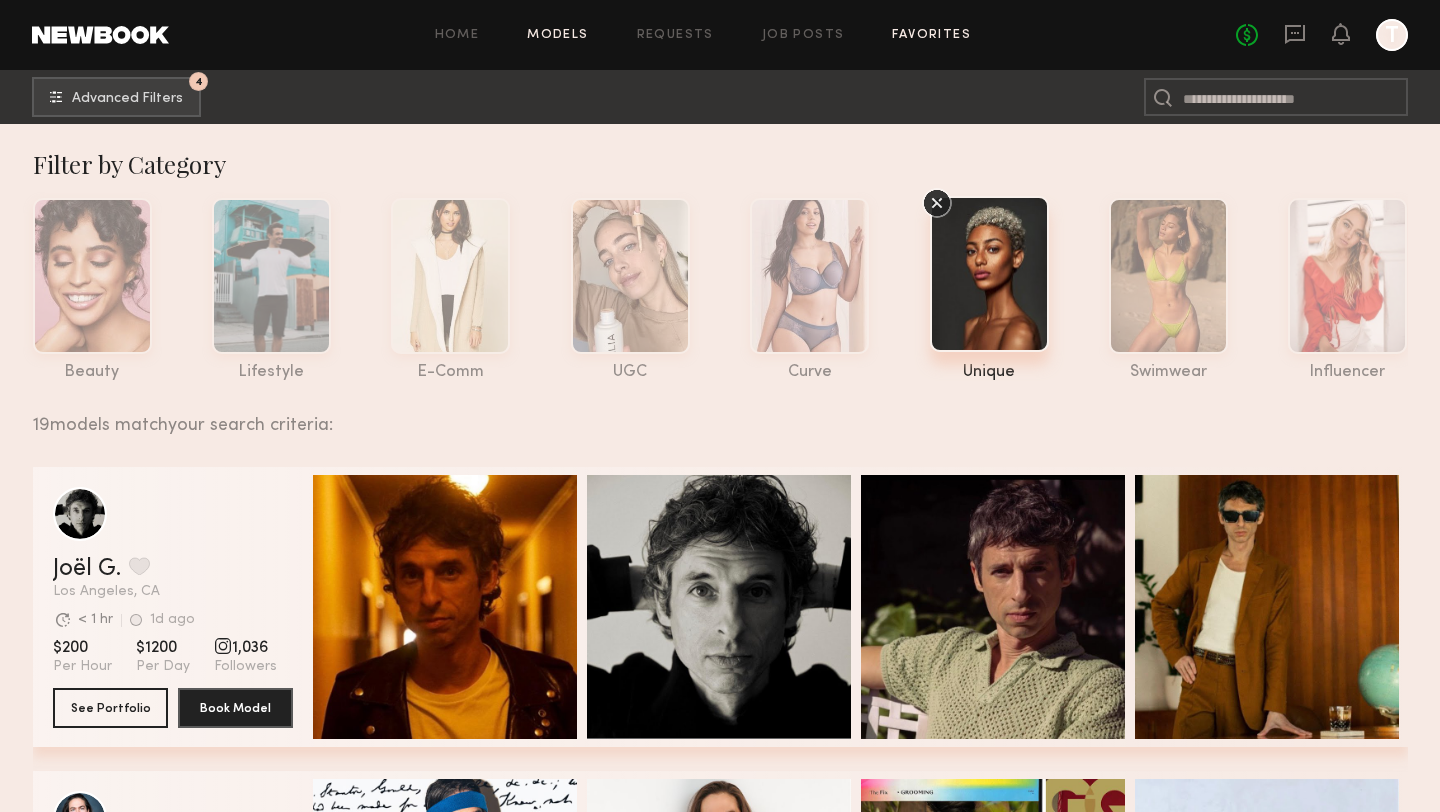click on "Favorites" 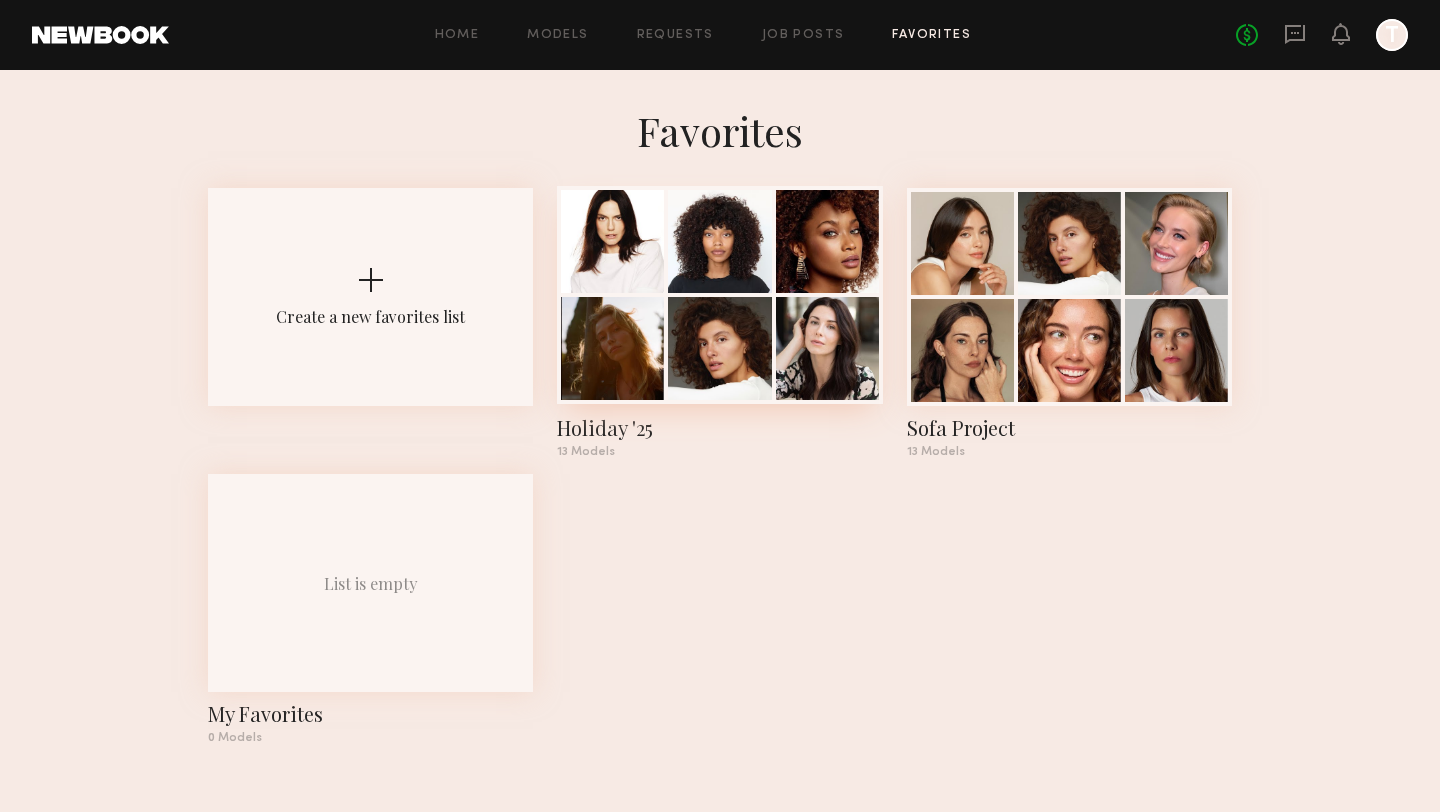 click 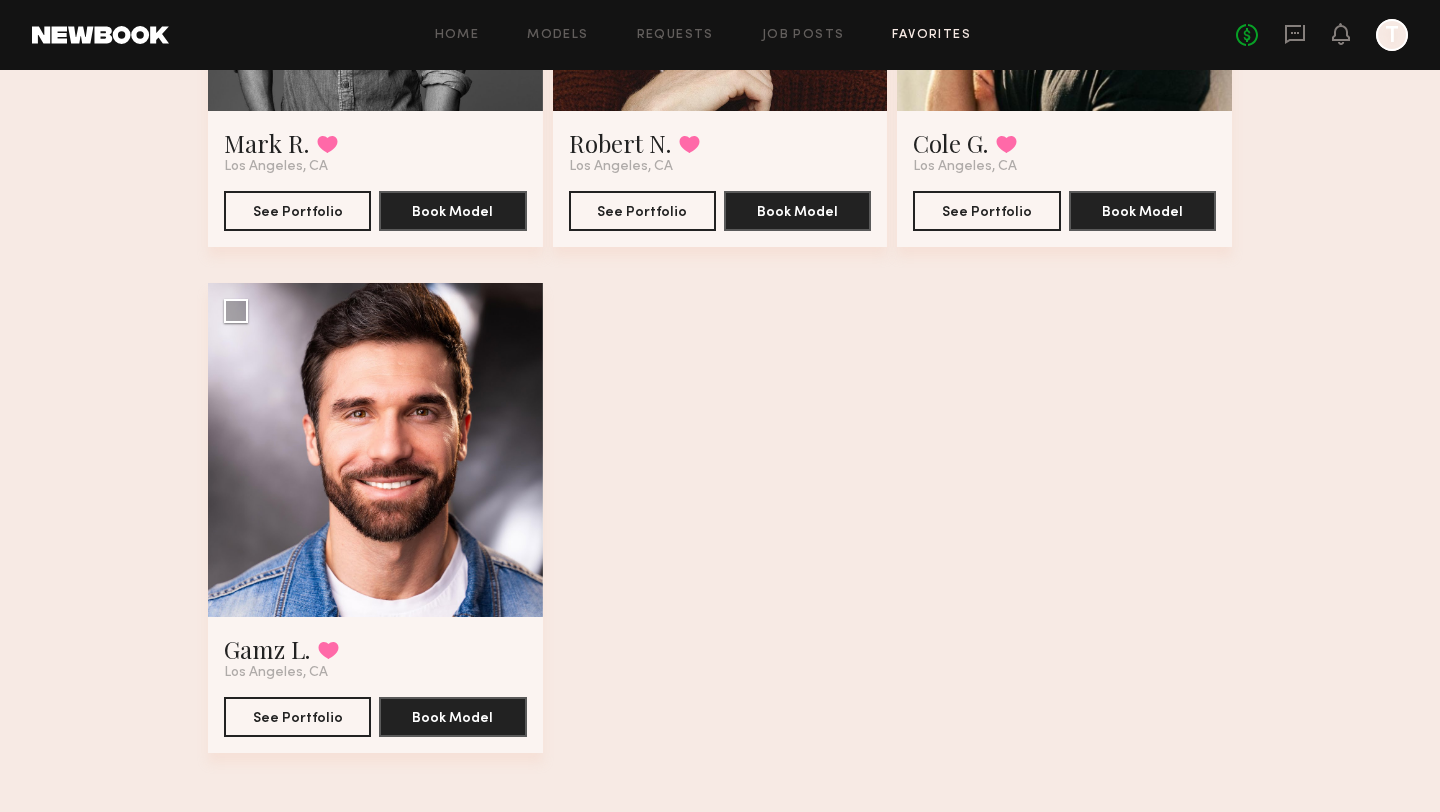 scroll, scrollTop: 1973, scrollLeft: 0, axis: vertical 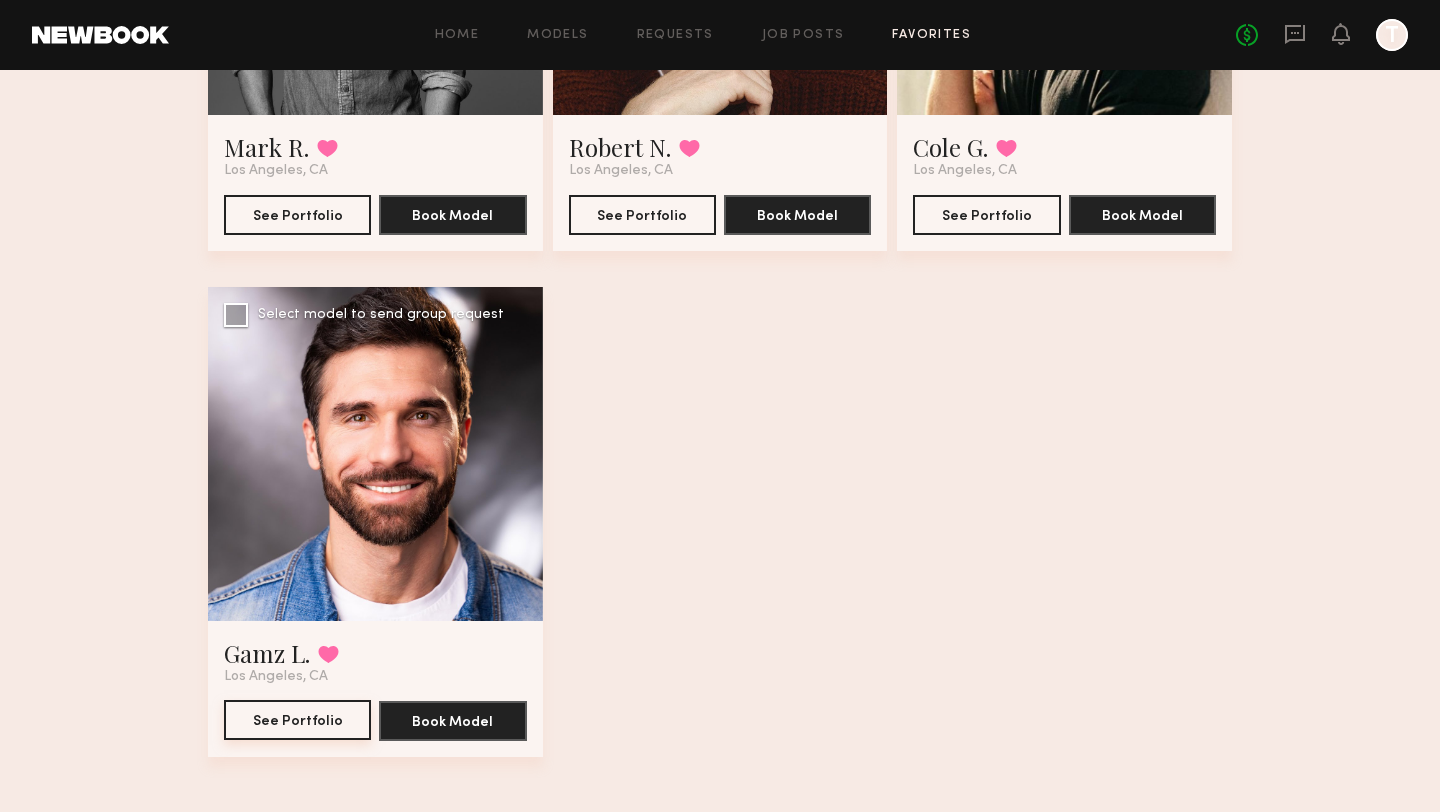 click on "See Portfolio" 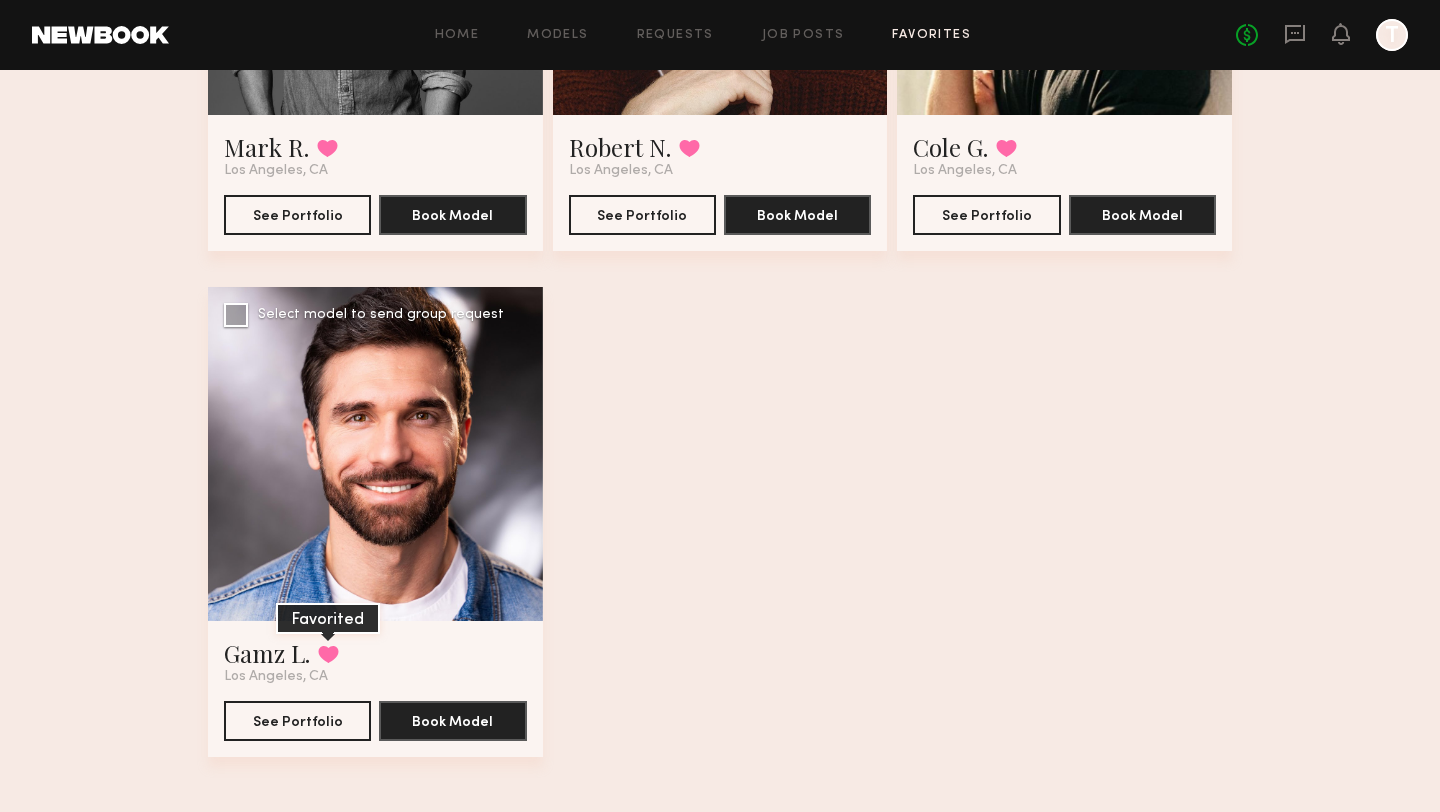 click 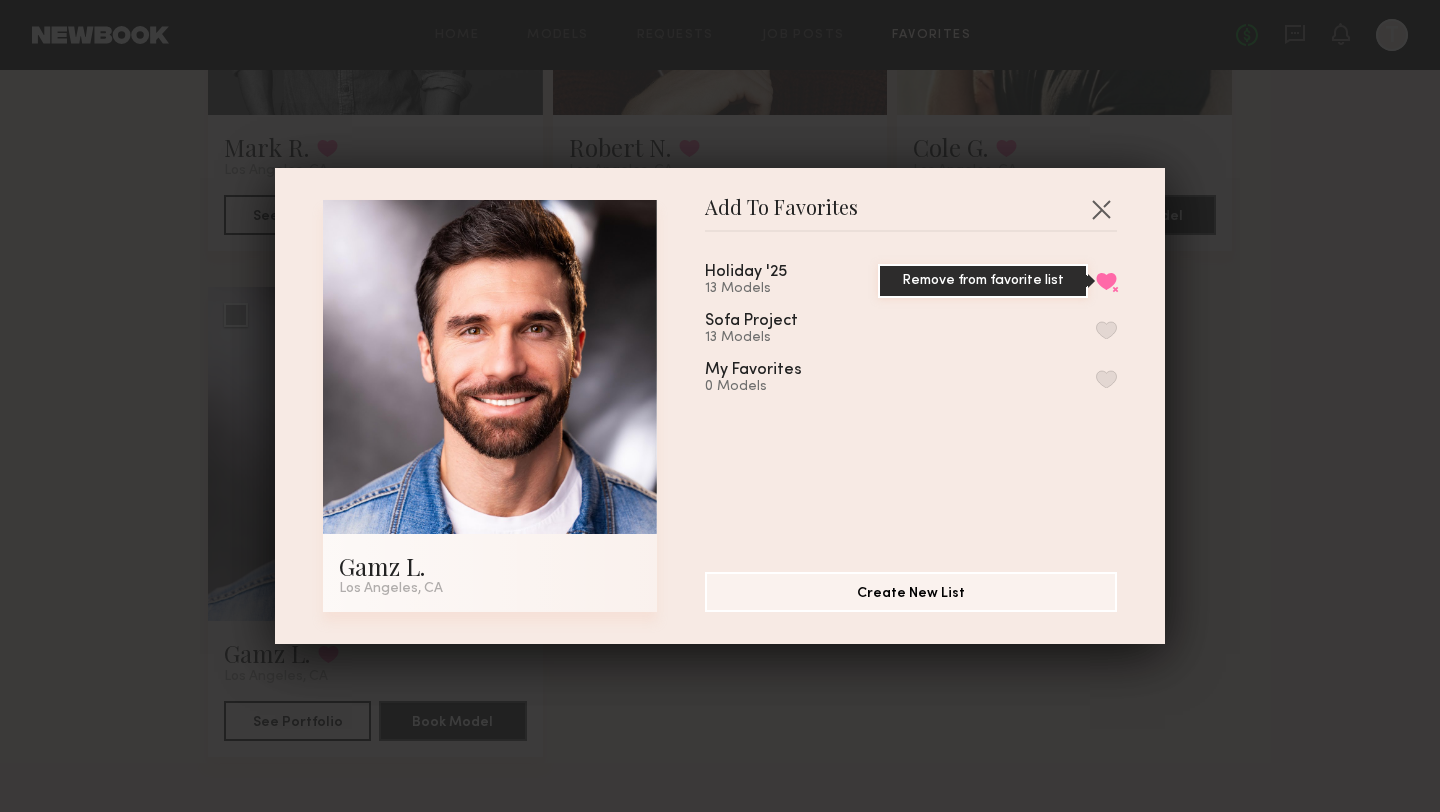 click on "Remove from favorite list" at bounding box center (1106, 281) 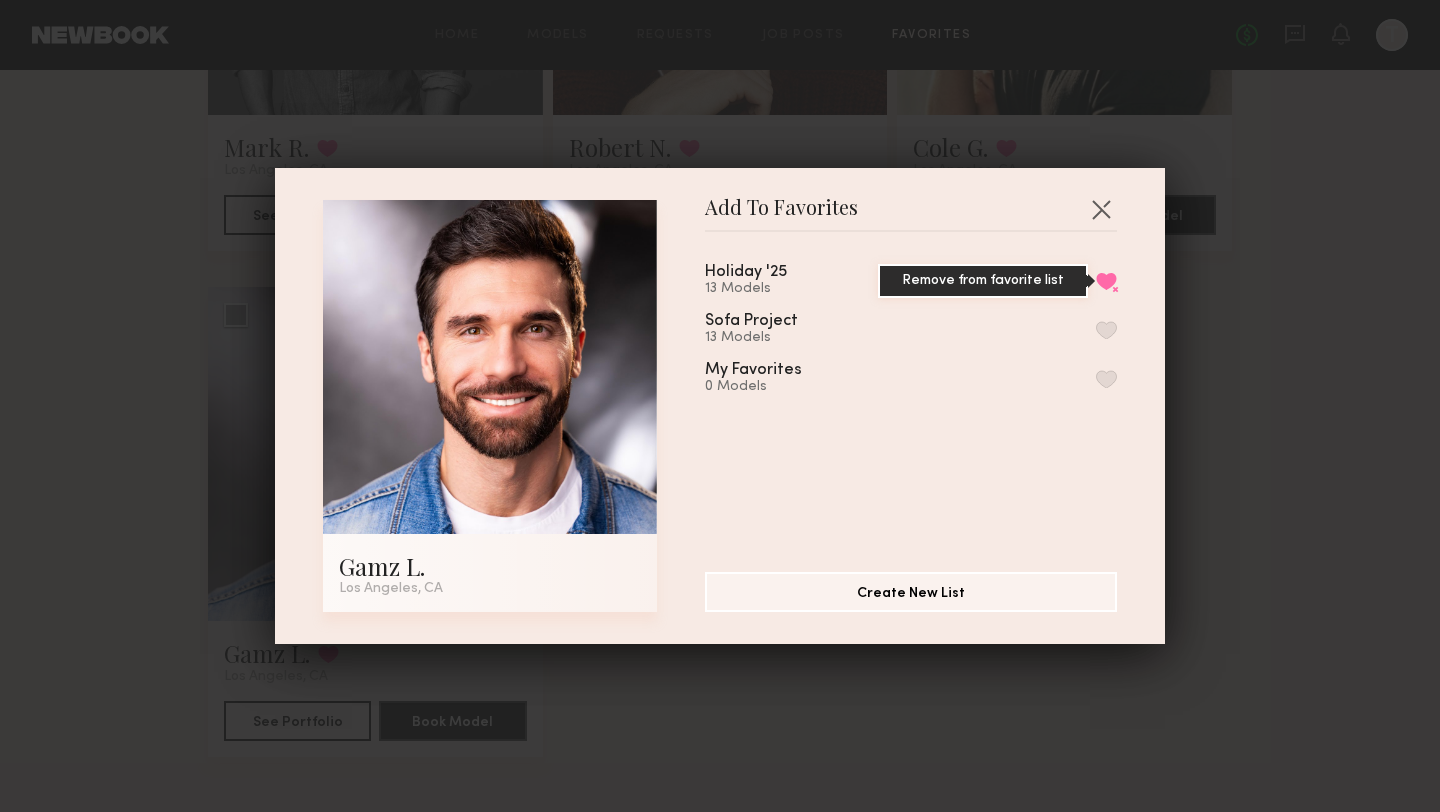scroll, scrollTop: 1478, scrollLeft: 0, axis: vertical 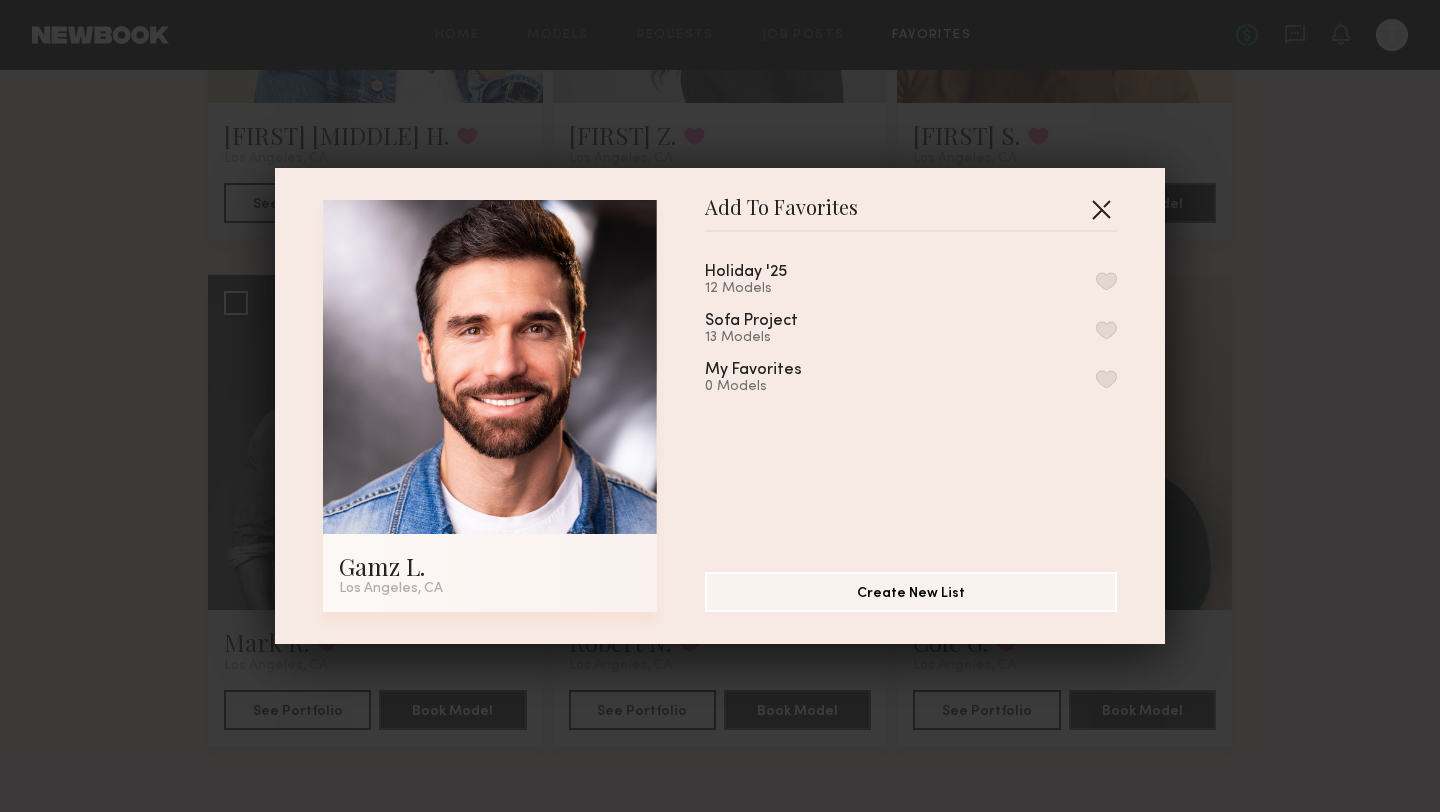 click at bounding box center [1101, 209] 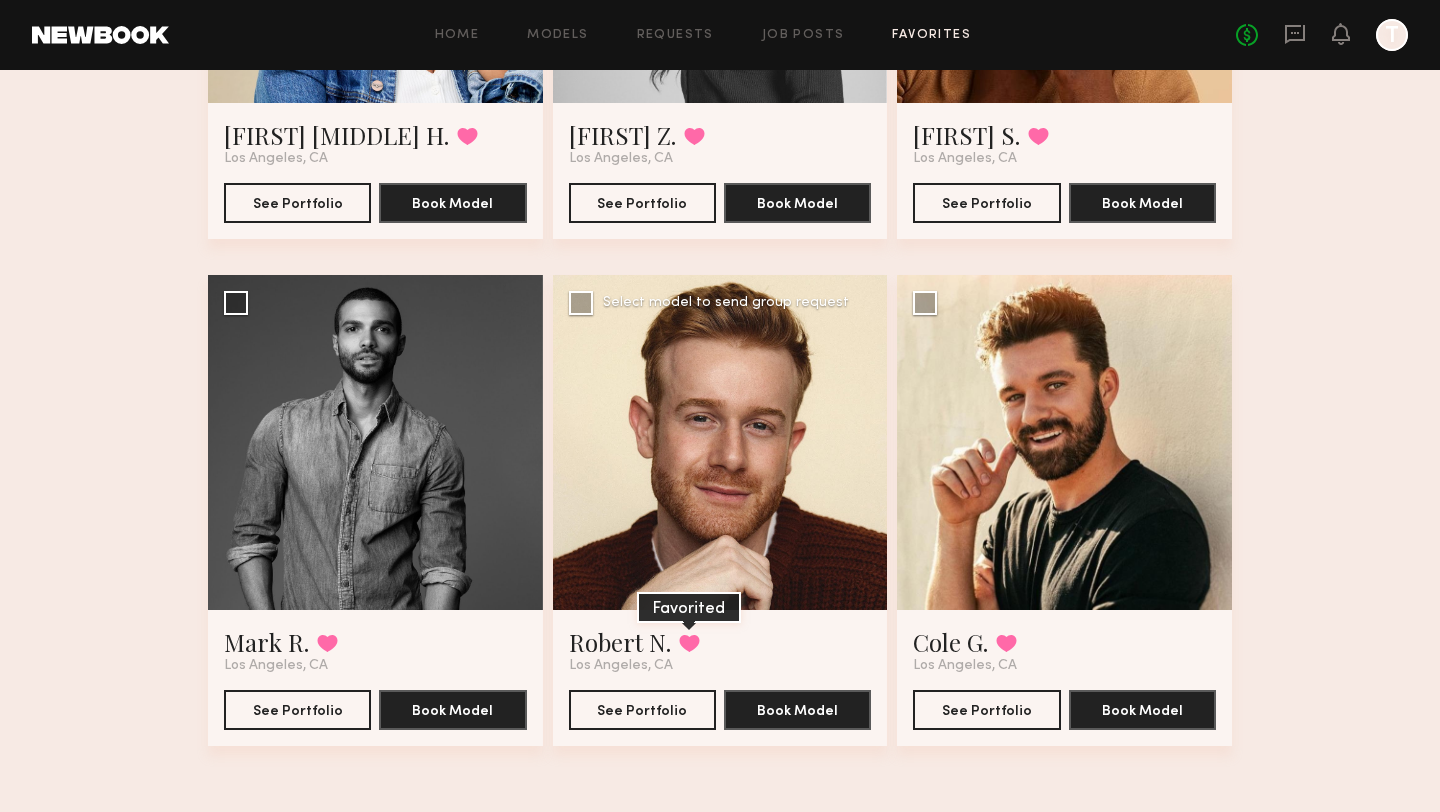 click 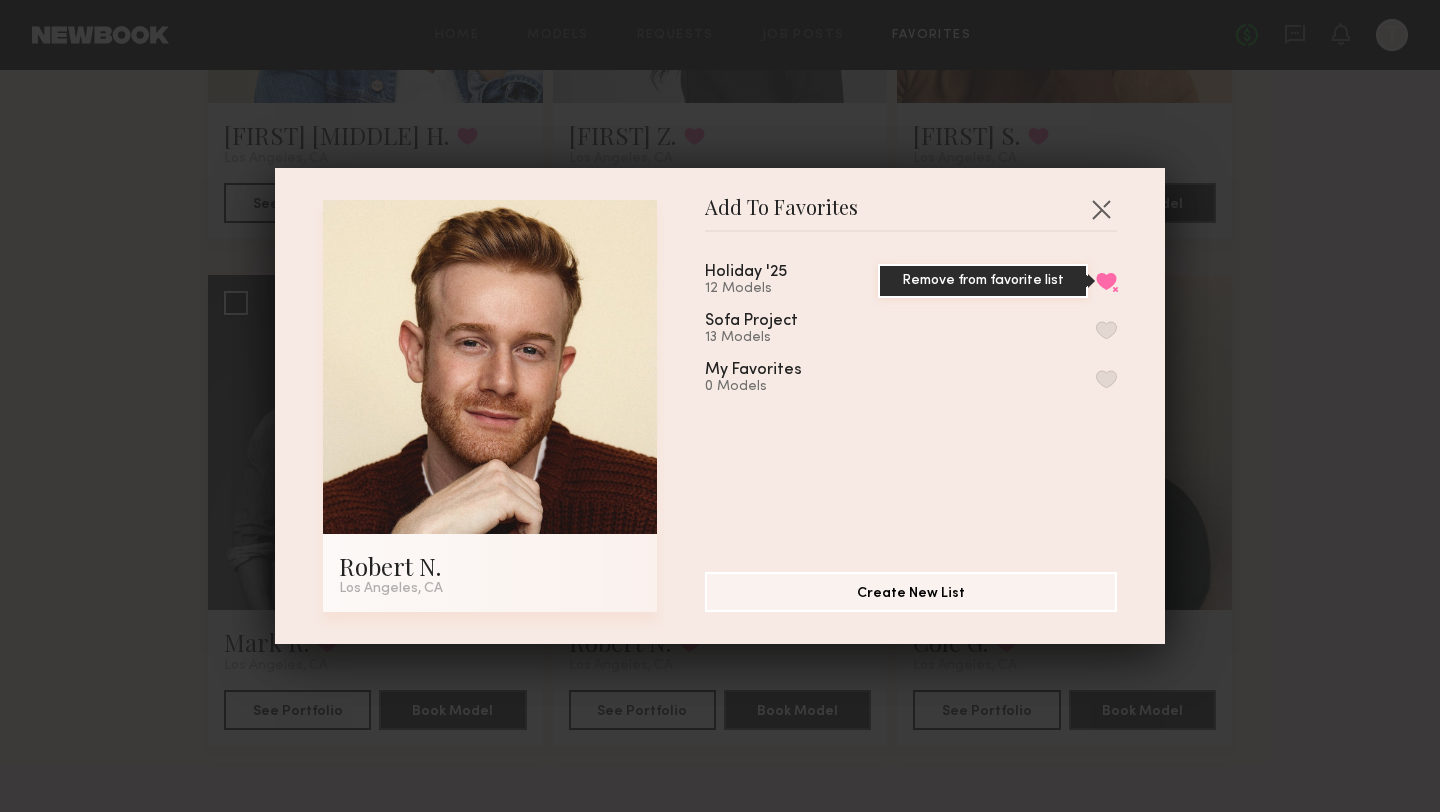 click on "Remove from favorite list" at bounding box center (1106, 281) 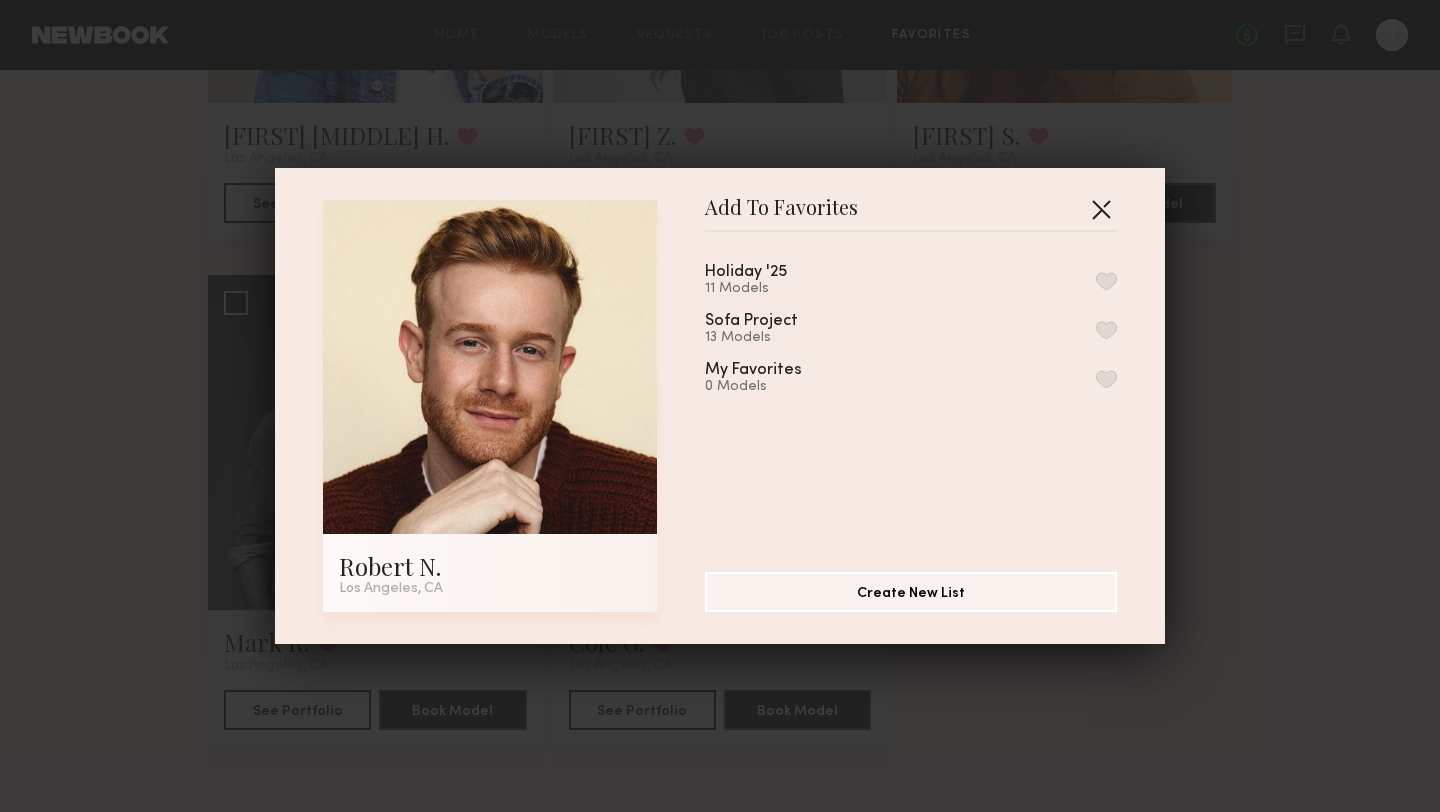 click at bounding box center (1101, 209) 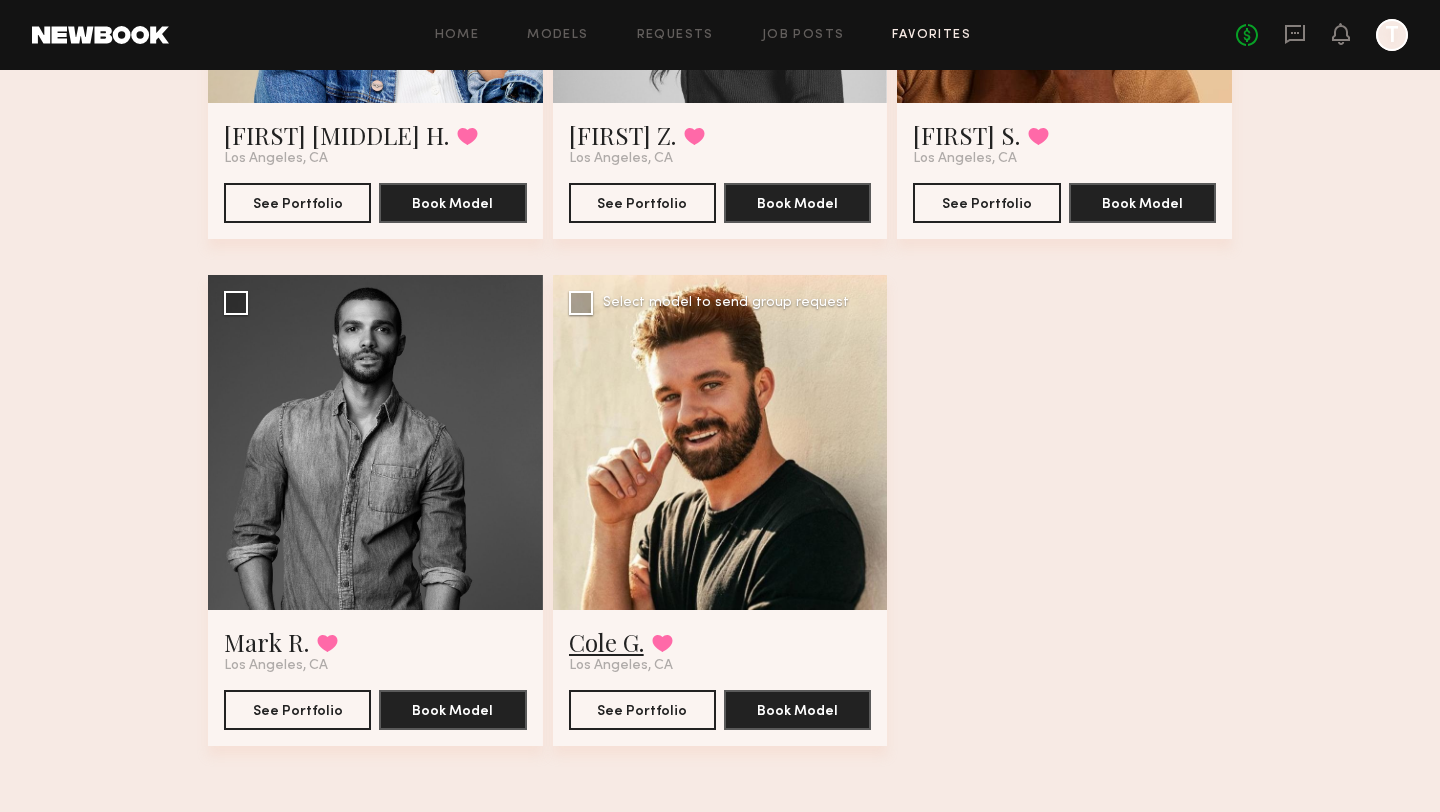 click on "Cole G." 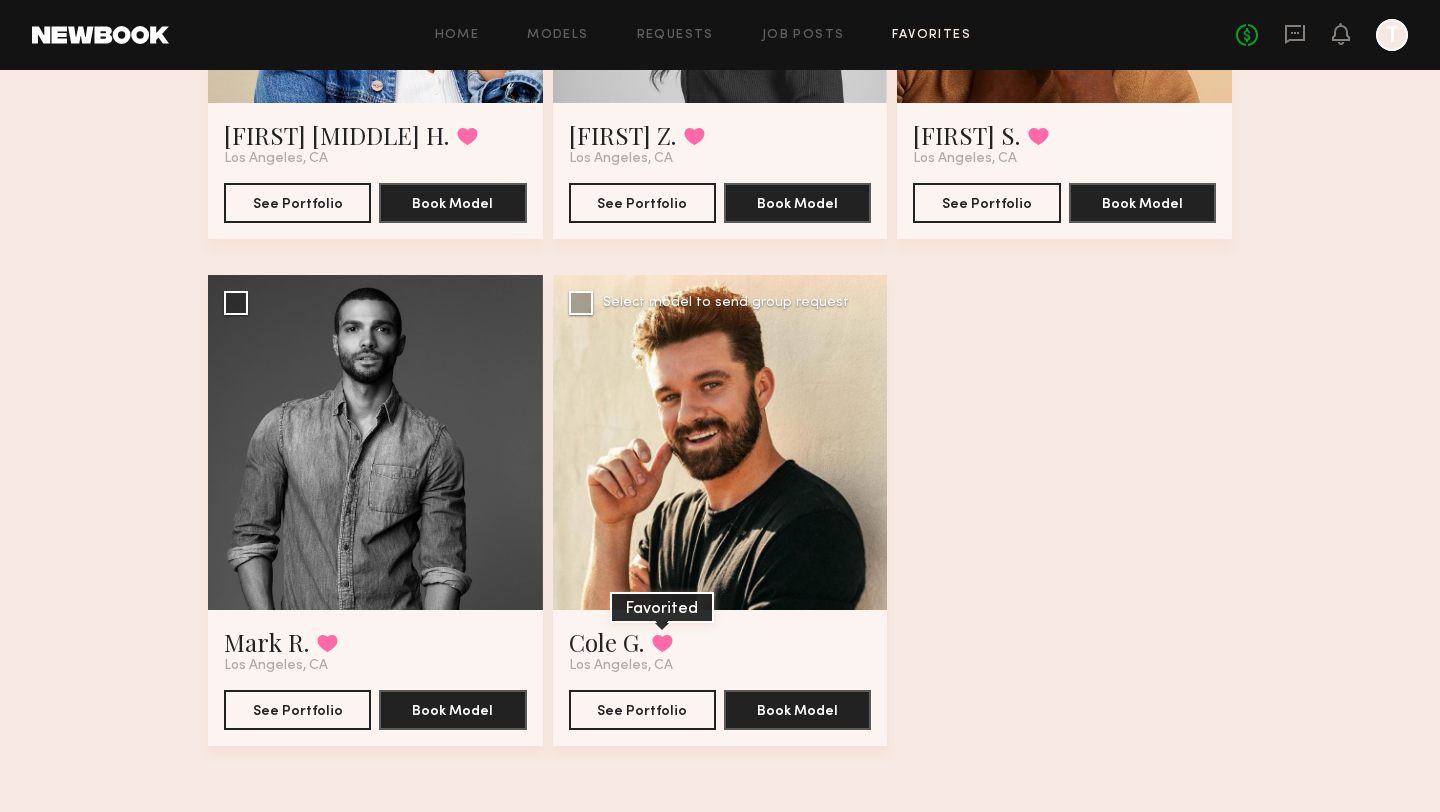 click 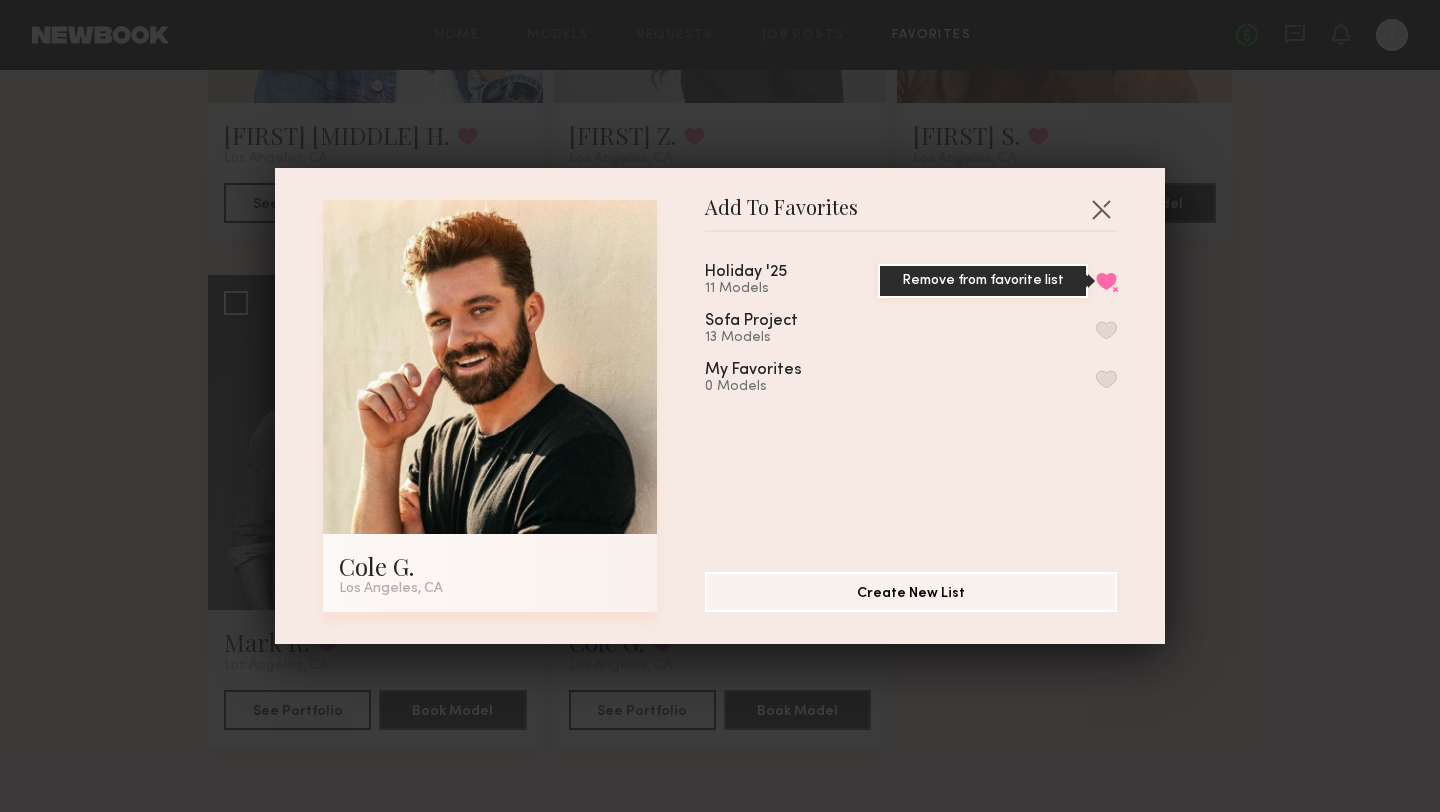 click on "Remove from favorite list" at bounding box center [1106, 281] 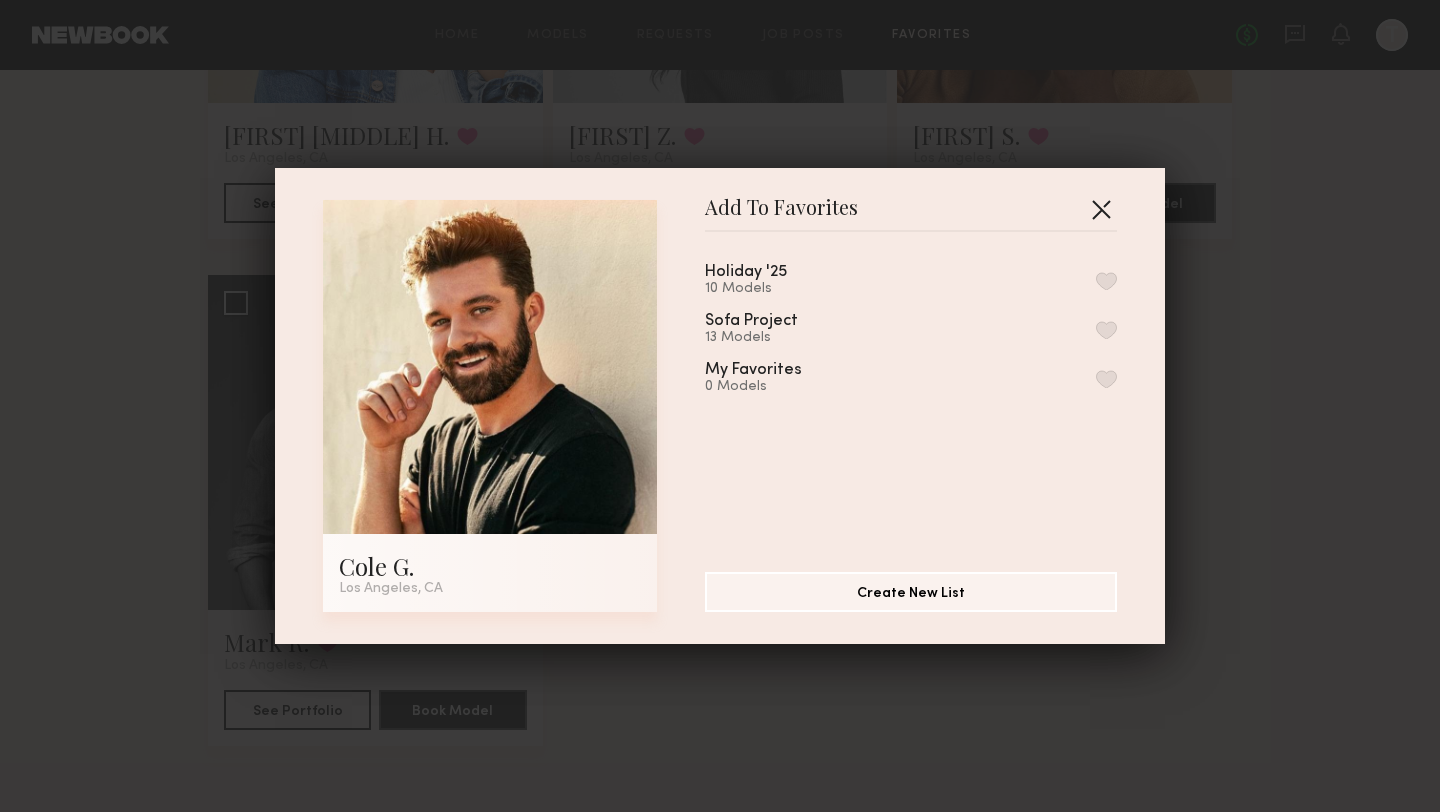 click at bounding box center (1101, 209) 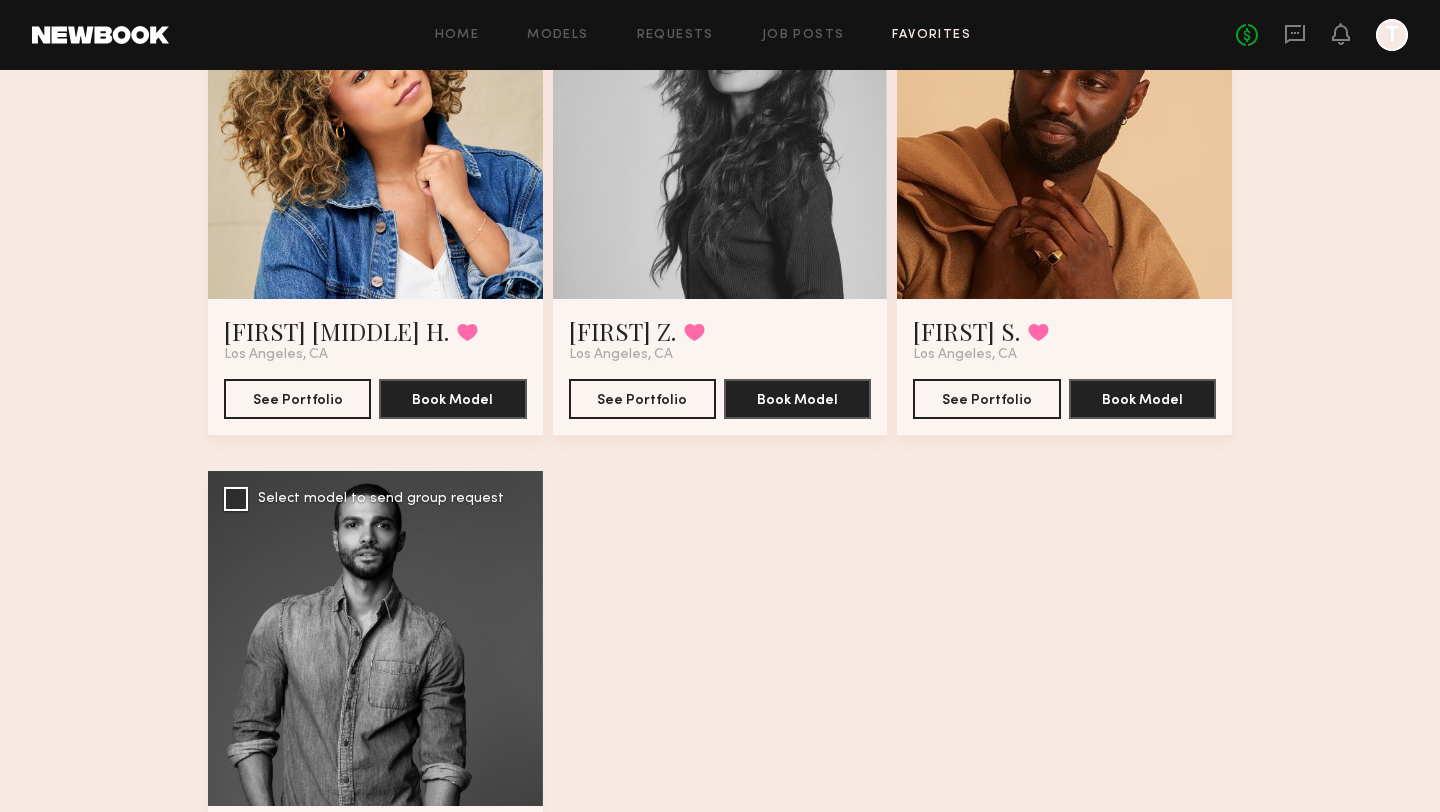scroll, scrollTop: 0, scrollLeft: 0, axis: both 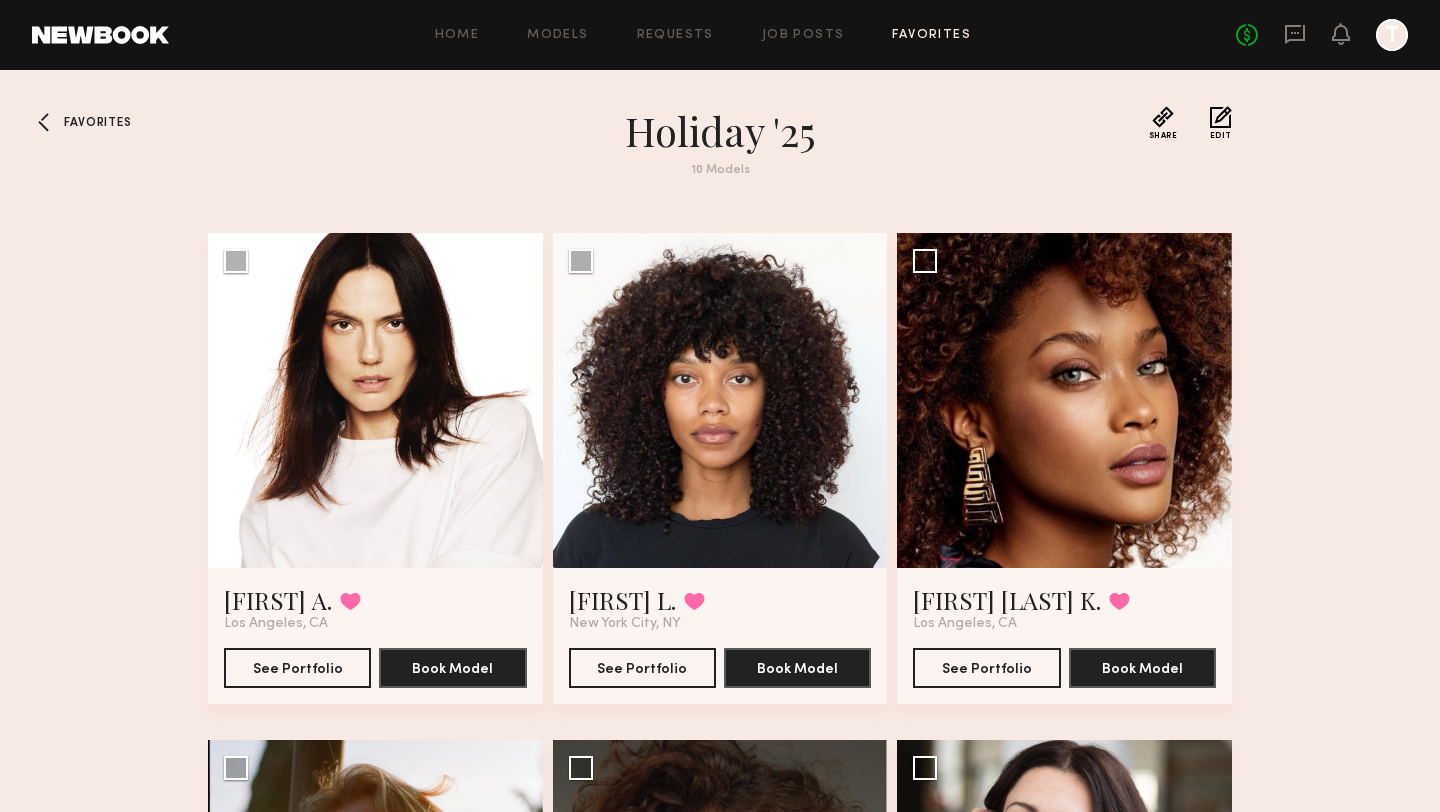 click on "Favorites" 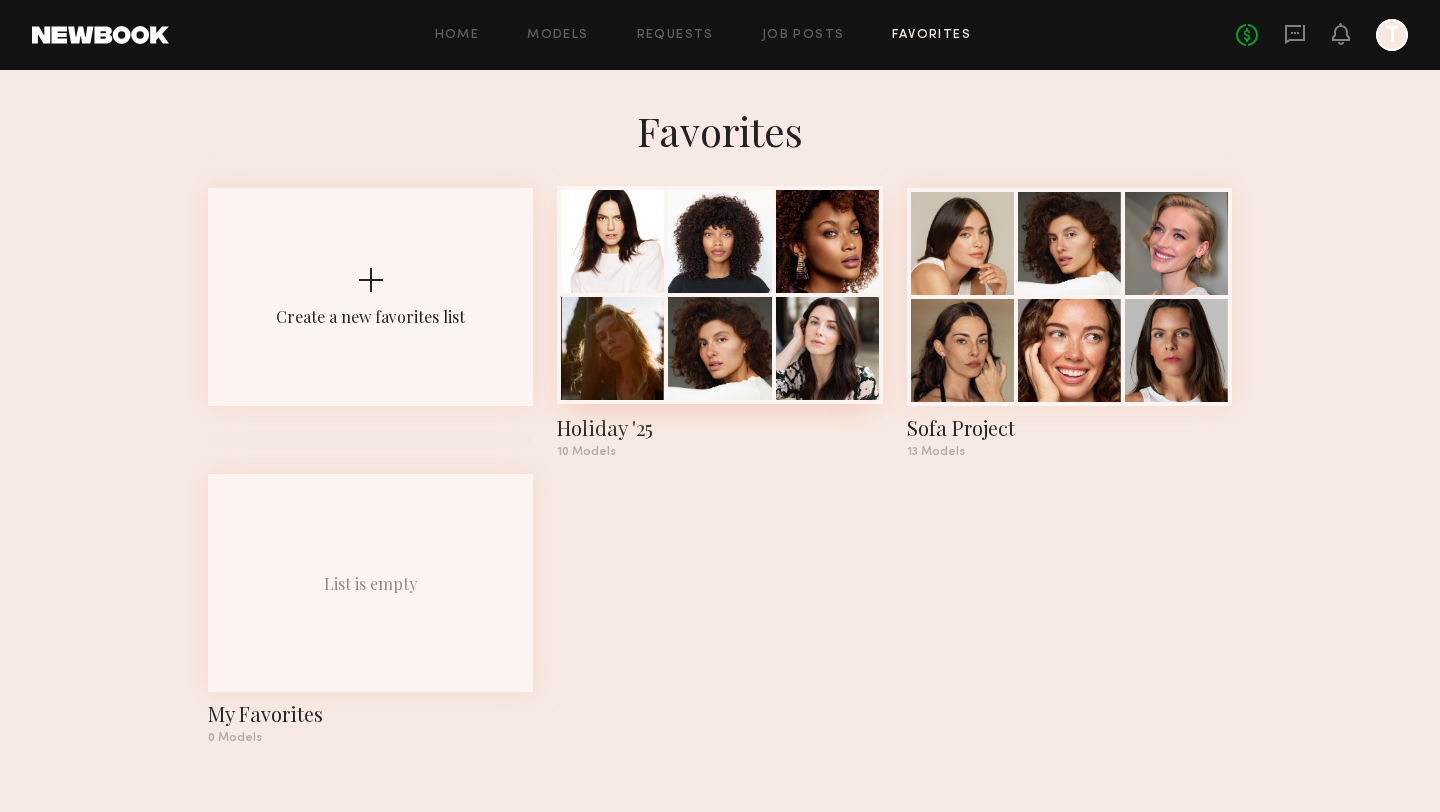 click 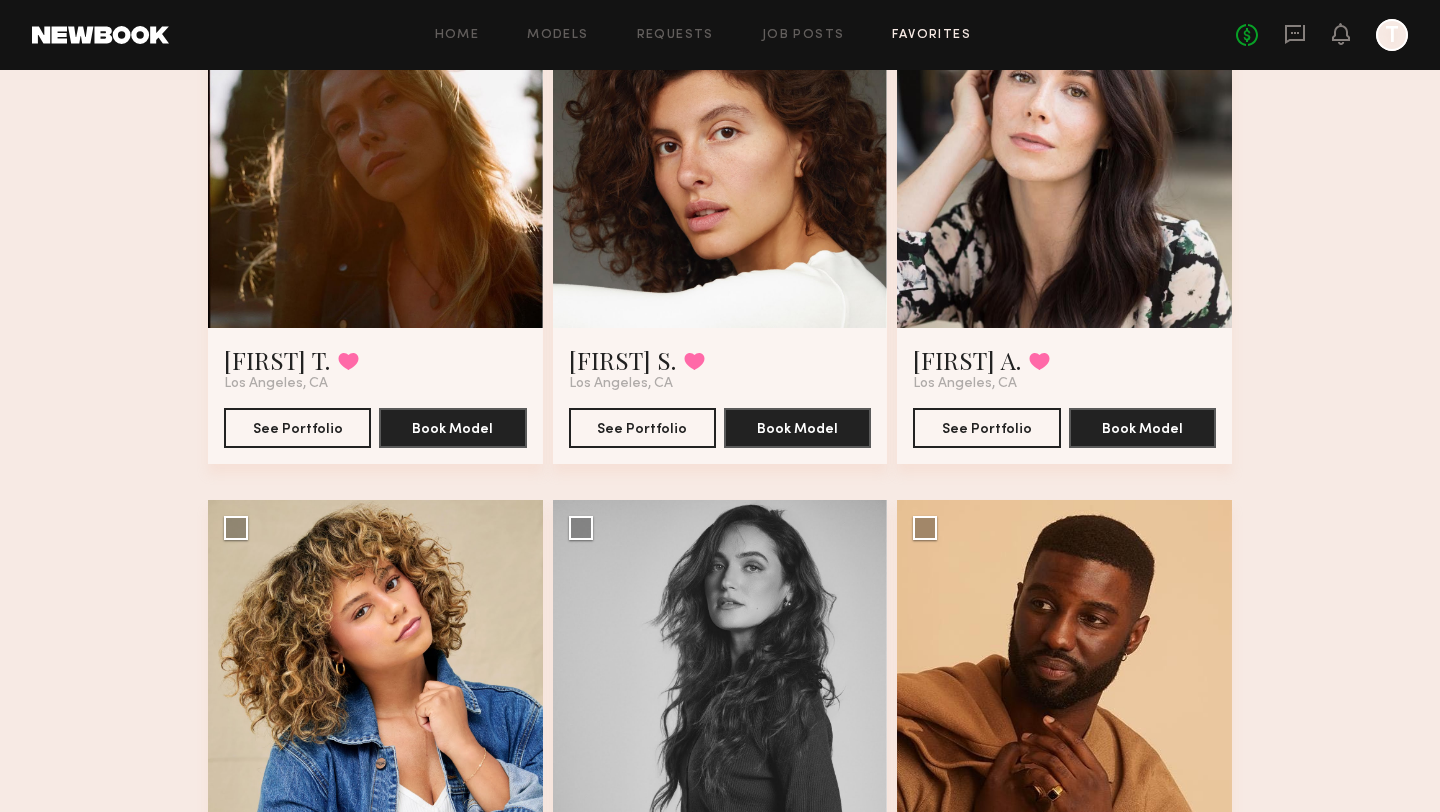 scroll, scrollTop: 0, scrollLeft: 0, axis: both 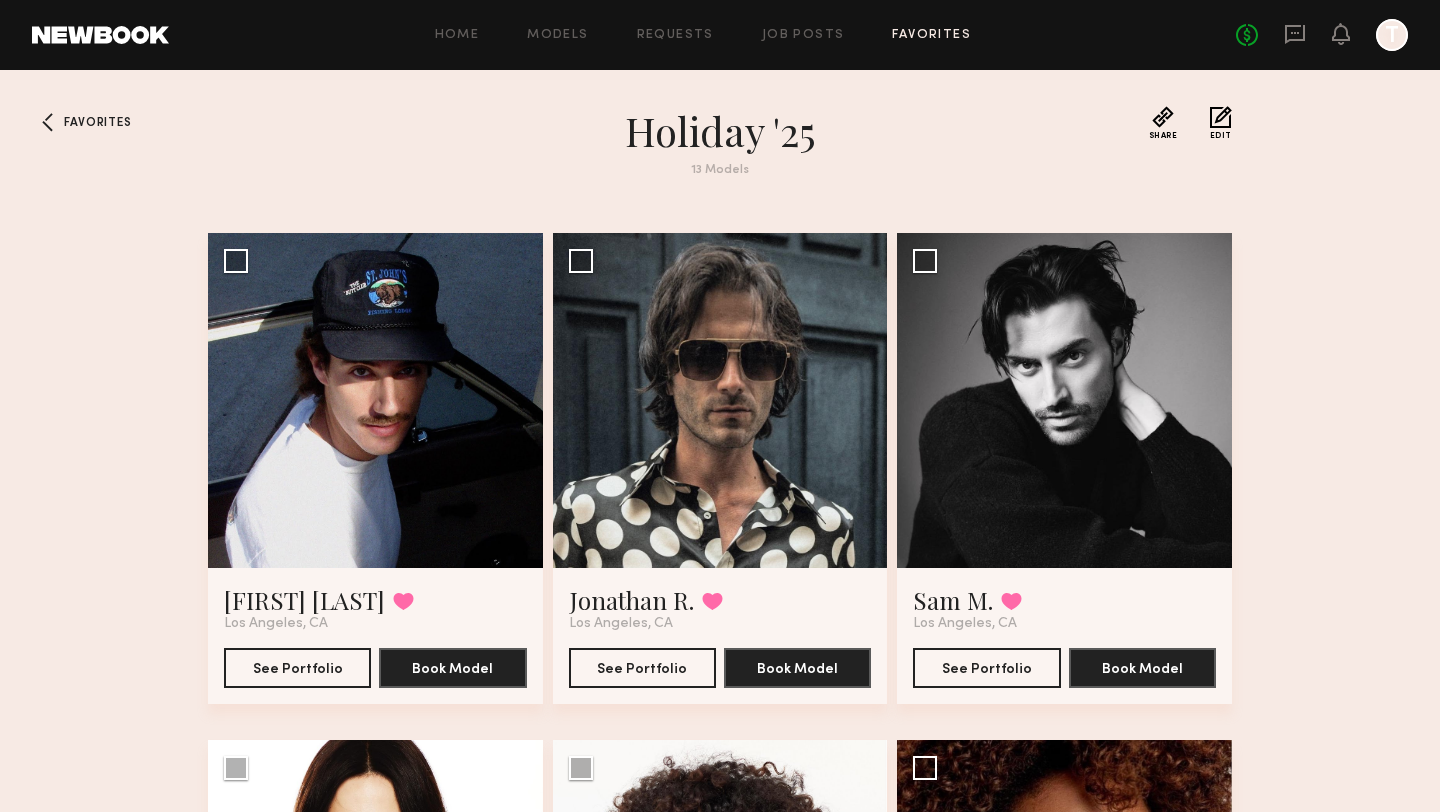 click on "Favorites Holiday '25 13   Models Share Copy Shareable Link Edit Arthur F. Favorited Los Angeles, CA See Portfolio Book Model Select model to send group request Jonathan R. Favorited Los Angeles, CA See Portfolio Book Model Select model to send group request Sam M. Favorited Los Angeles, CA See Portfolio Book Model Select model to send group request Kate A. Favorited Los Angeles, CA See Portfolio Book Model Select model to send group request Rebecca L. Favorited New York City, NY See Portfolio Book Model Select model to send group request Ariel D K. Favorited Los Angeles, CA See Portfolio Book Model Select model to send group request Lauren T. Favorited Los Angeles, CA See Portfolio Book Model Select model to send group request Masha S. Favorited Los Angeles, CA See Portfolio Book Model Select model to send group request Genevieve A. Favorited Los Angeles, CA See Portfolio Book Model Select model to send group request India Rae H. Favorited Los Angeles, CA See Portfolio Book Model Nicole Z." 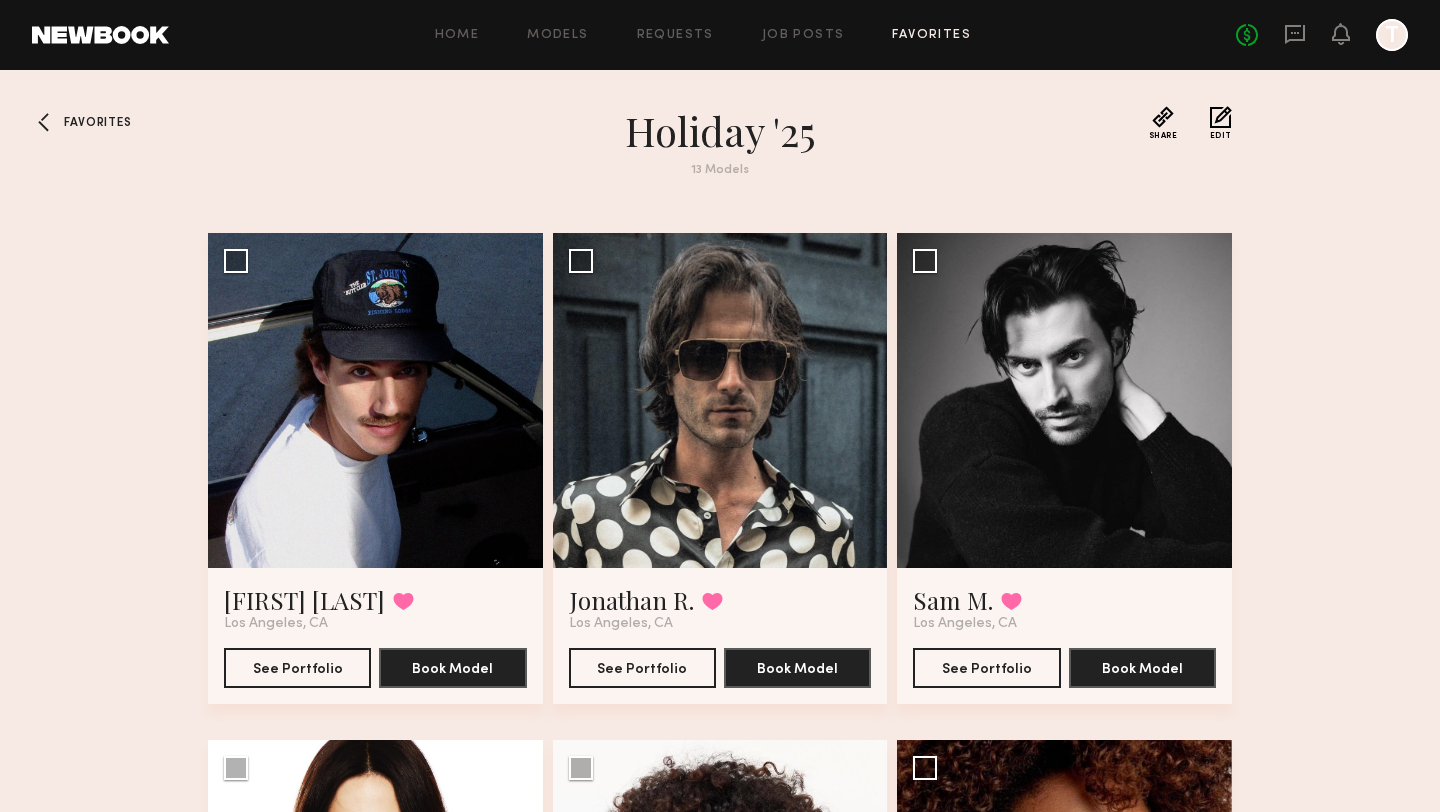 click 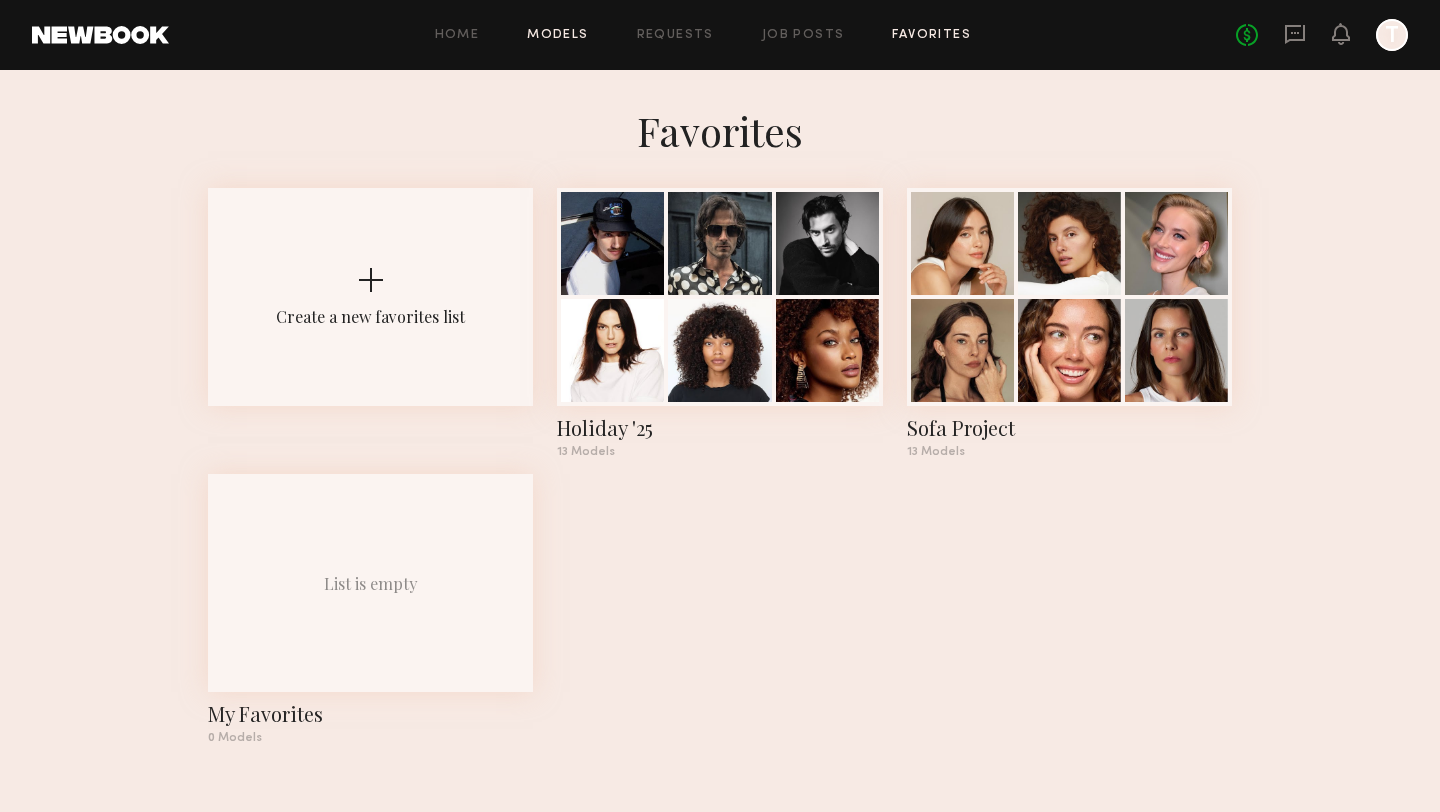 click on "Models" 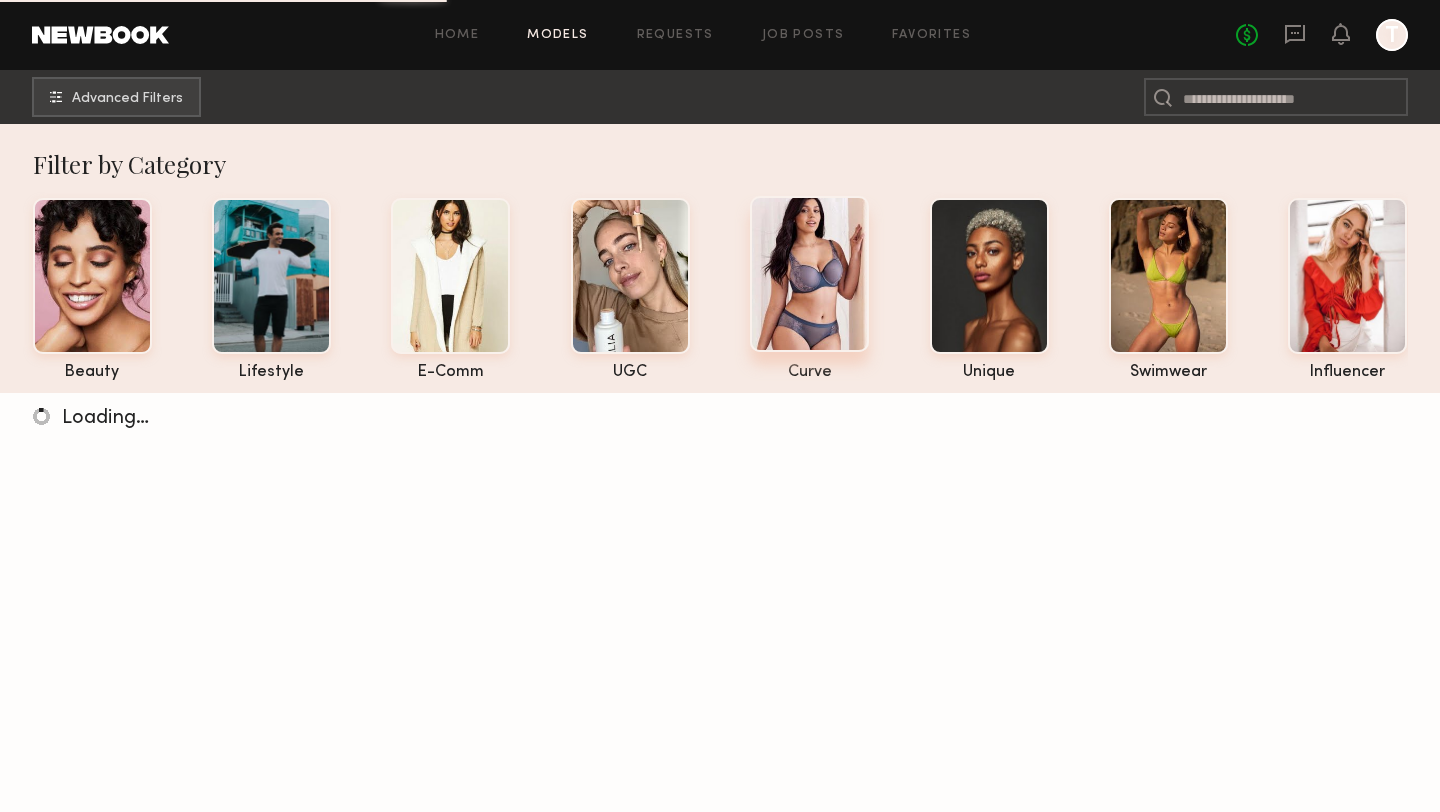 click 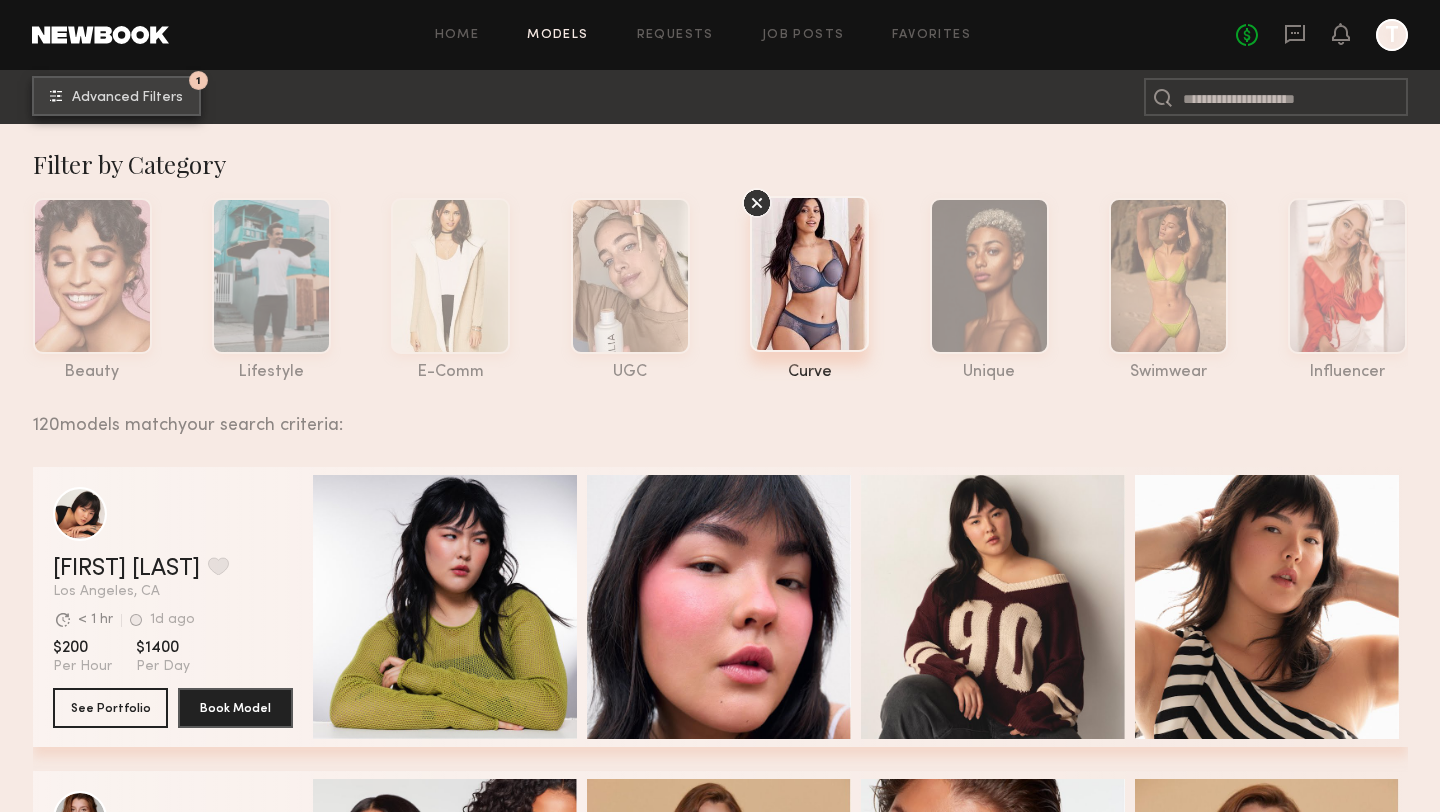 click on "1 Advanced Filters" 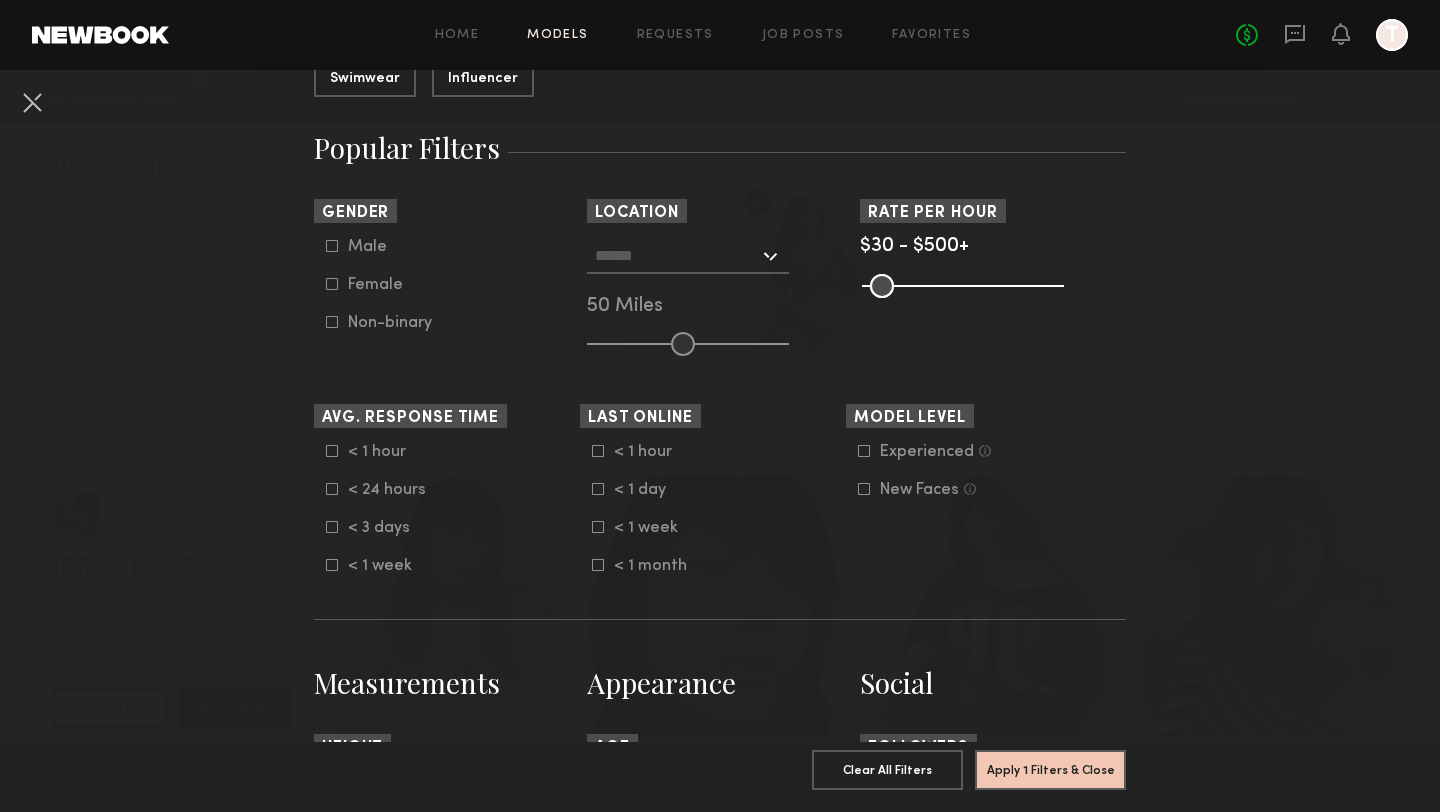 scroll, scrollTop: 374, scrollLeft: 0, axis: vertical 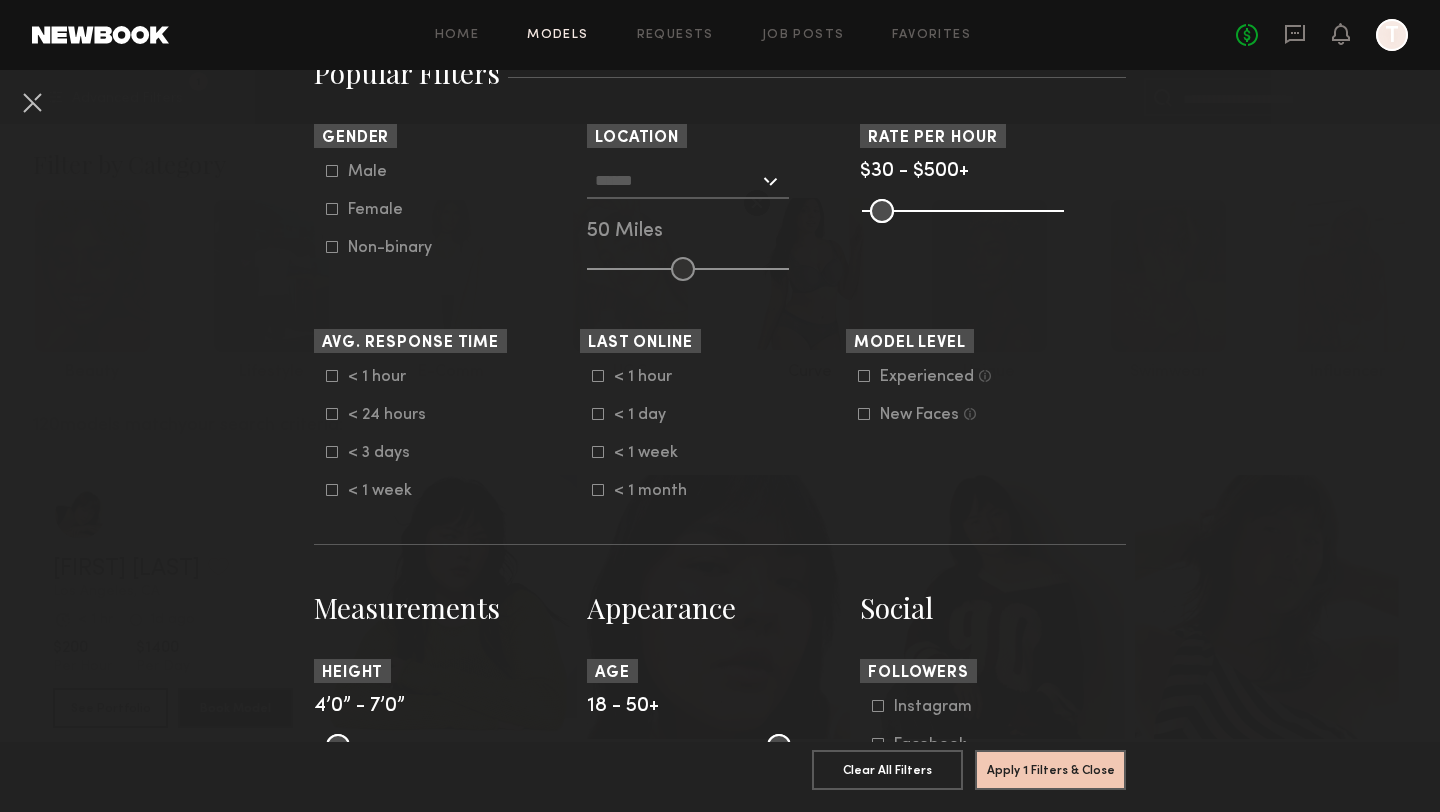 click on "Male" 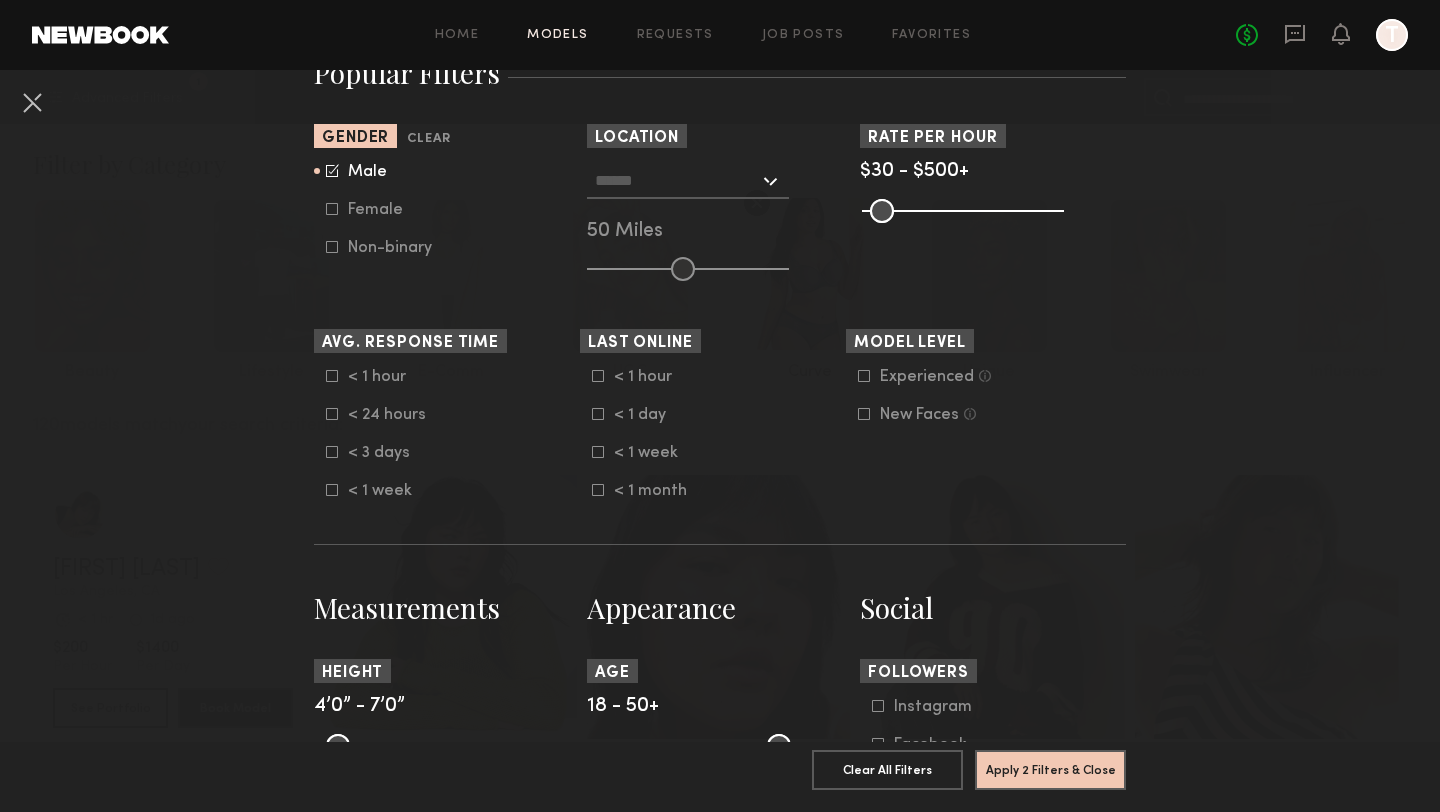 click on "Apply 2 Filters & Close" 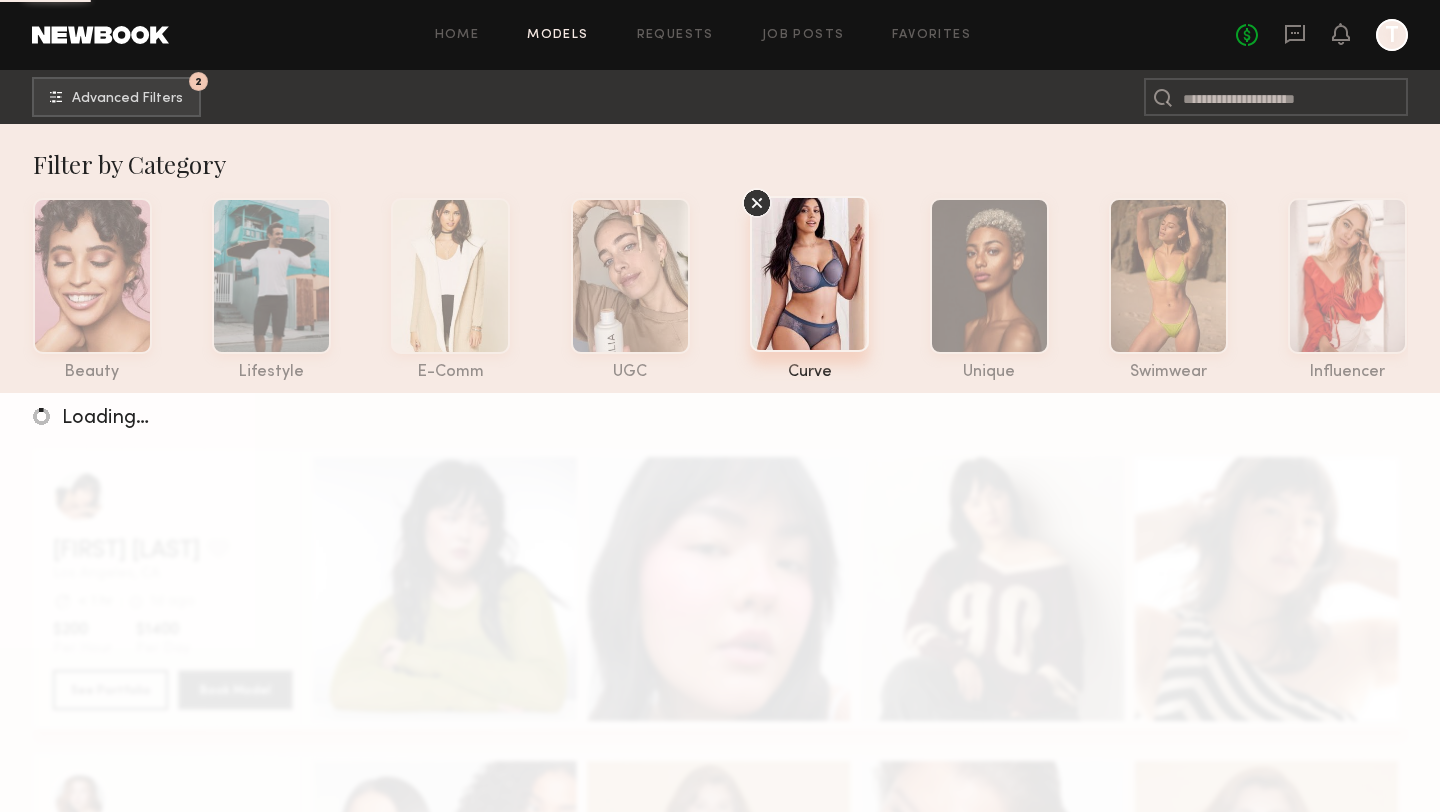 click on "Loading…" 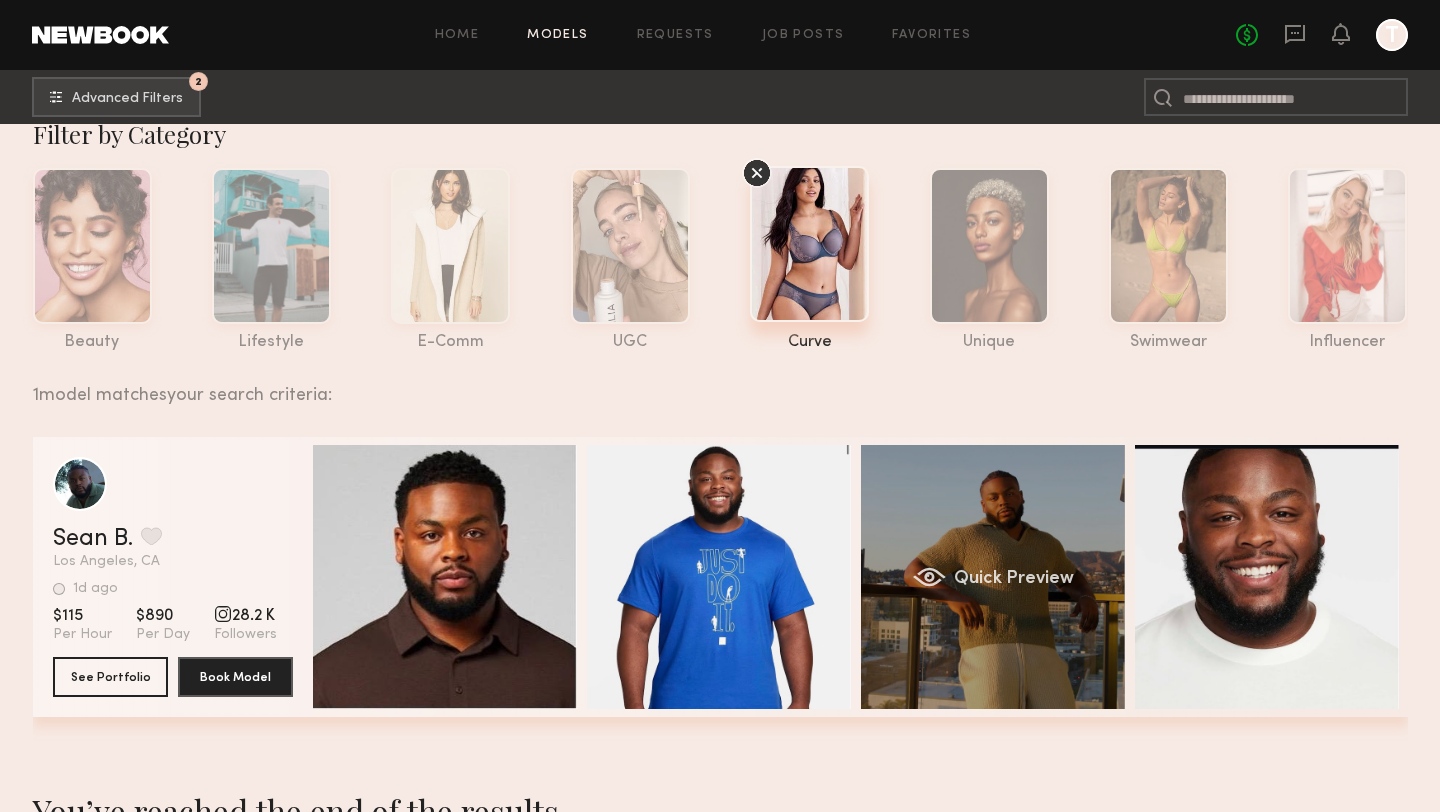 scroll, scrollTop: 0, scrollLeft: 0, axis: both 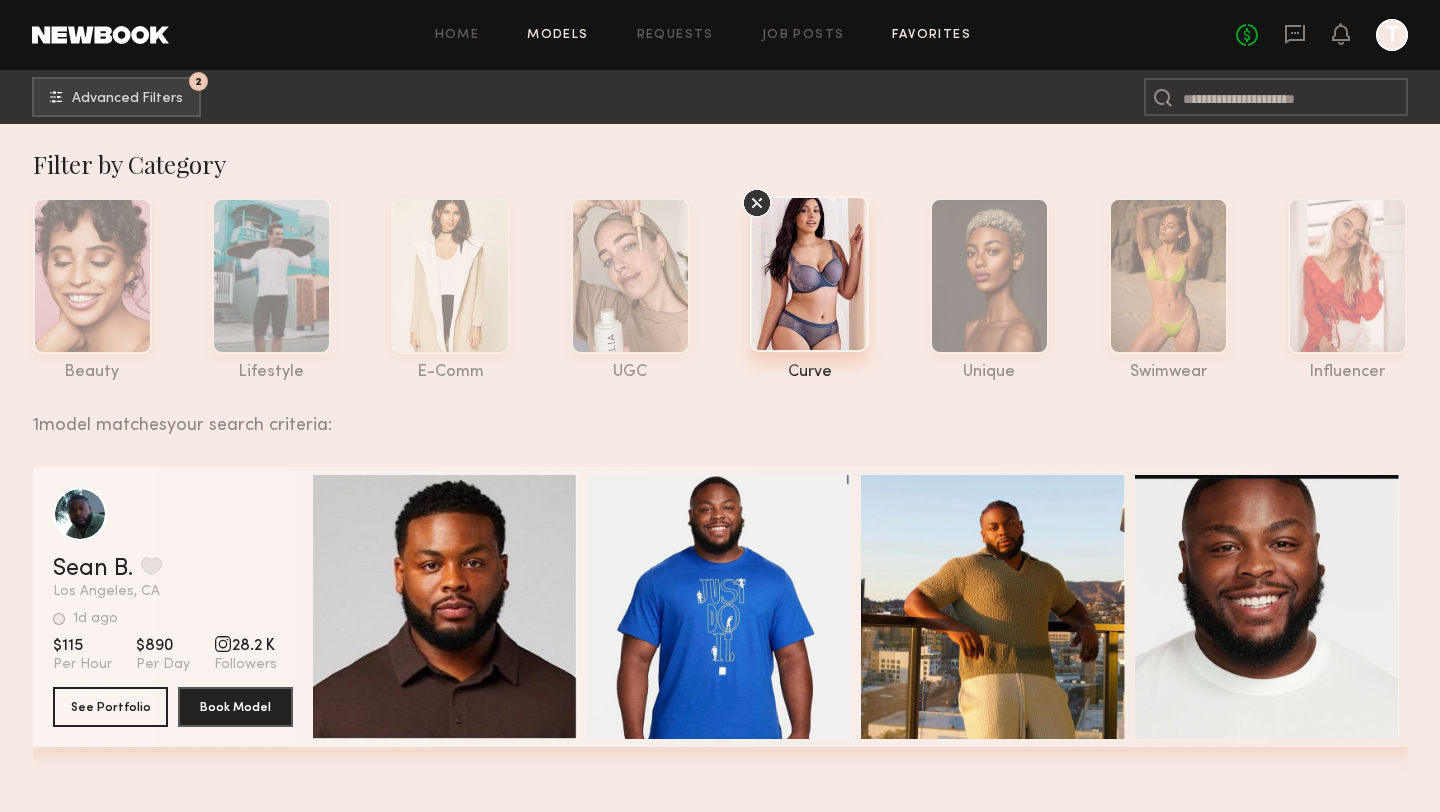 click on "Favorites" 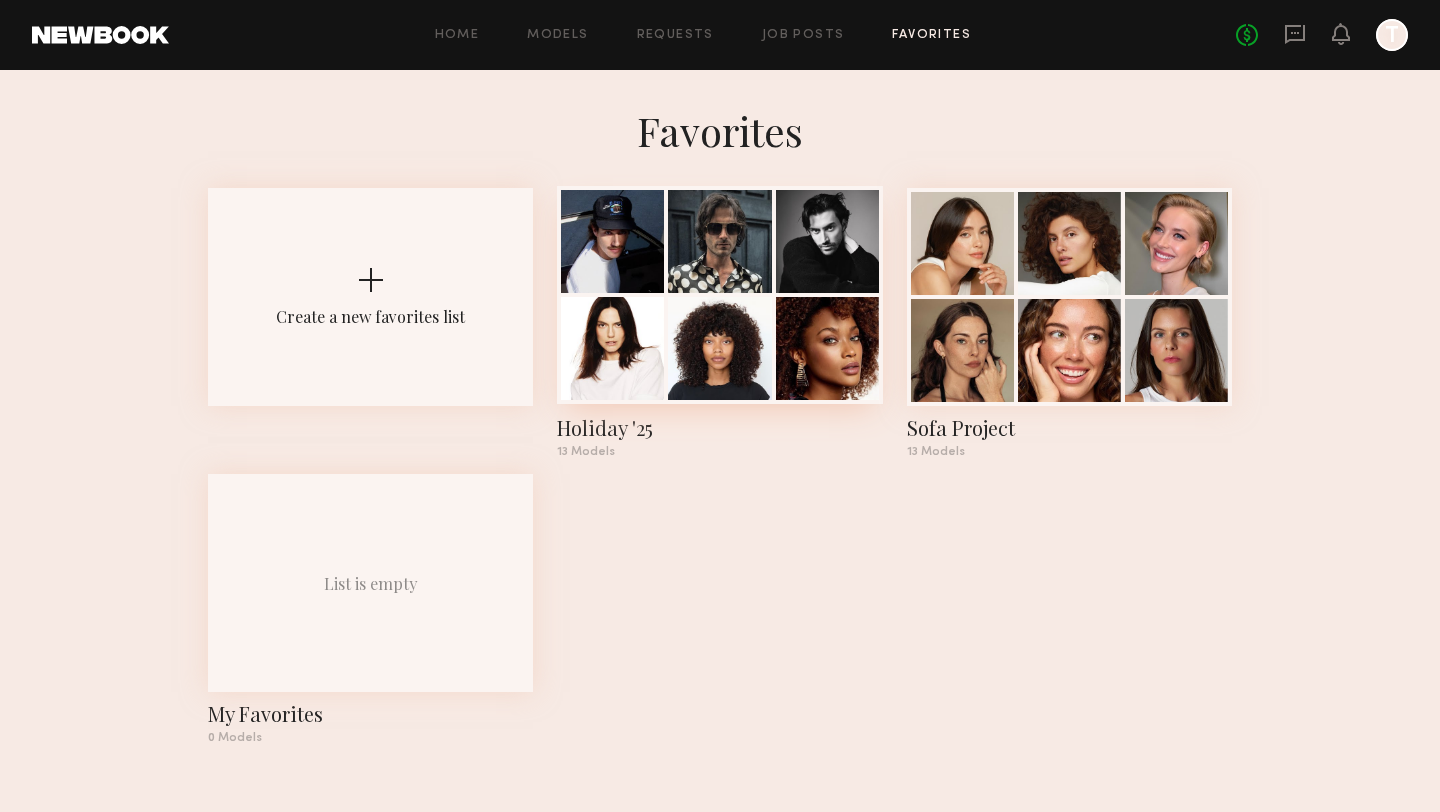 click 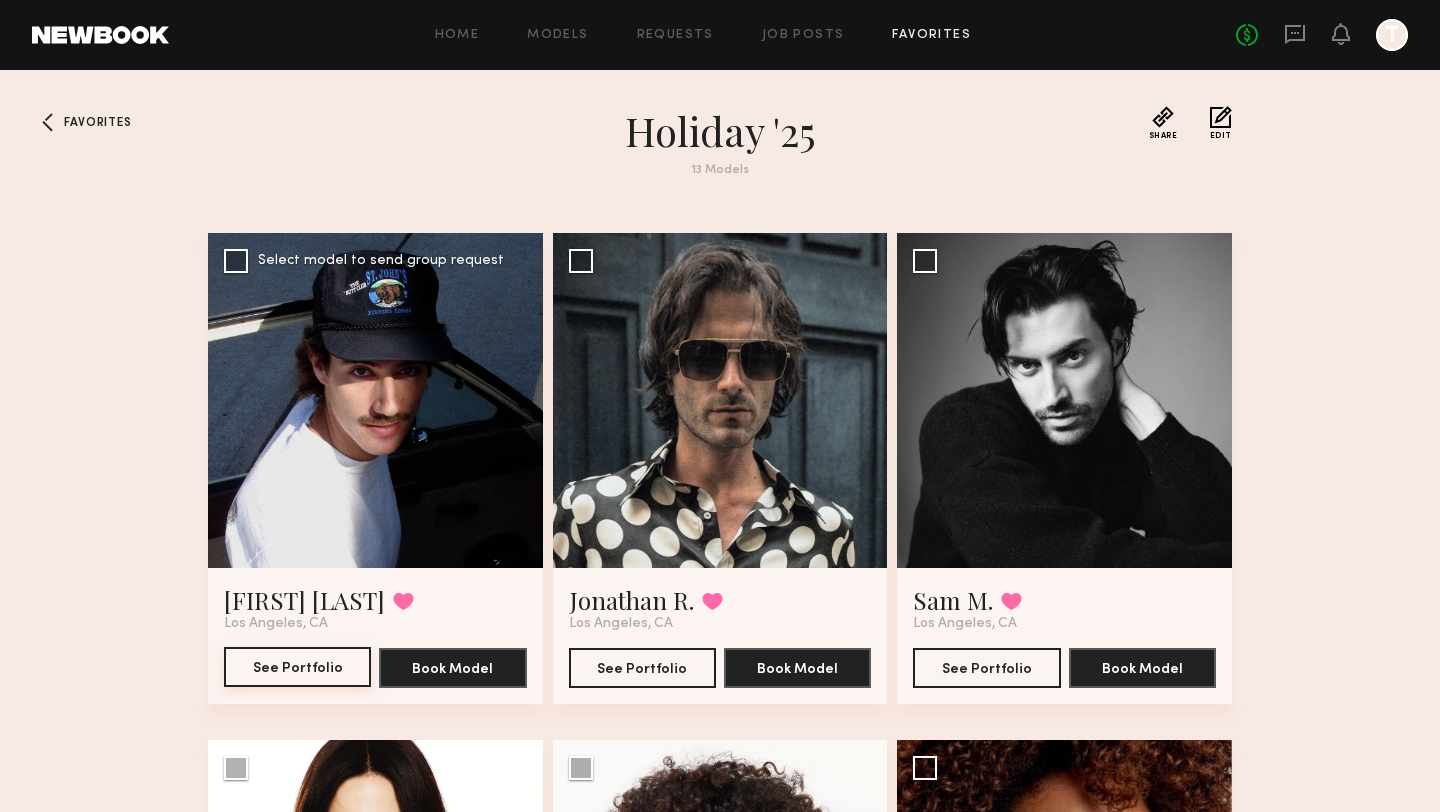 click on "See Portfolio" 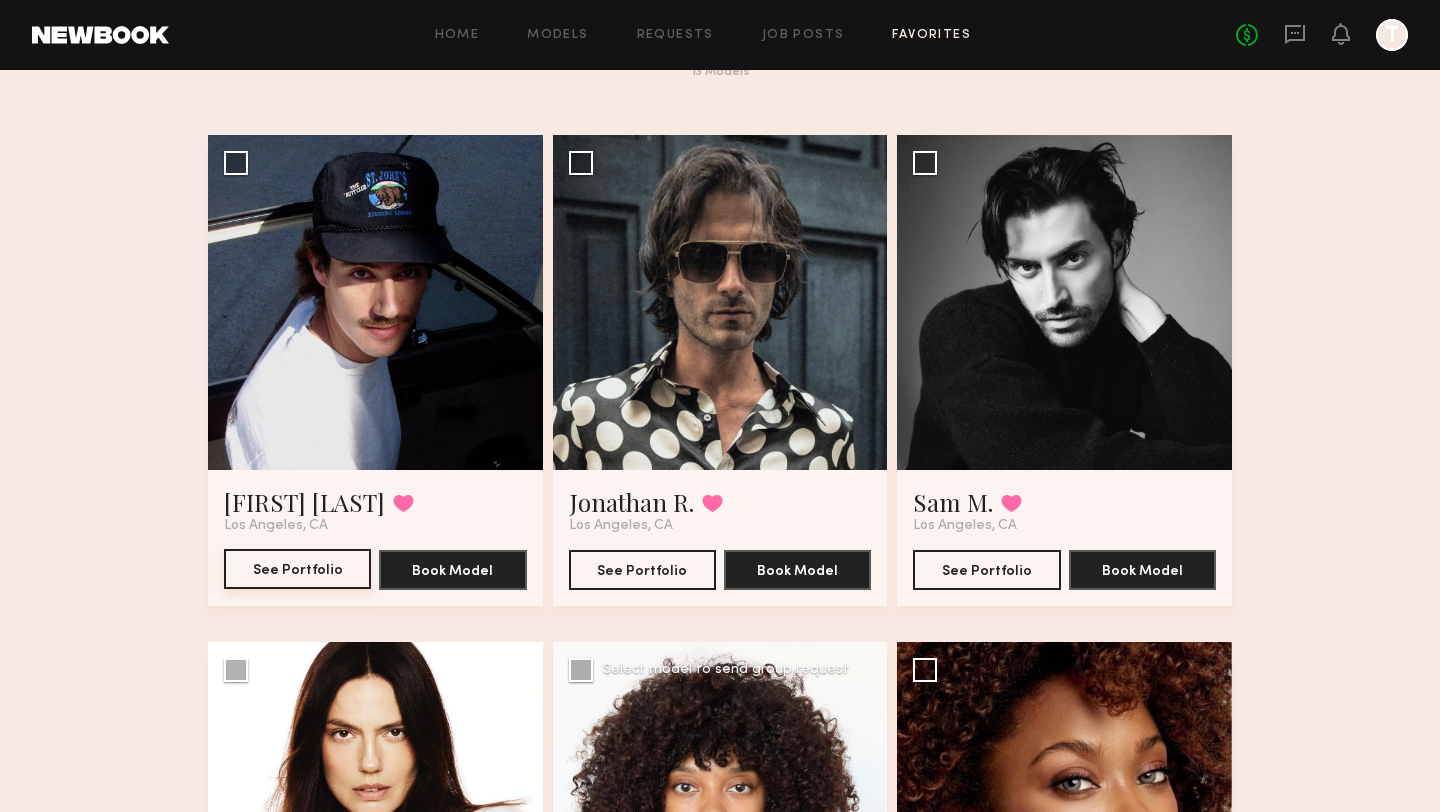 scroll, scrollTop: 0, scrollLeft: 0, axis: both 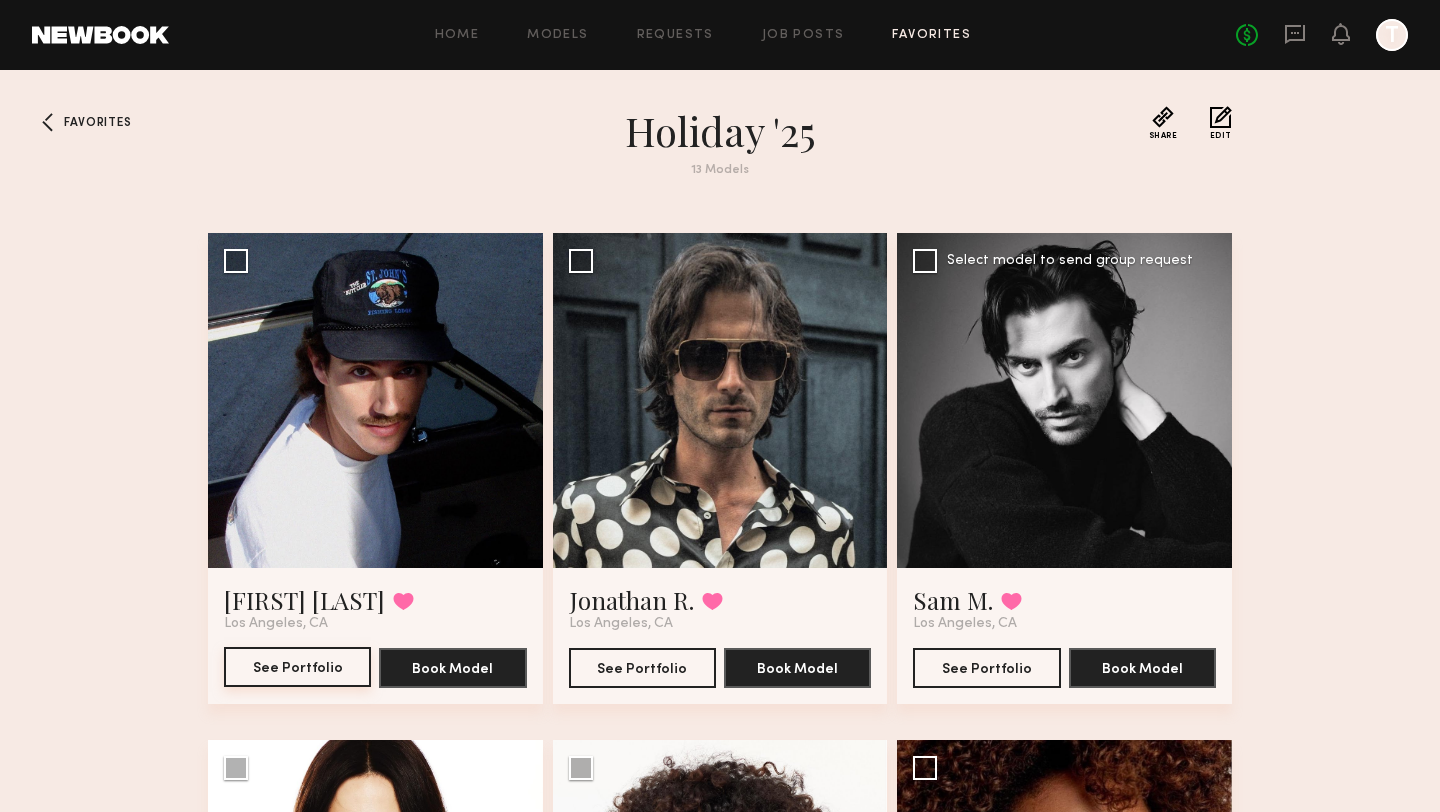type 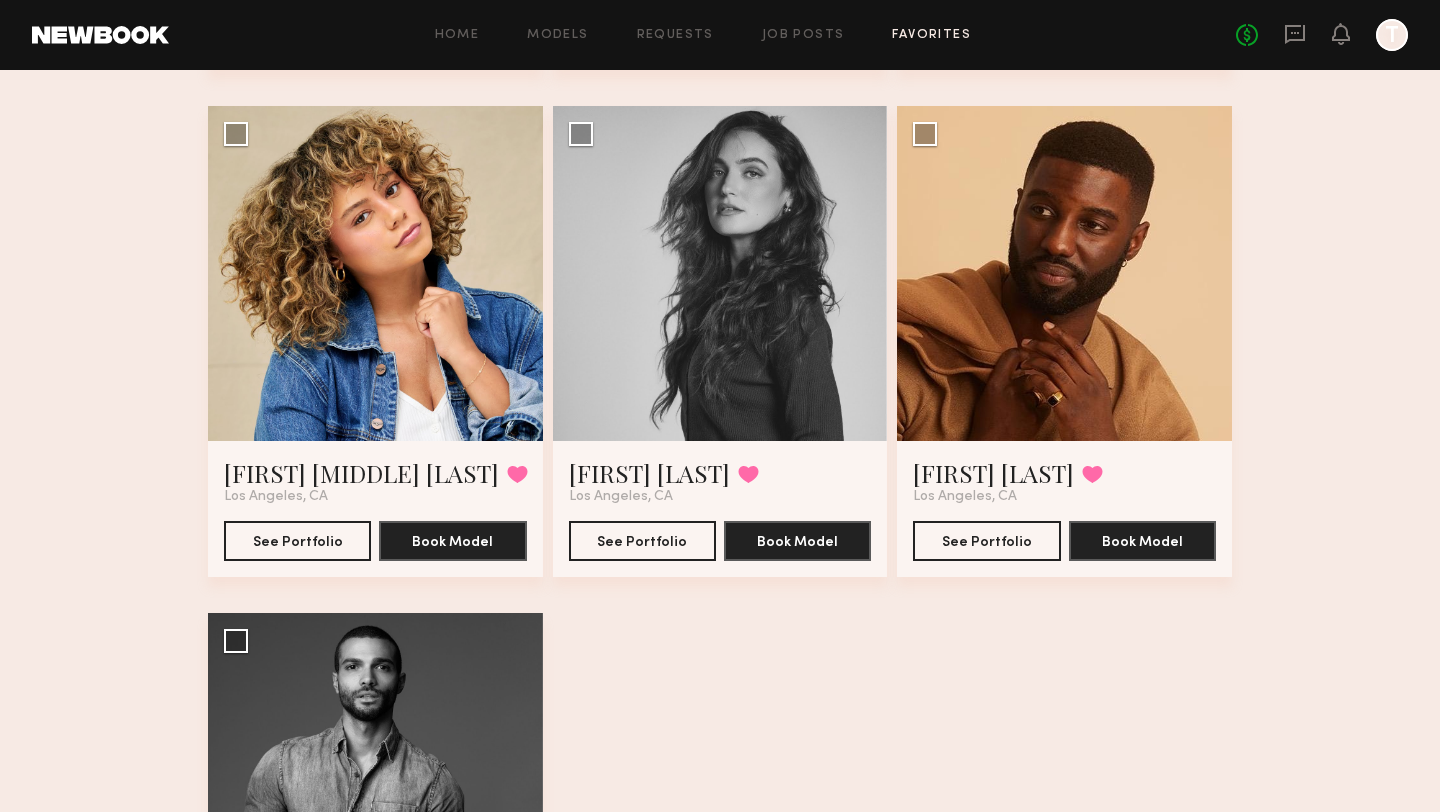 scroll, scrollTop: 1985, scrollLeft: 0, axis: vertical 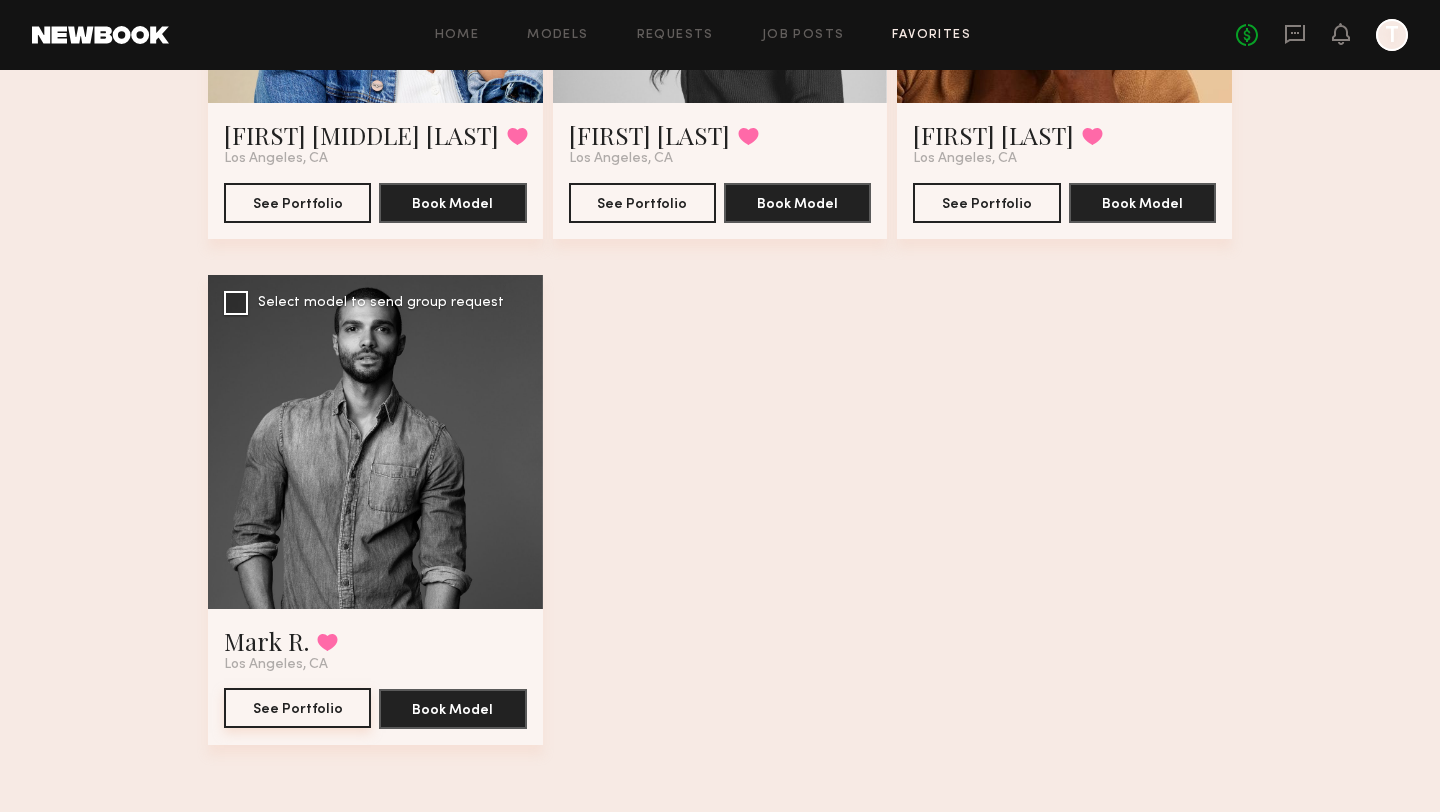 click on "See Portfolio" 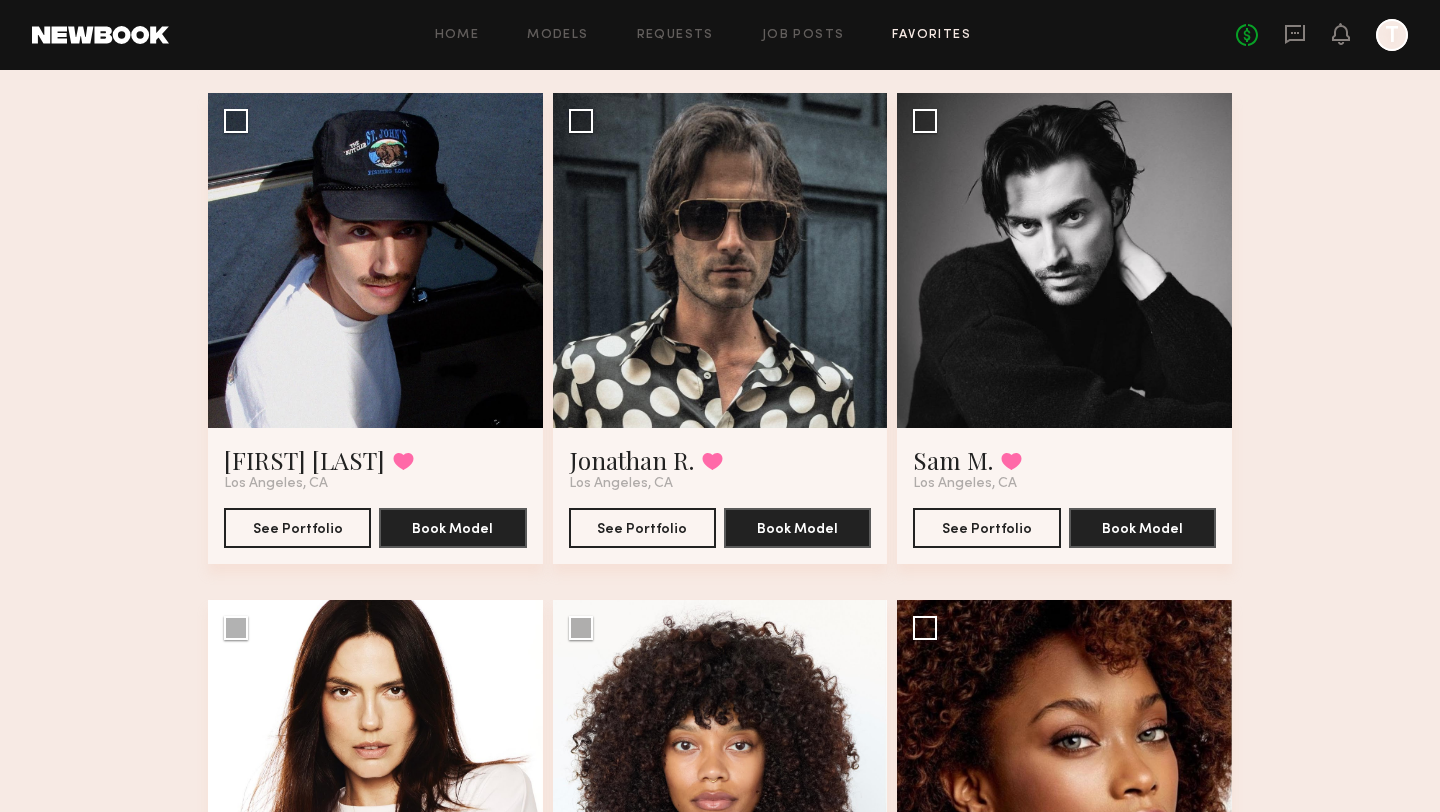 scroll, scrollTop: 132, scrollLeft: 0, axis: vertical 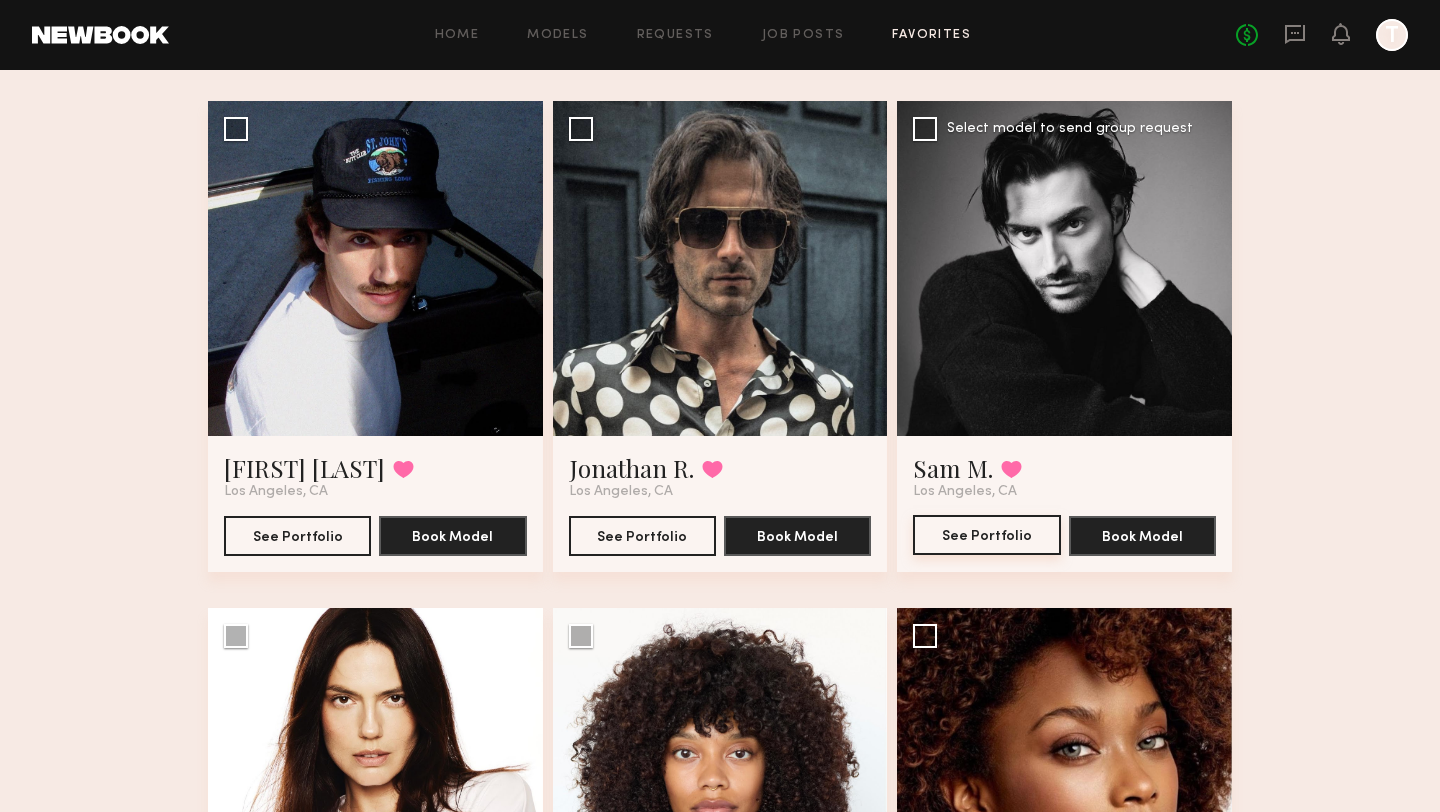 click on "See Portfolio" 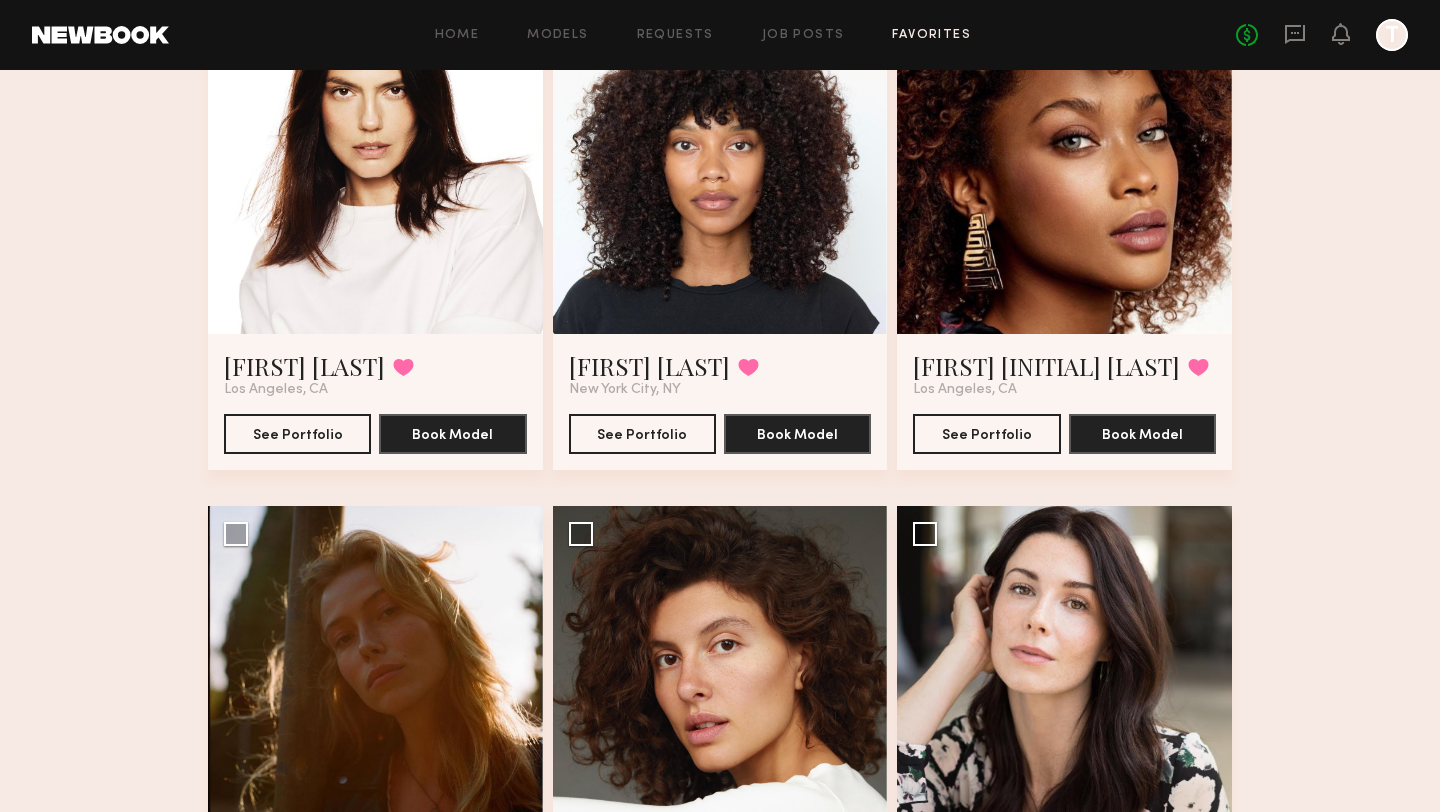scroll, scrollTop: 738, scrollLeft: 0, axis: vertical 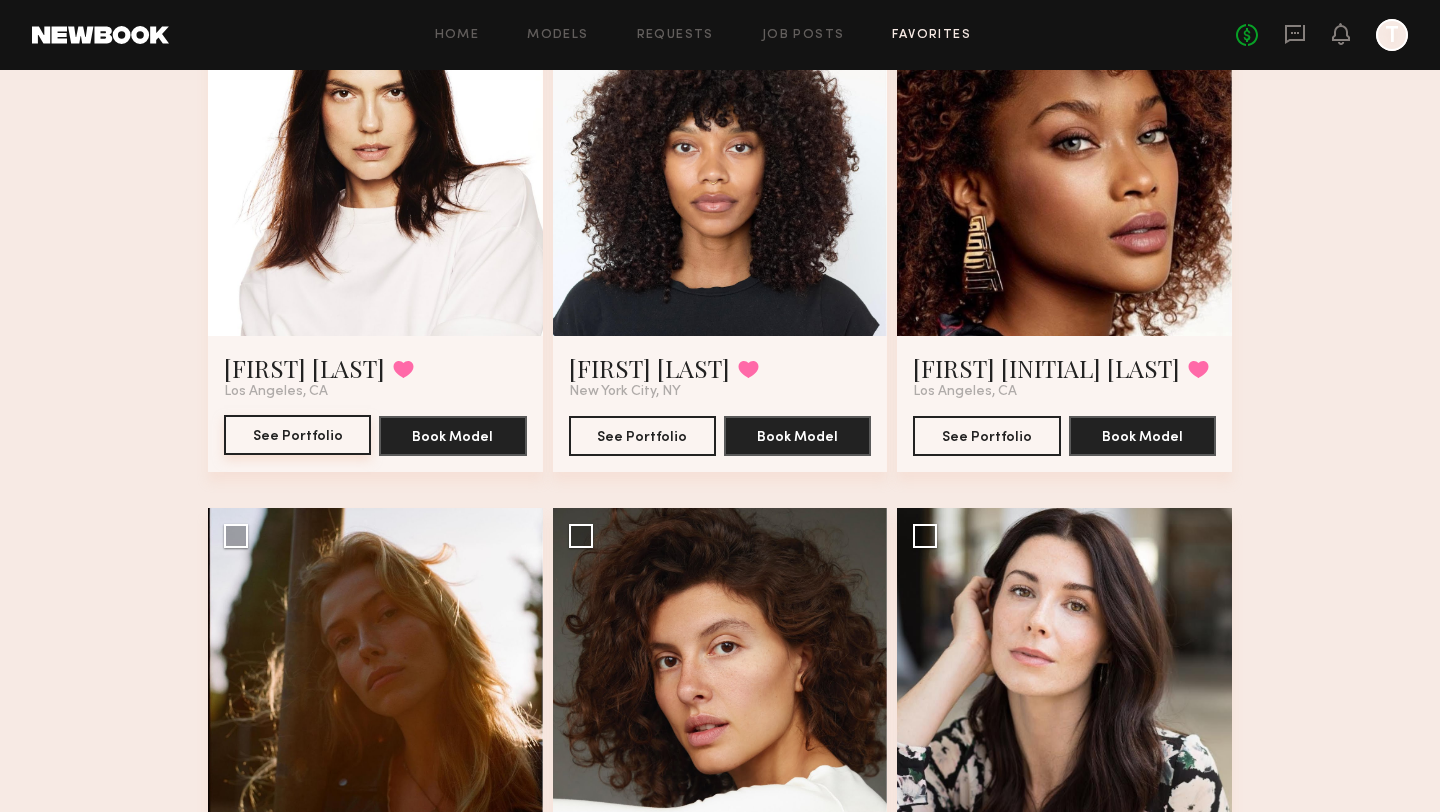 click on "See Portfolio" 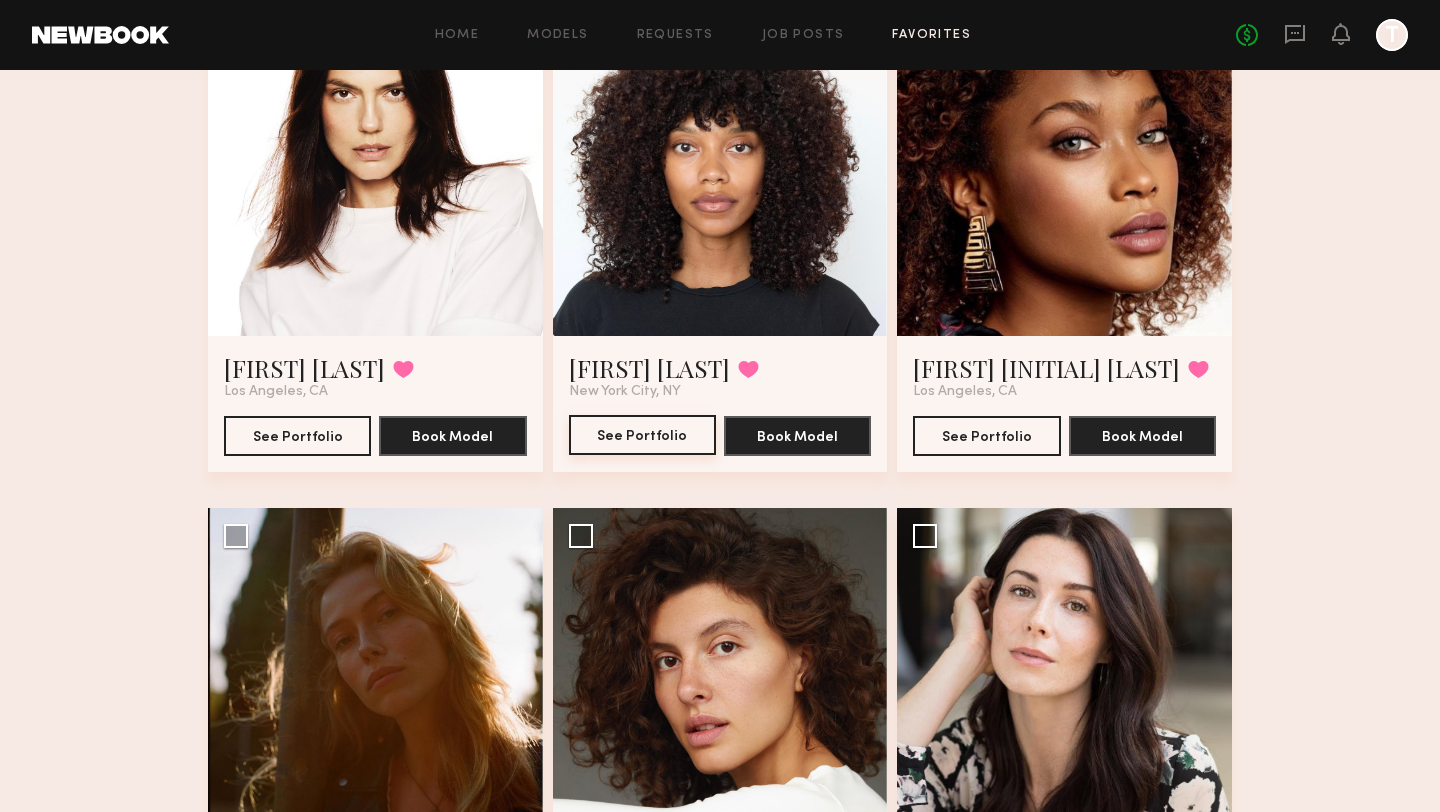 click on "See Portfolio" 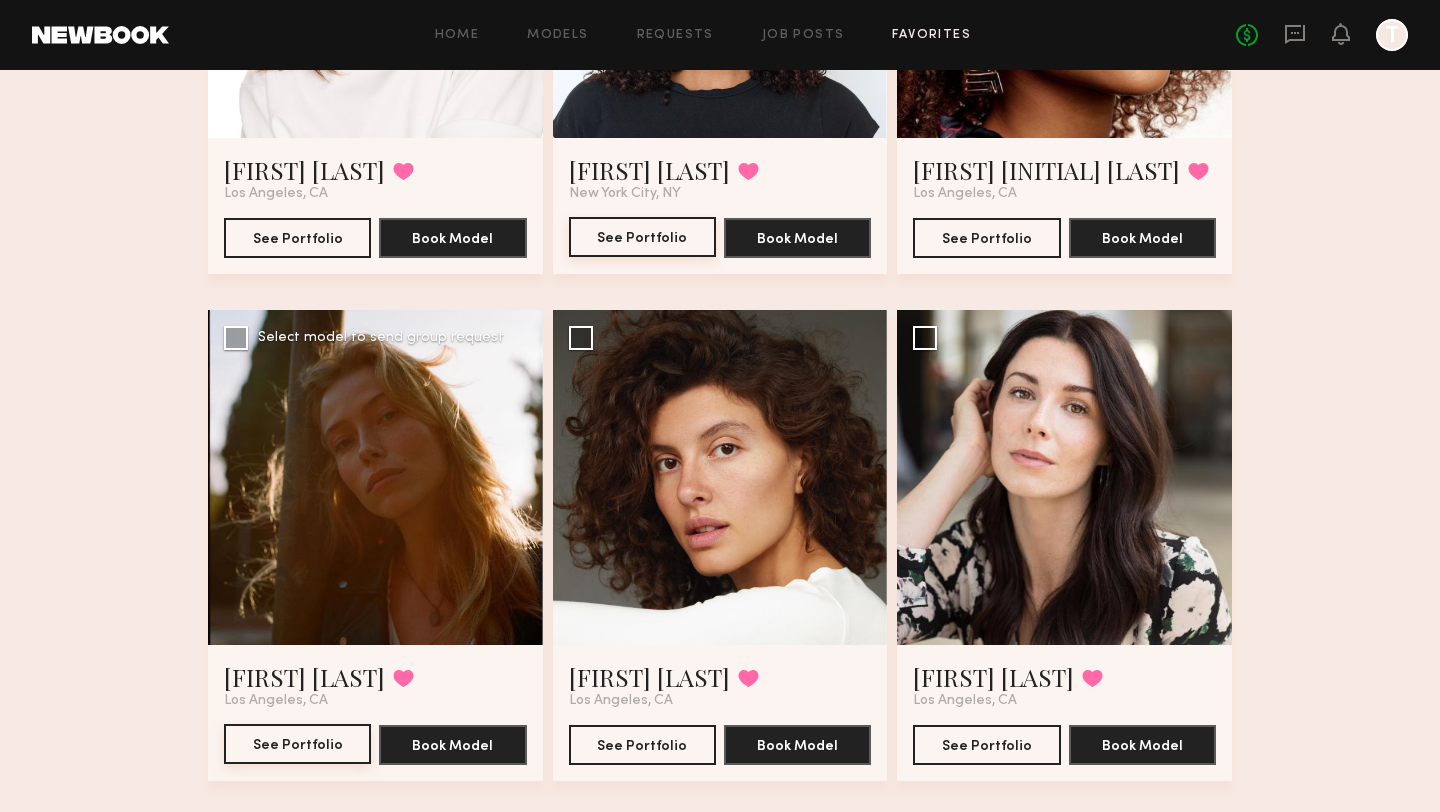 scroll, scrollTop: 1151, scrollLeft: 0, axis: vertical 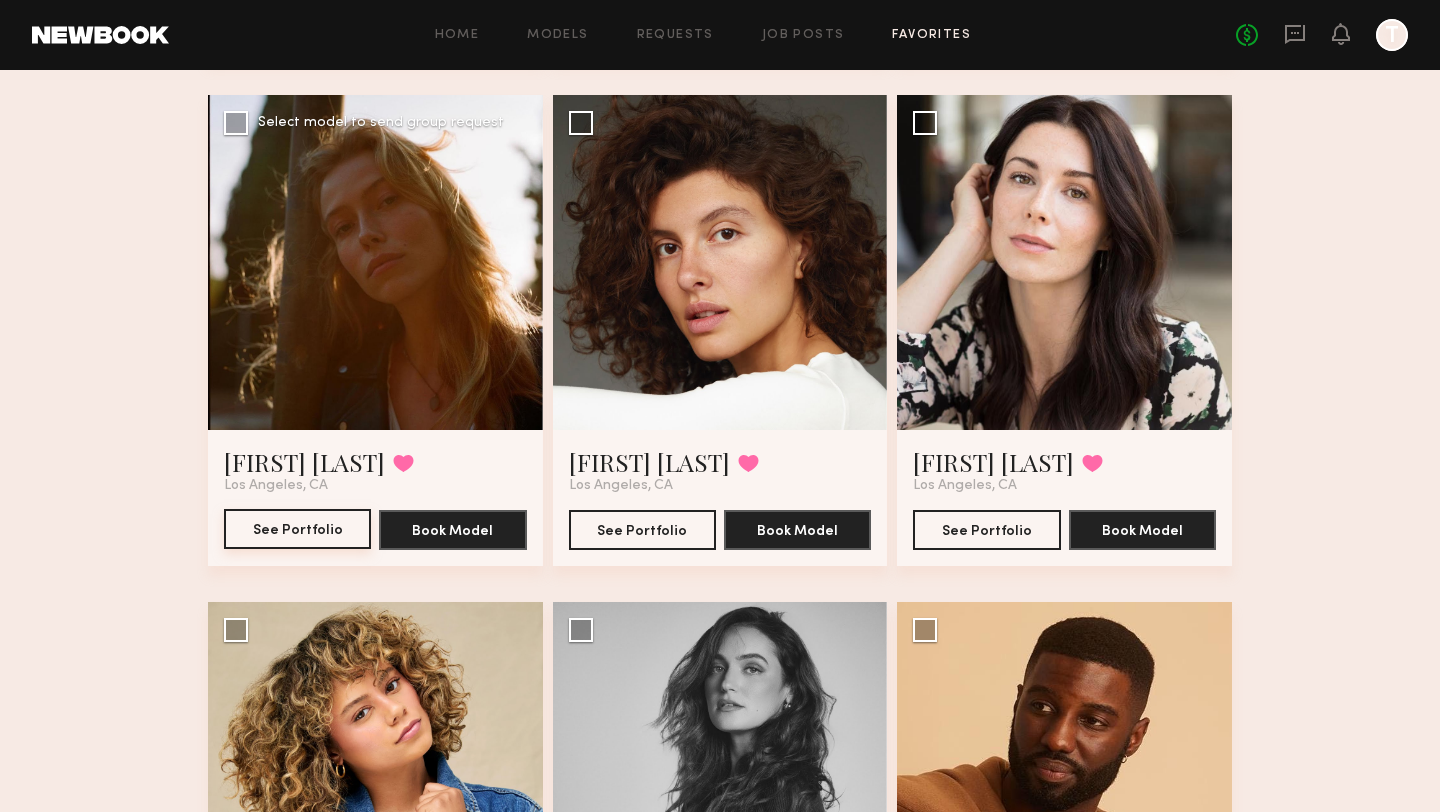 click on "See Portfolio" 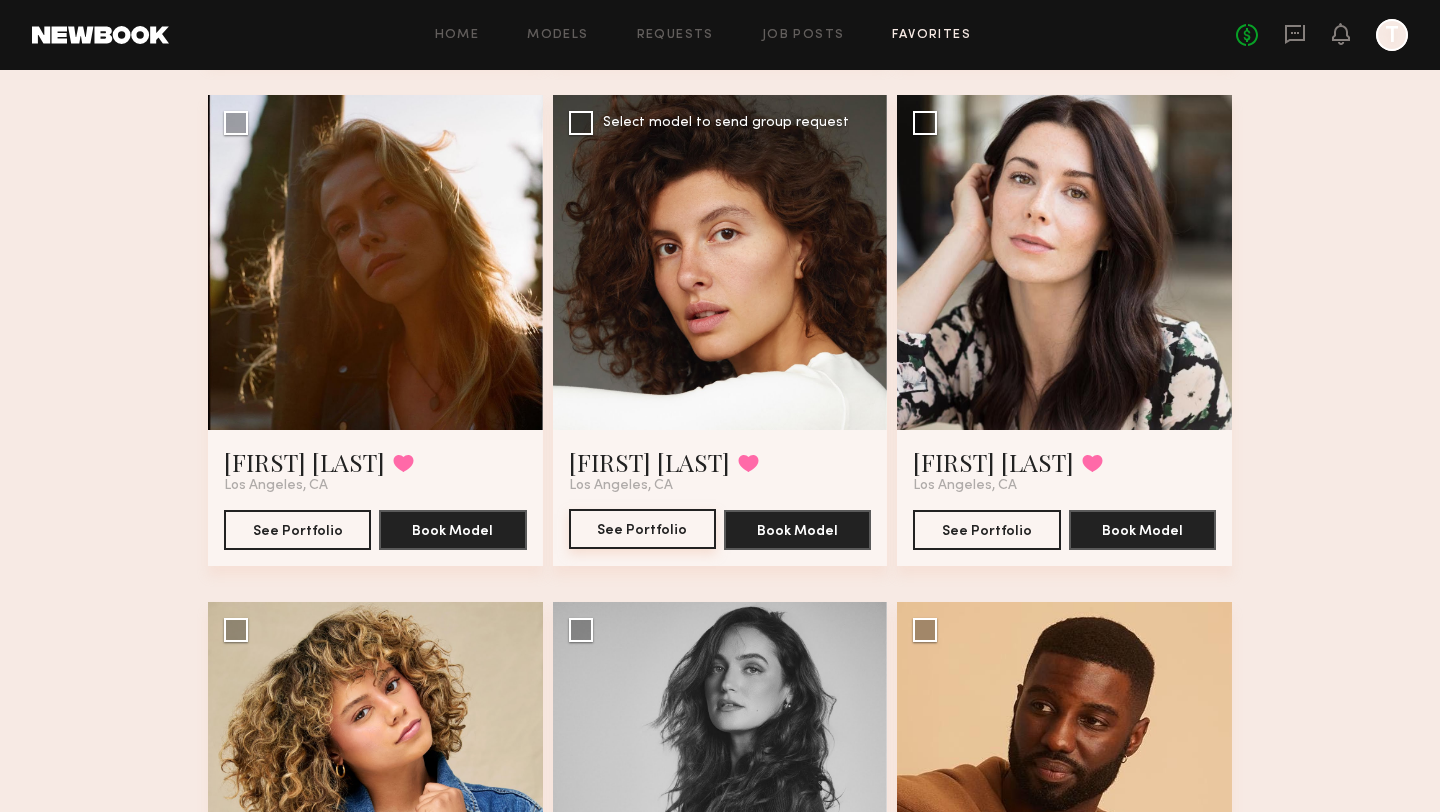 click on "See Portfolio" 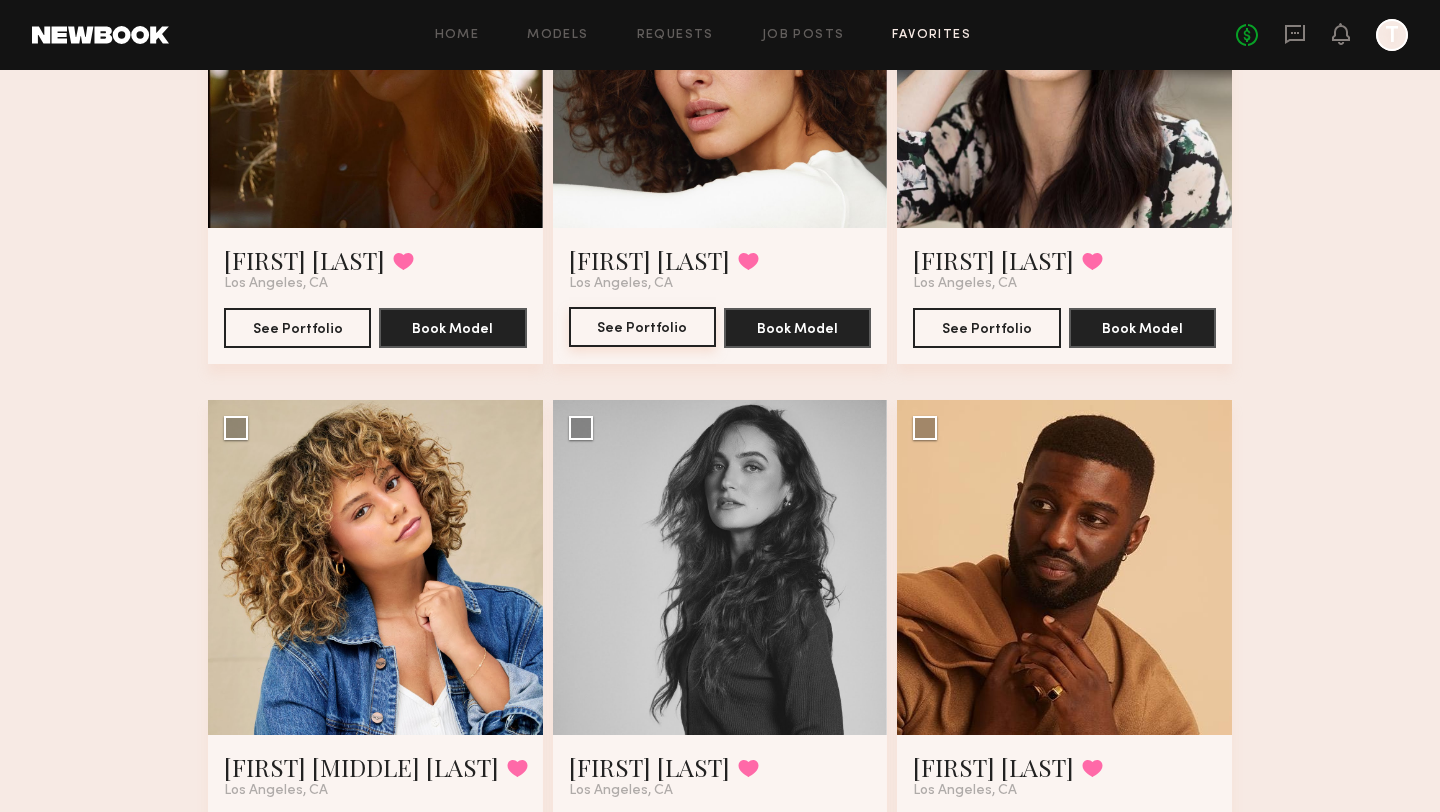 scroll, scrollTop: 1407, scrollLeft: 0, axis: vertical 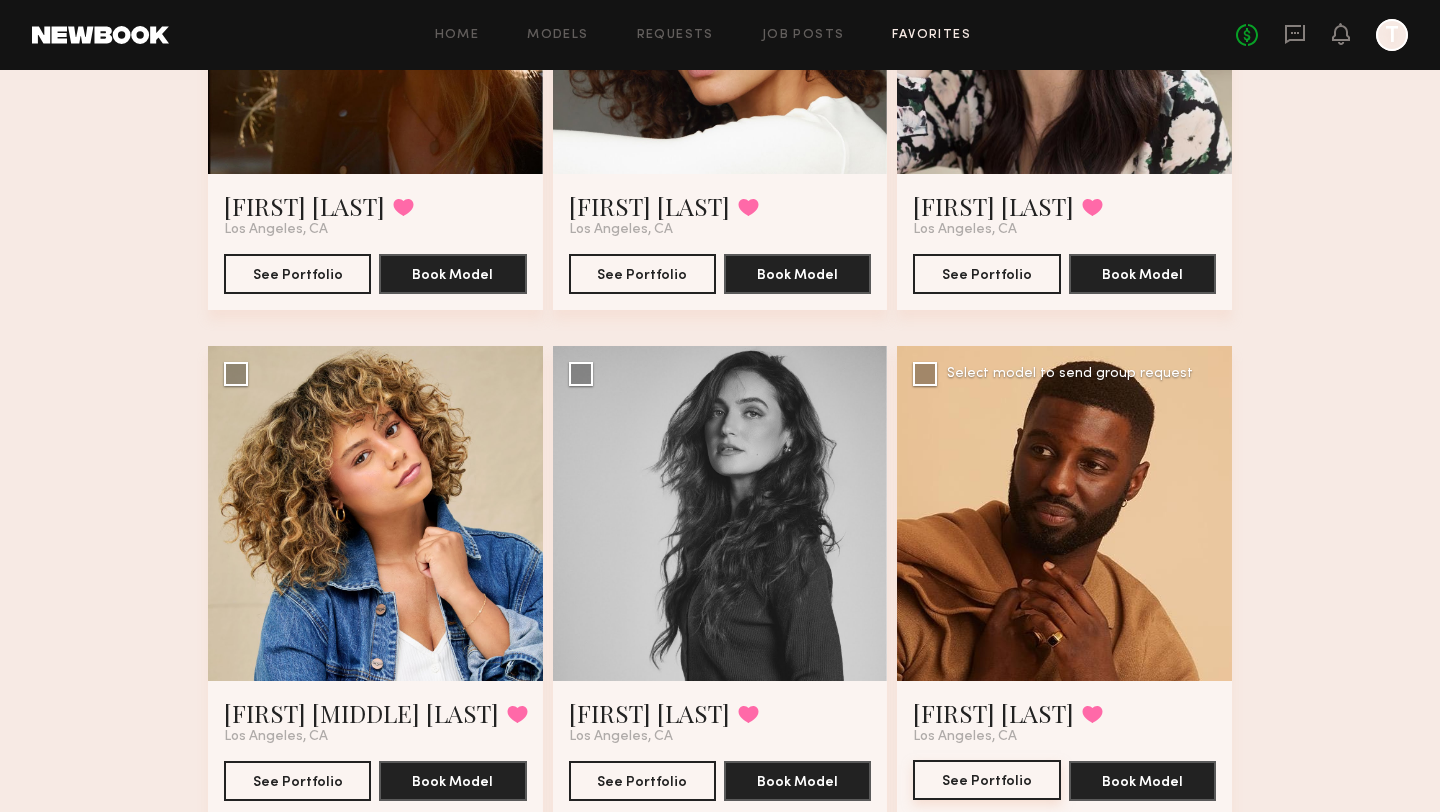 click on "See Portfolio" 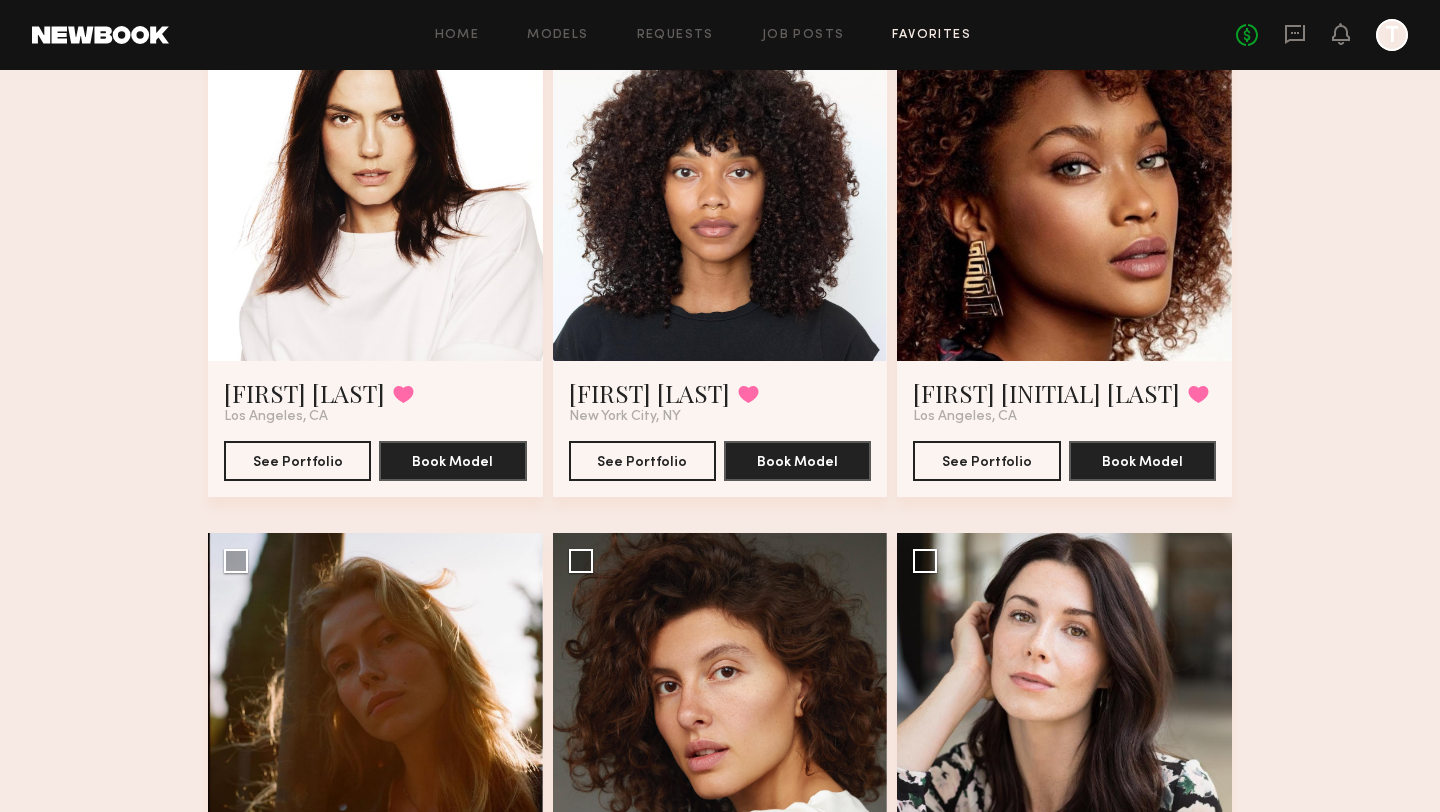 scroll, scrollTop: 706, scrollLeft: 0, axis: vertical 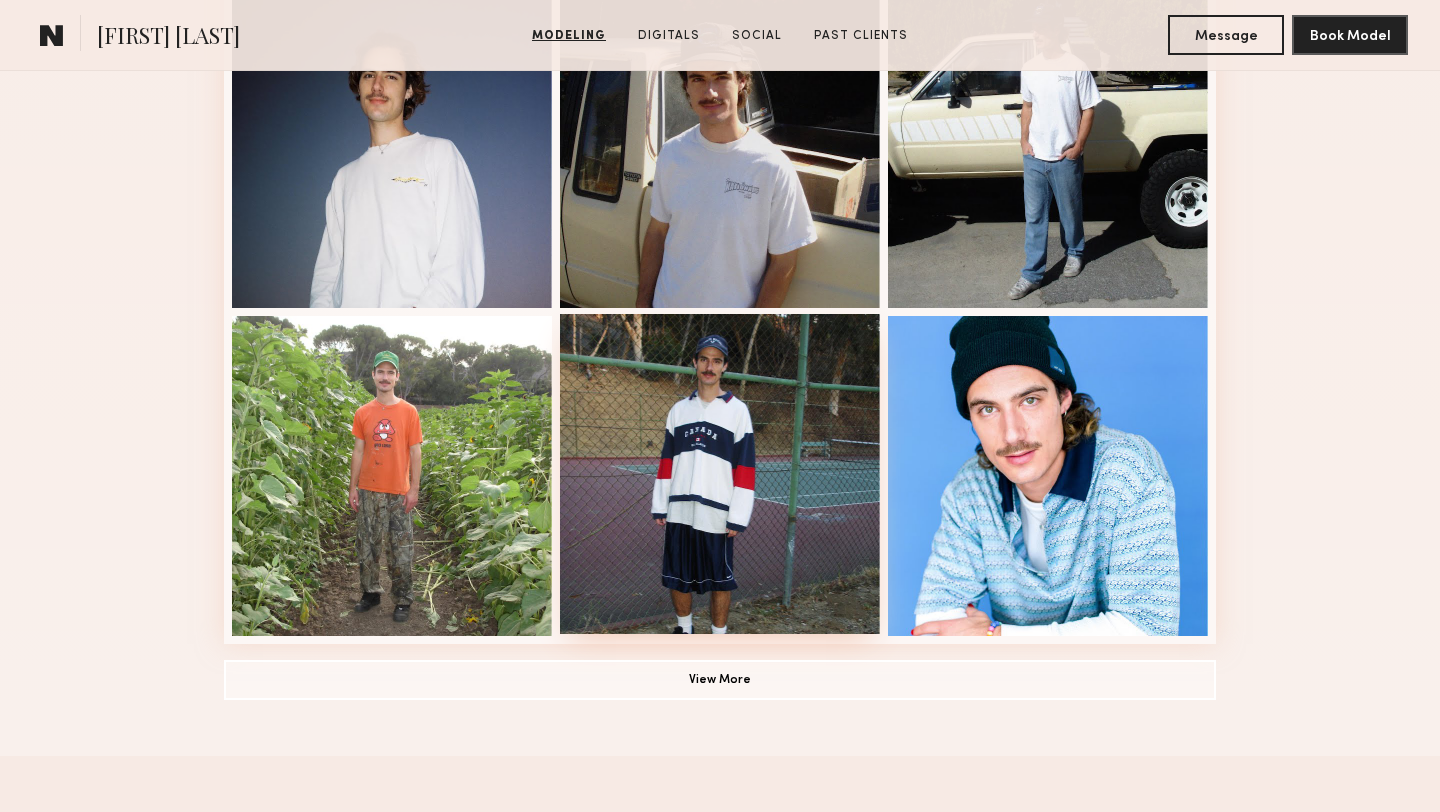 click at bounding box center (720, 474) 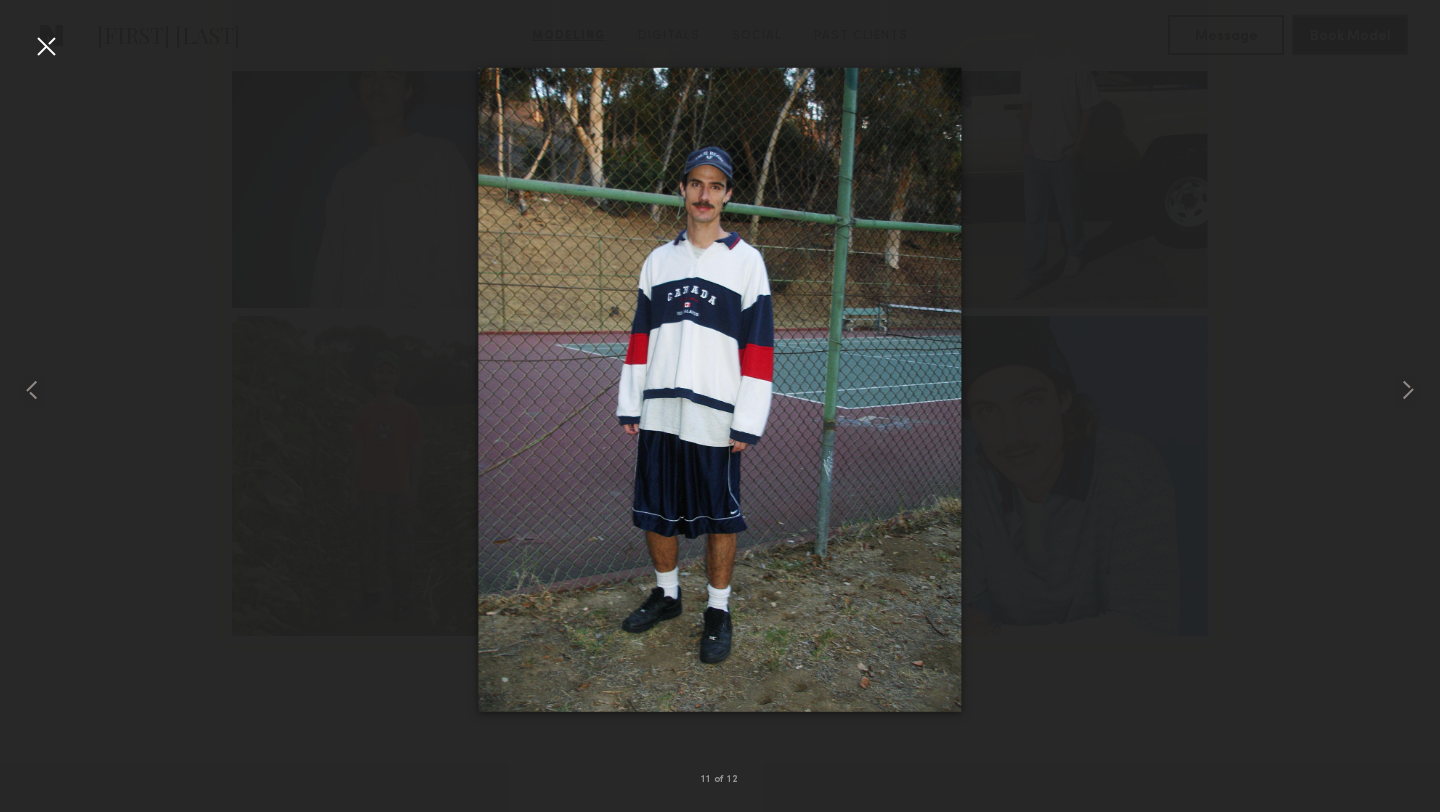 click at bounding box center (46, 46) 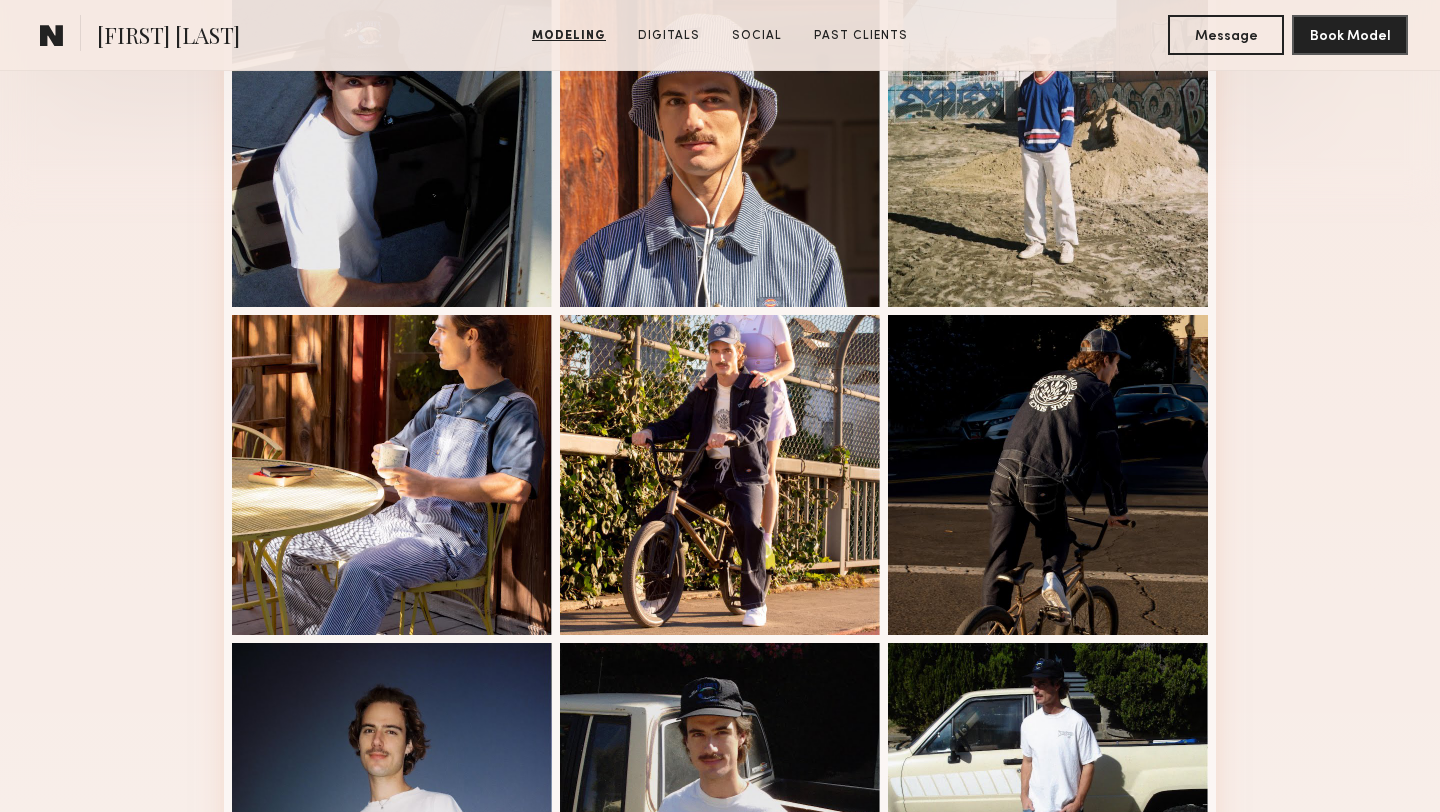 scroll, scrollTop: 406, scrollLeft: 0, axis: vertical 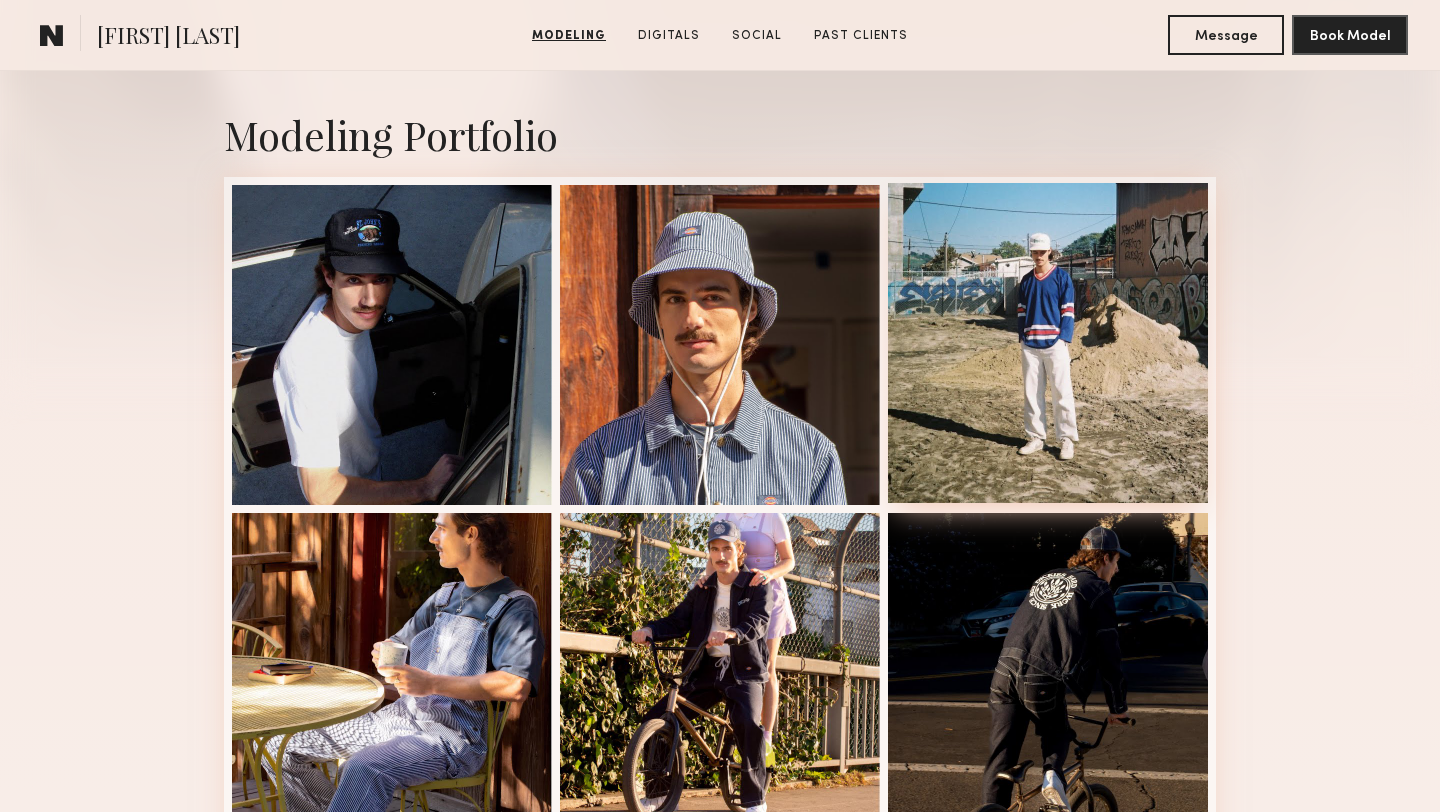 click at bounding box center [1048, 343] 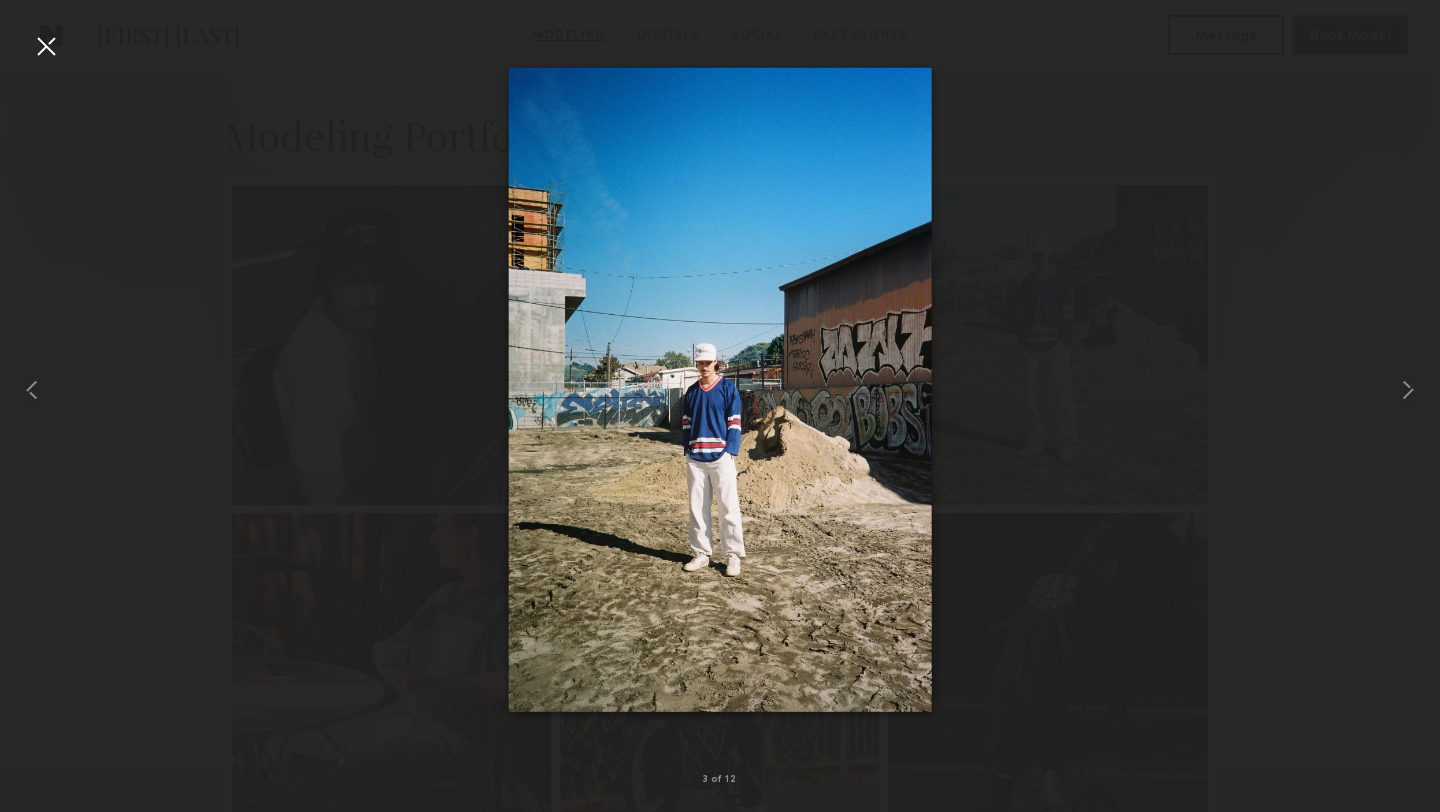 click at bounding box center (46, 46) 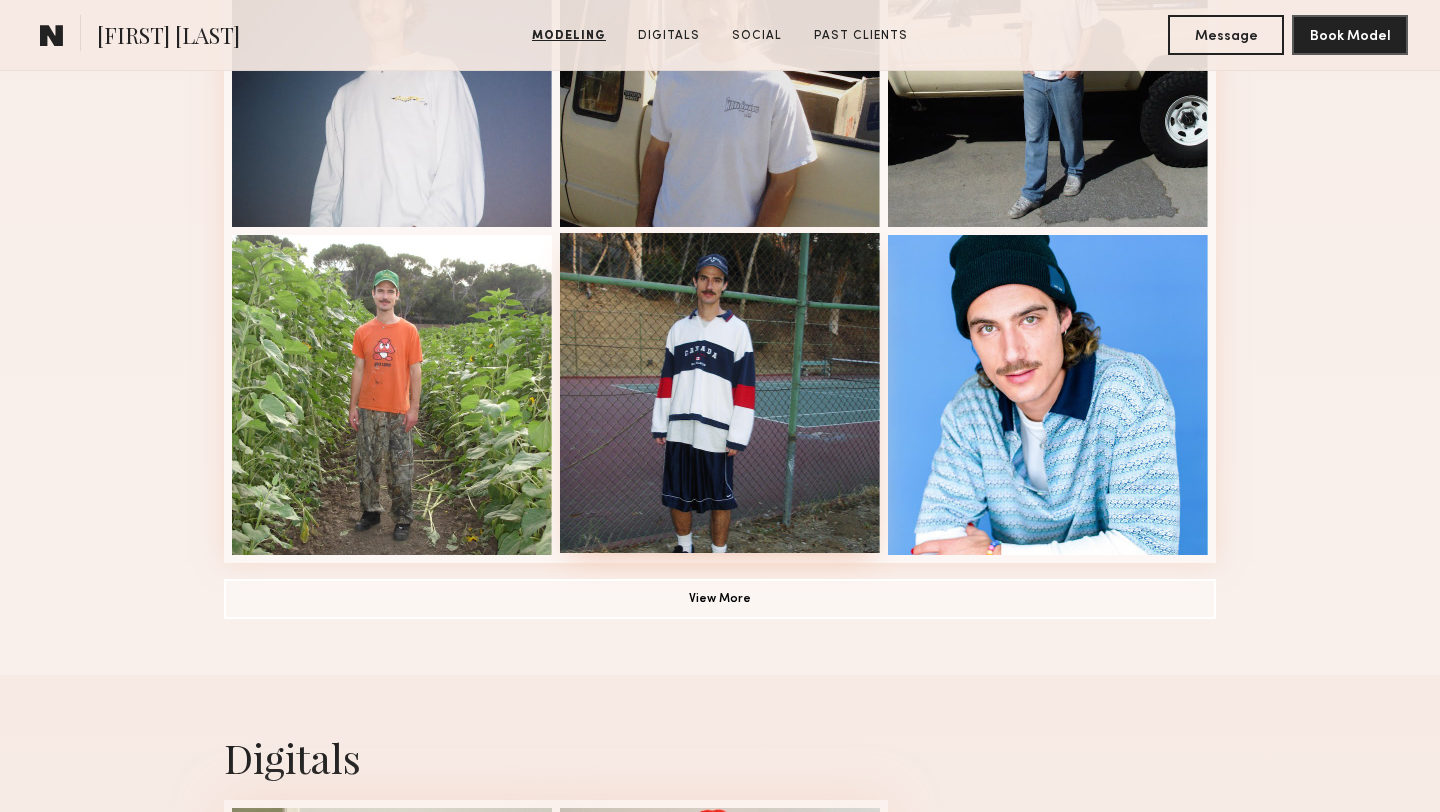 scroll, scrollTop: 1339, scrollLeft: 0, axis: vertical 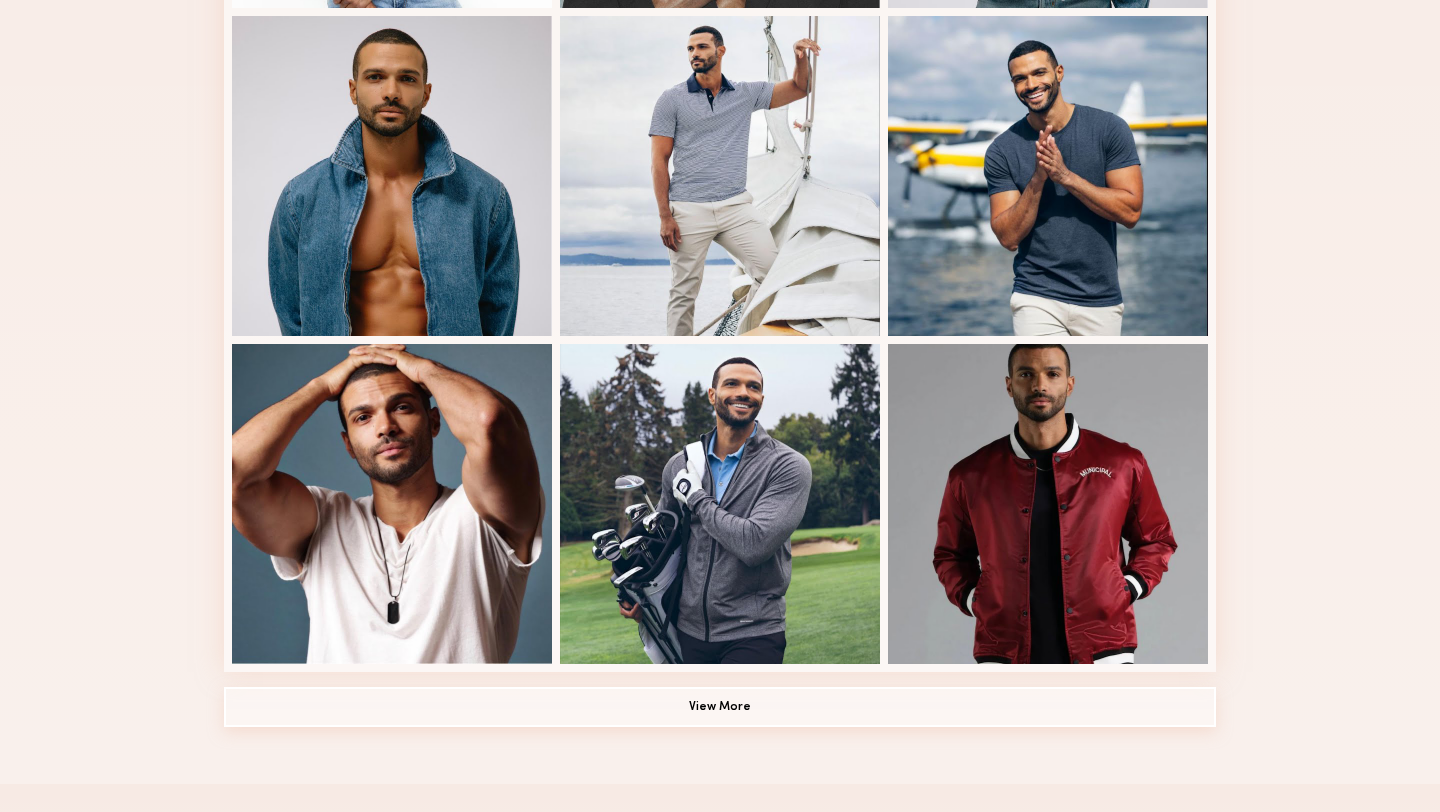 click on "View More" 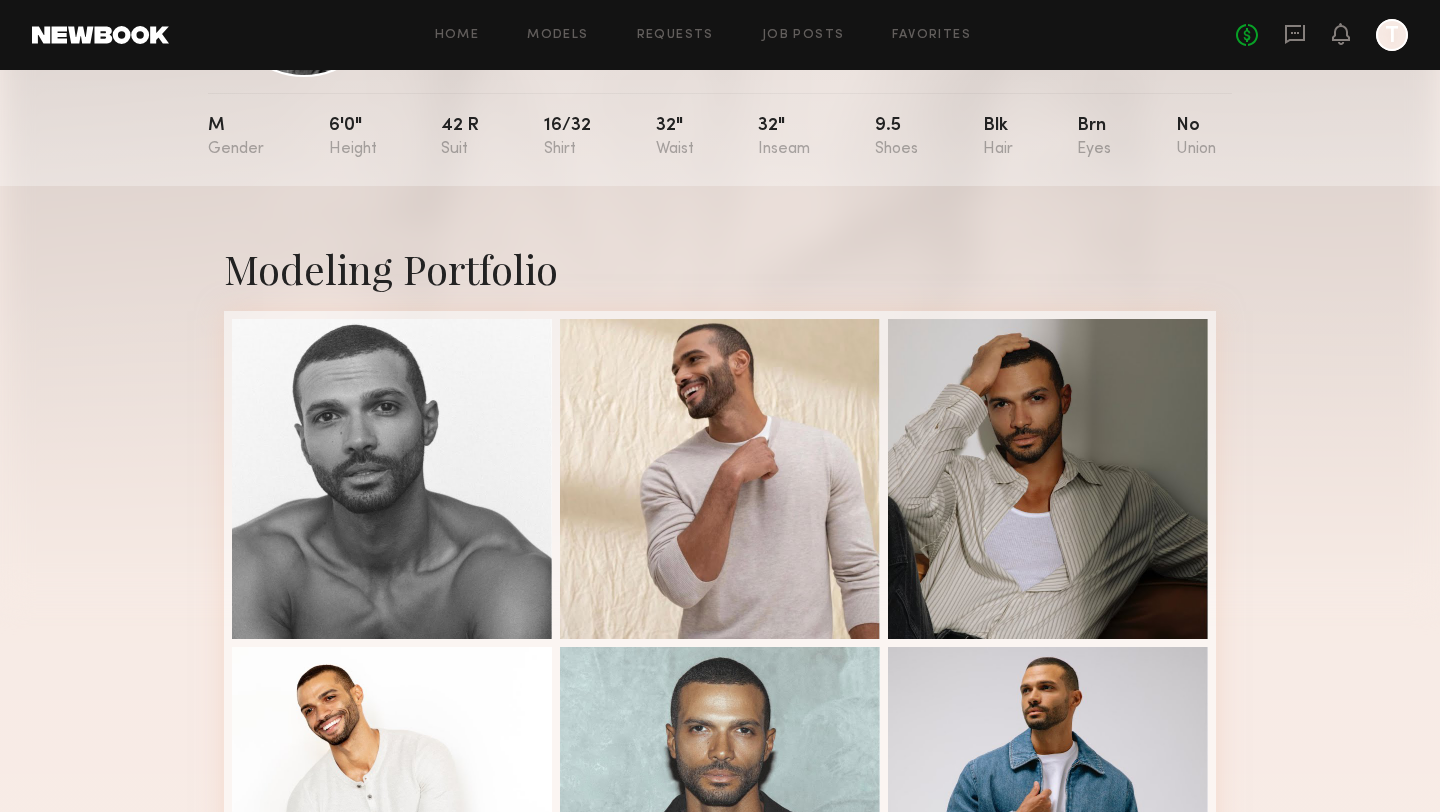 scroll, scrollTop: 476, scrollLeft: 0, axis: vertical 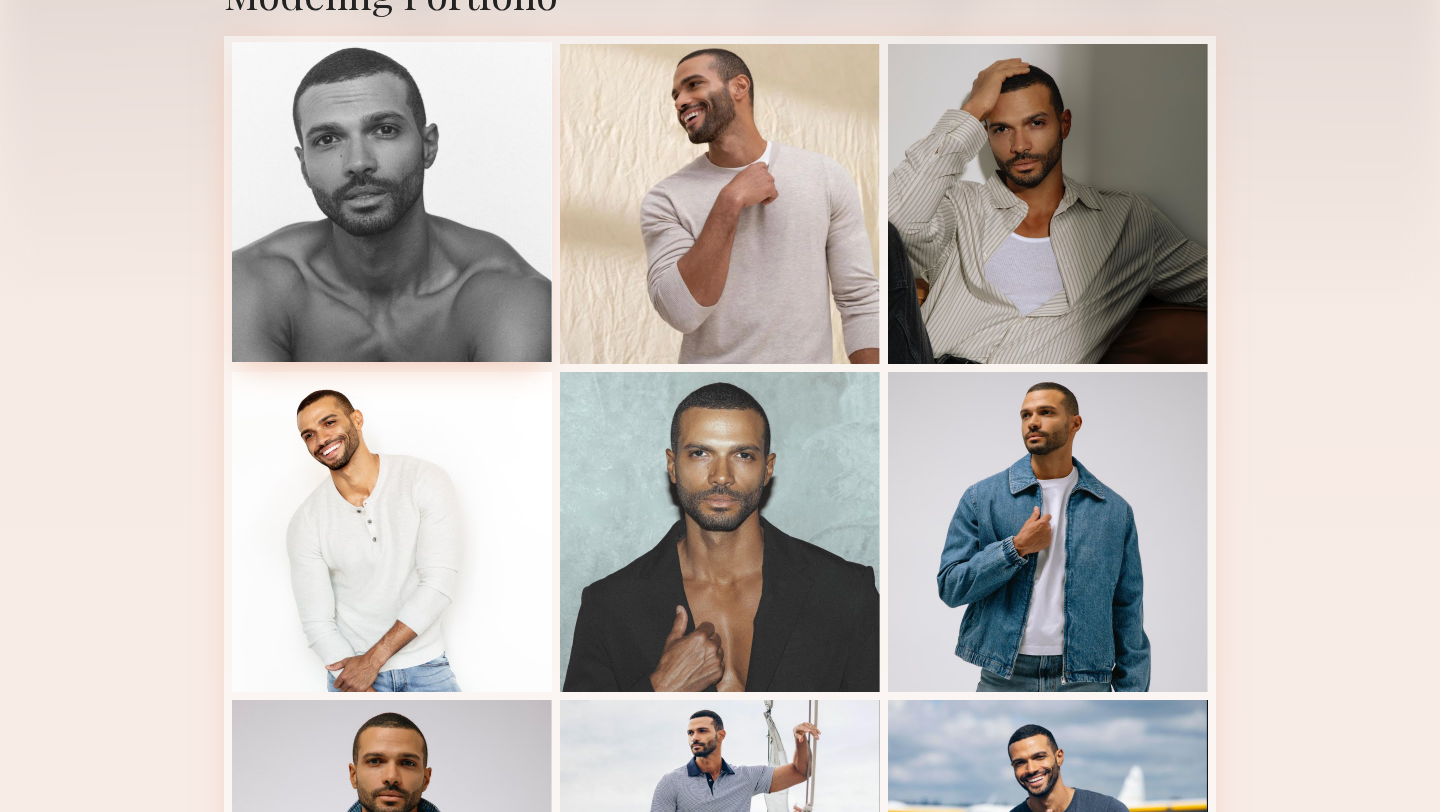 click at bounding box center (392, 202) 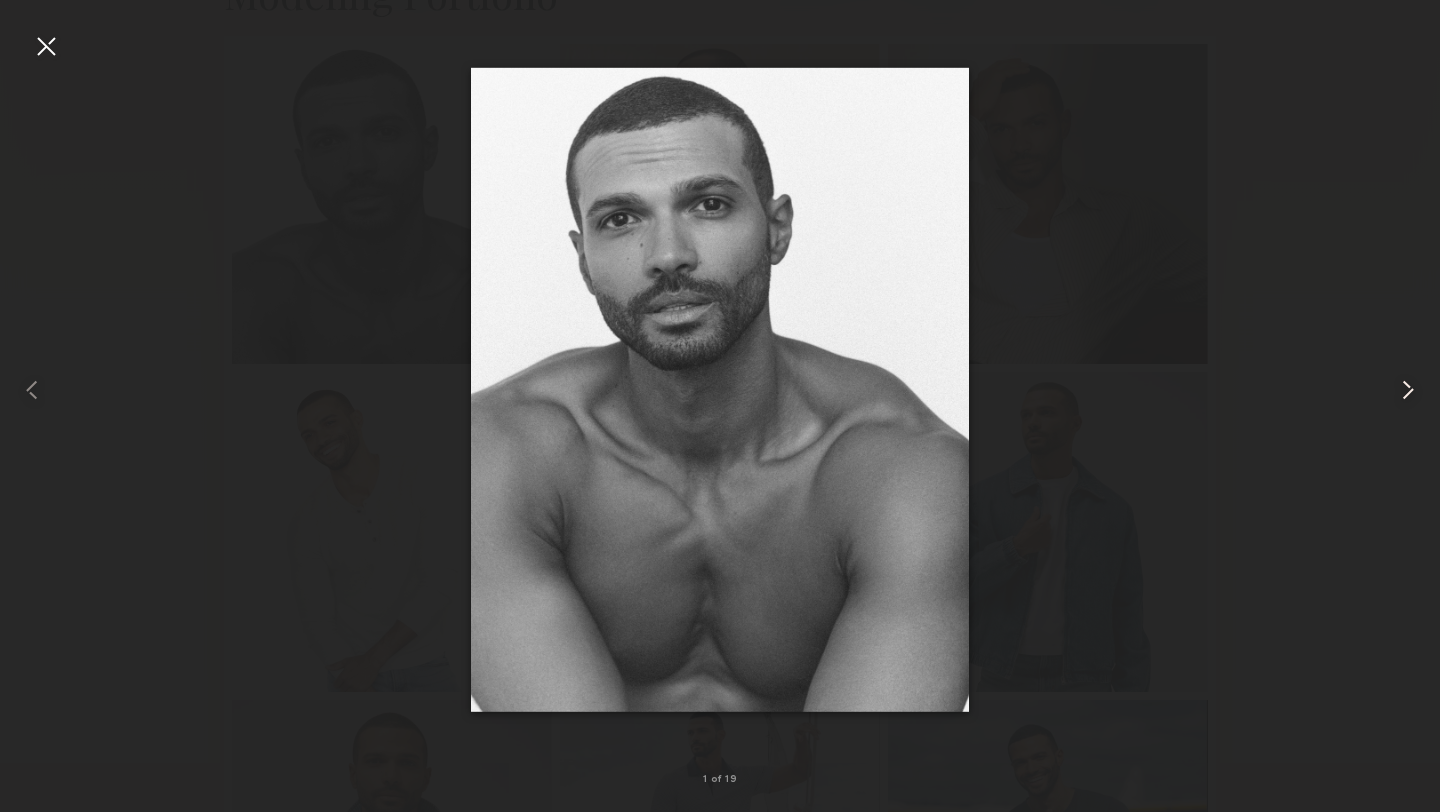 click at bounding box center [1408, 390] 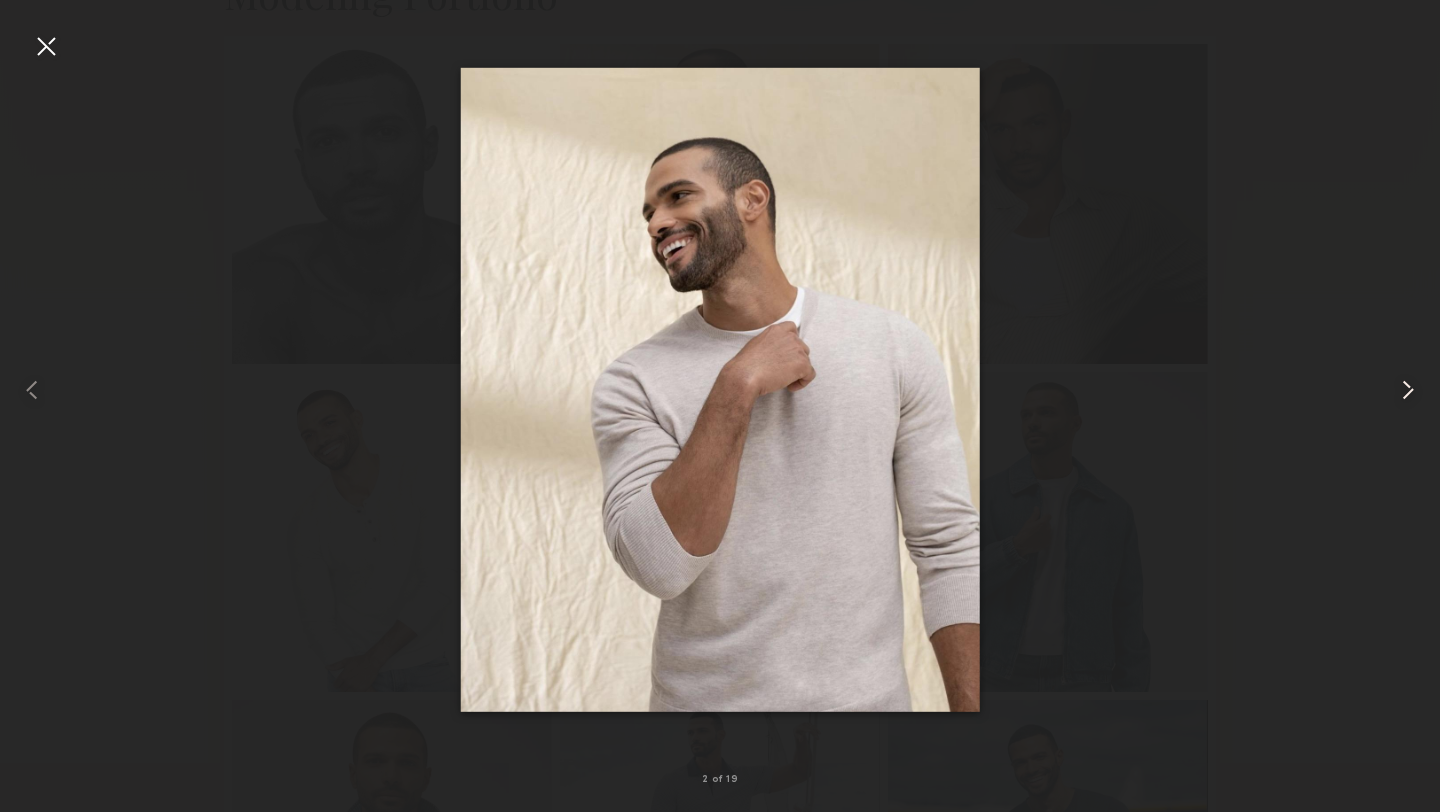 click at bounding box center (1408, 390) 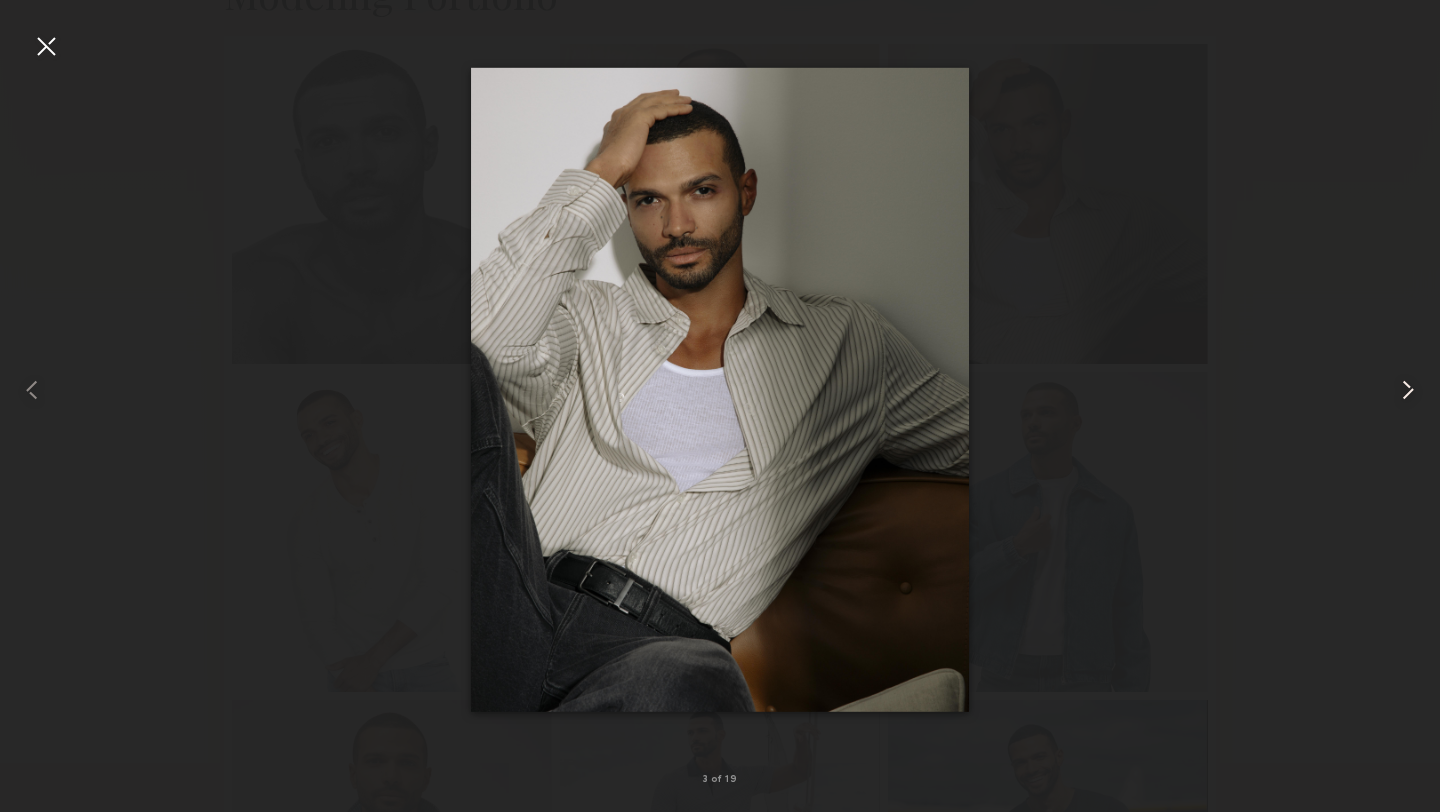 click at bounding box center (1408, 390) 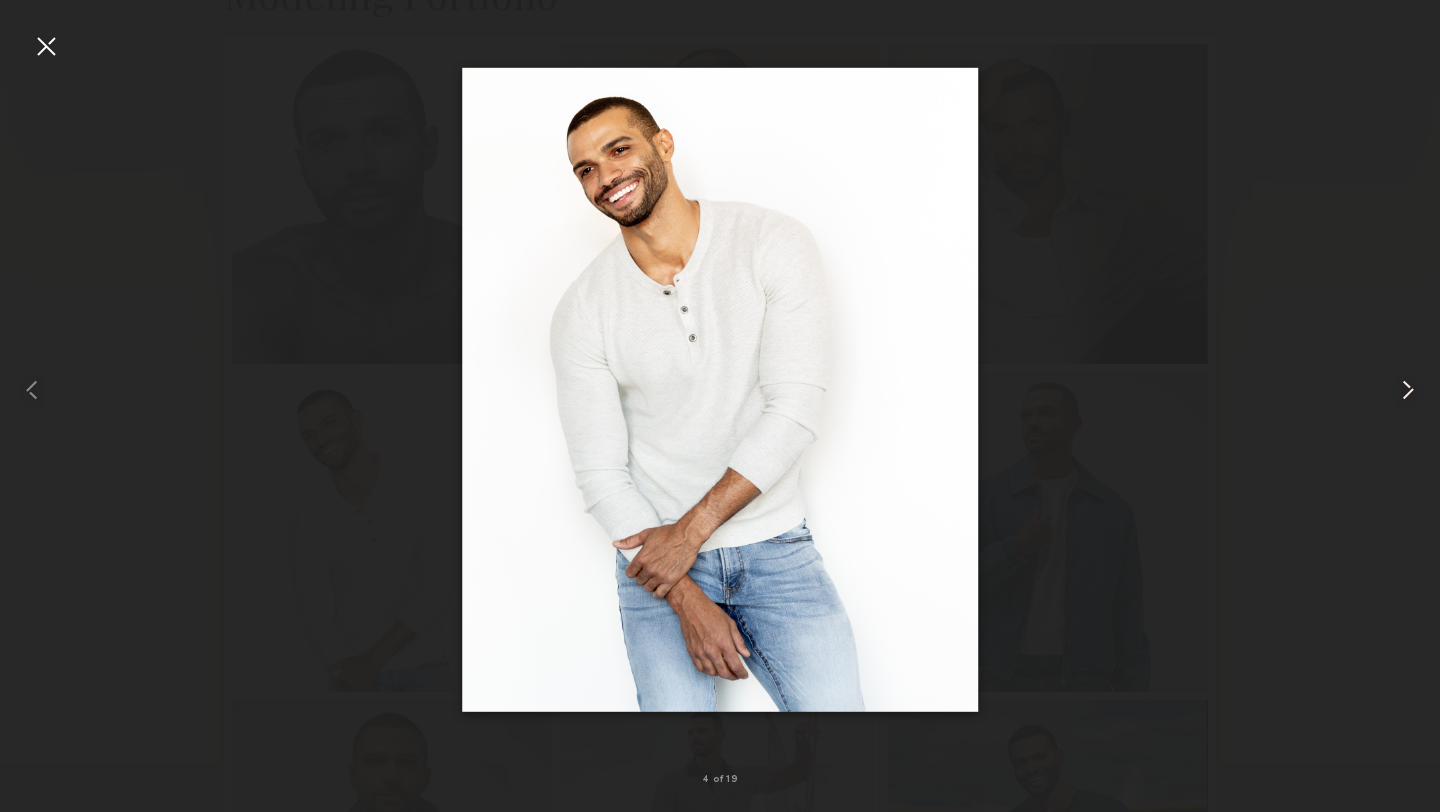 click at bounding box center (1408, 390) 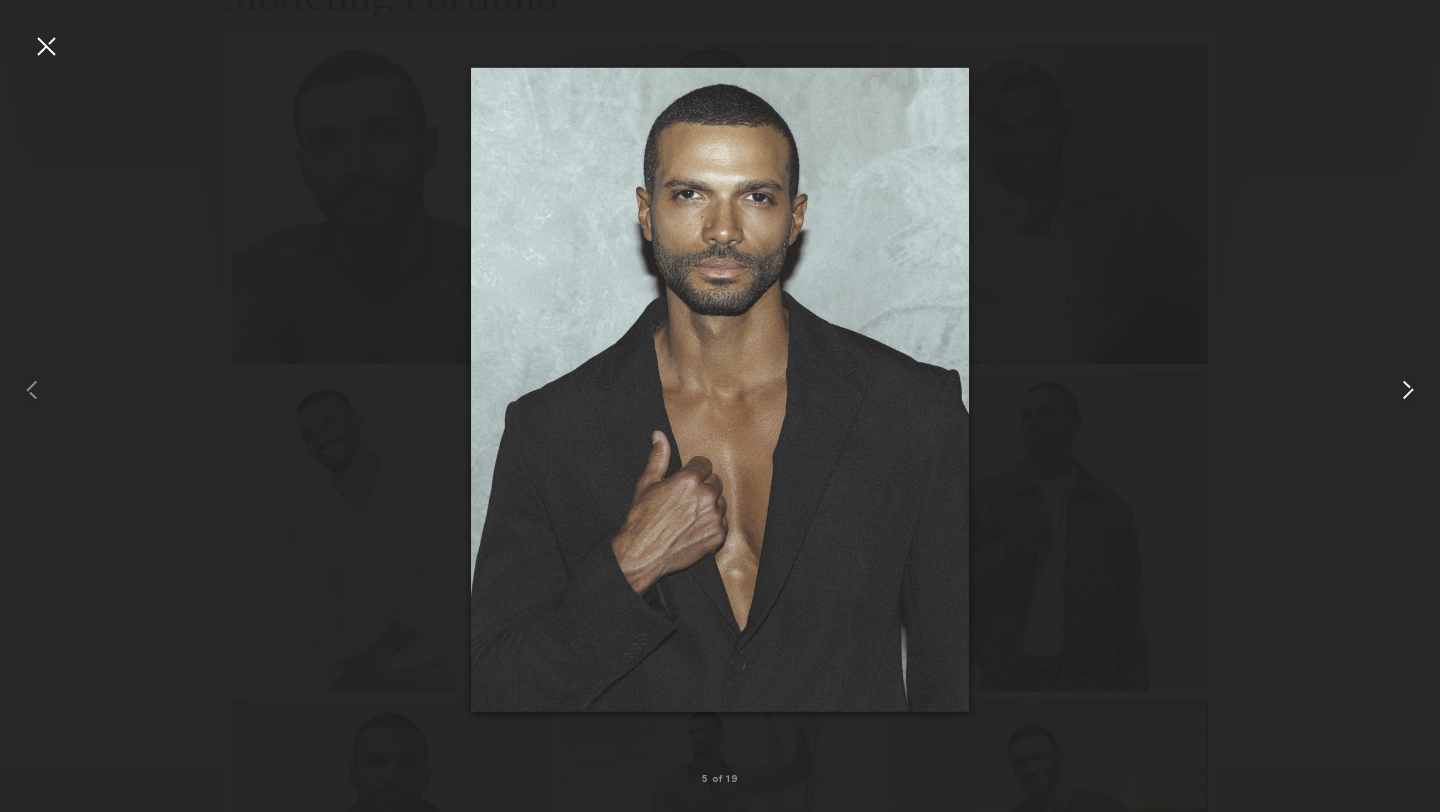 click at bounding box center (1408, 390) 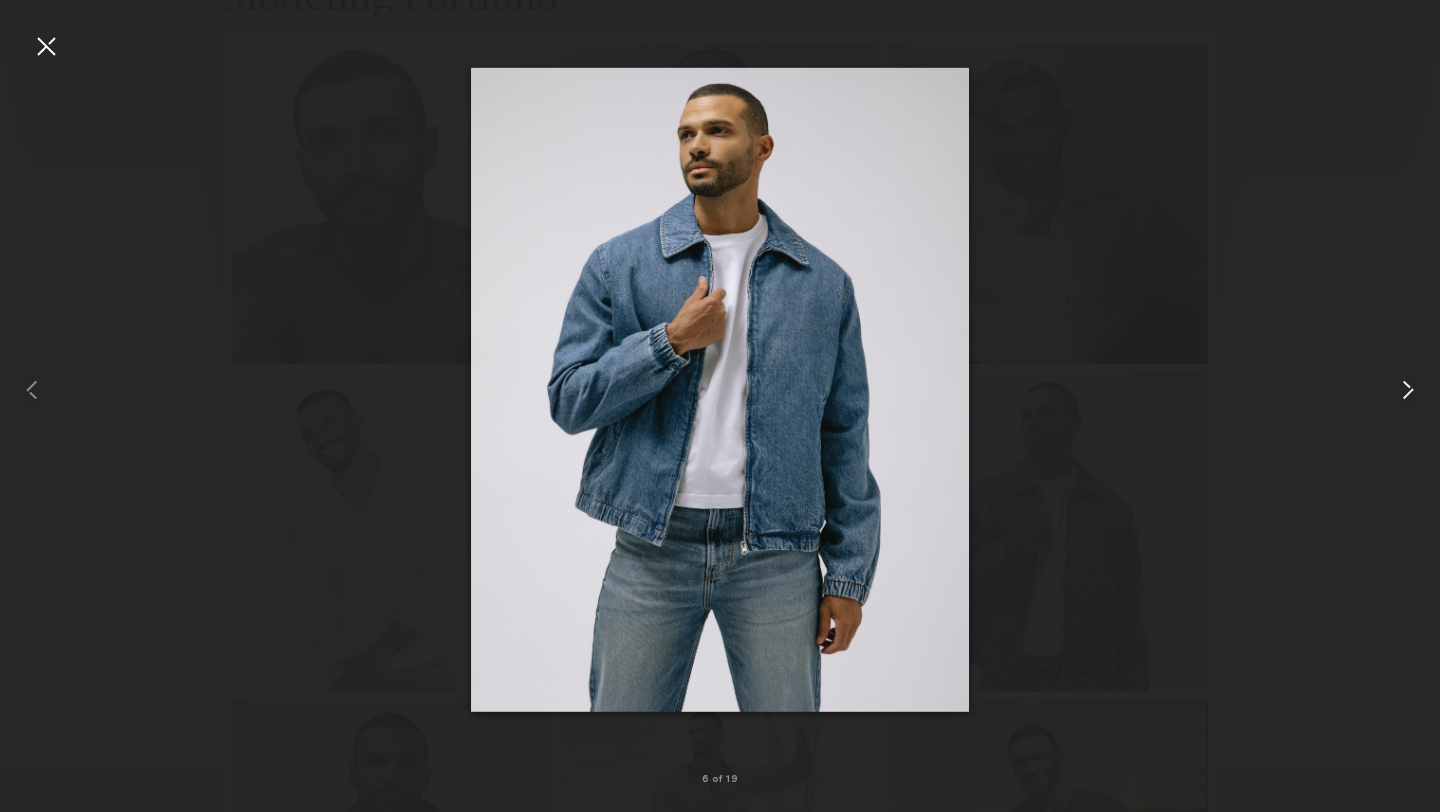 click at bounding box center (1408, 390) 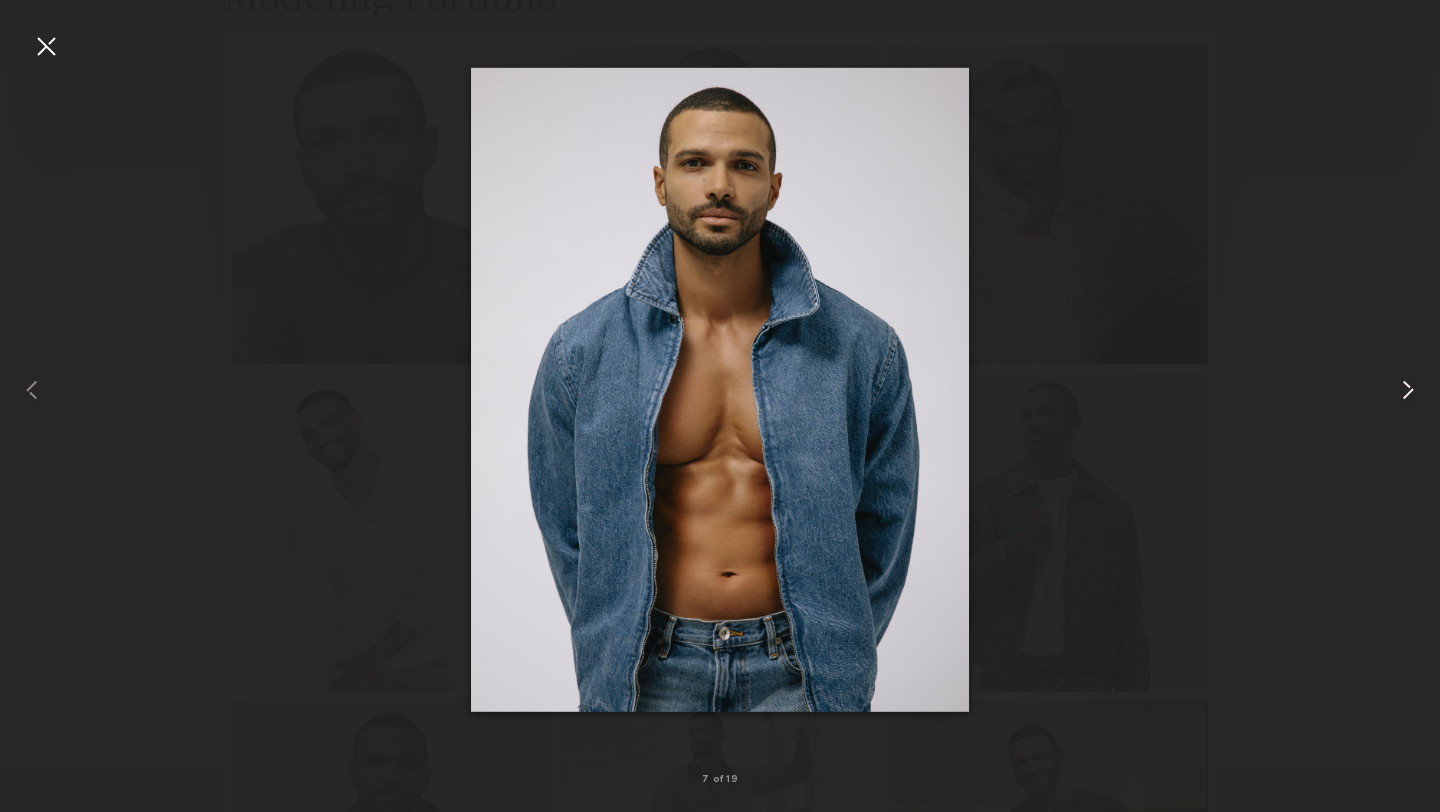 click at bounding box center [1408, 390] 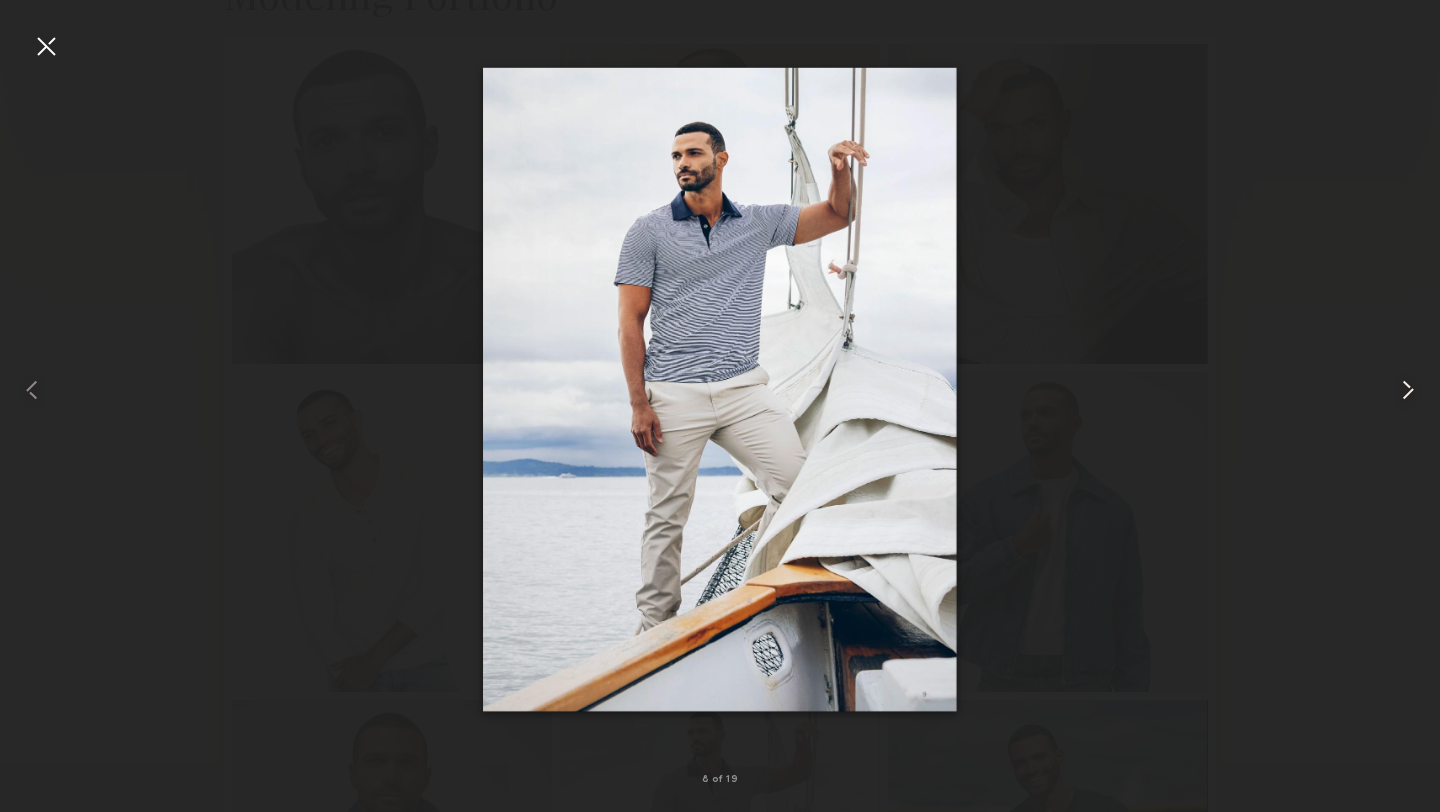 click at bounding box center [1408, 390] 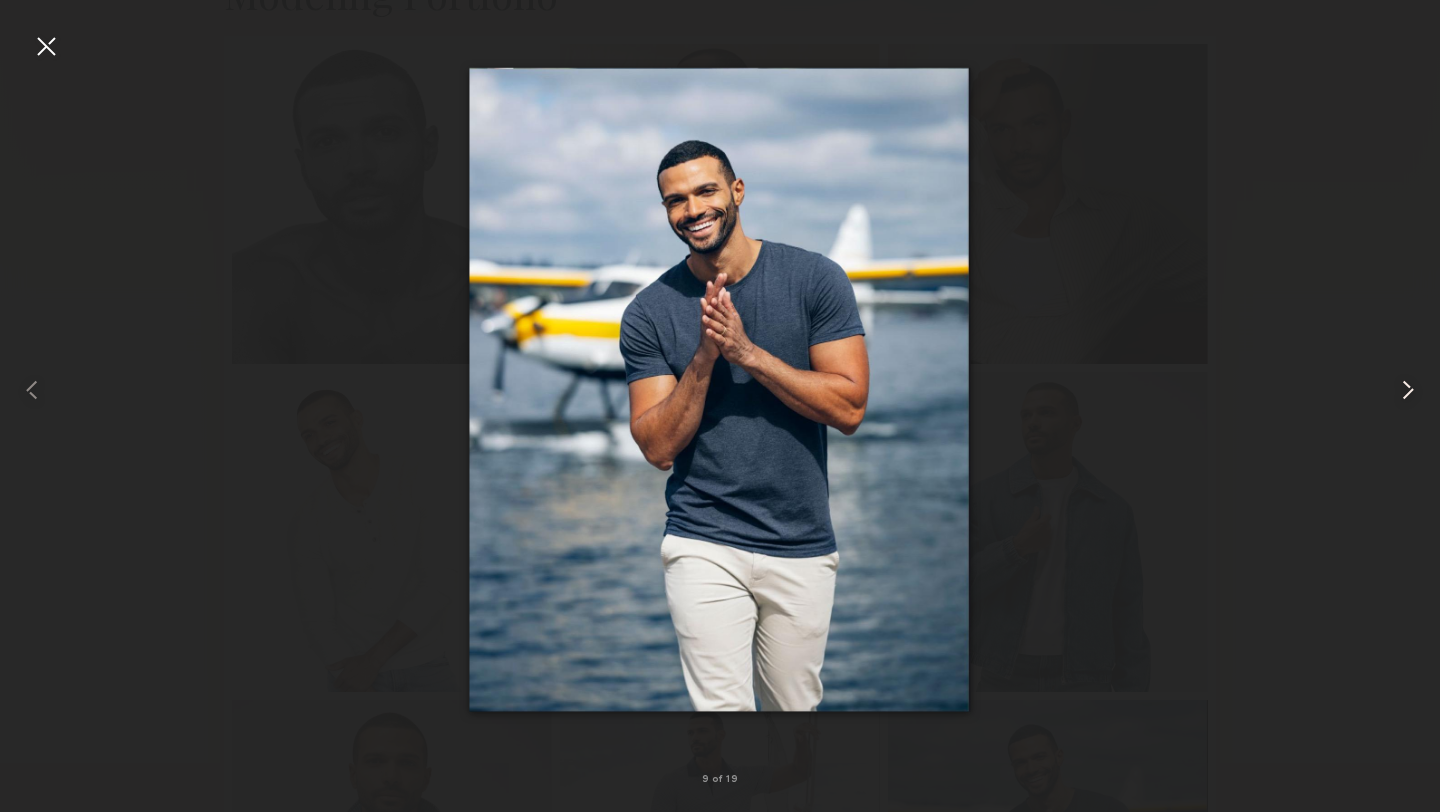 click at bounding box center [1408, 390] 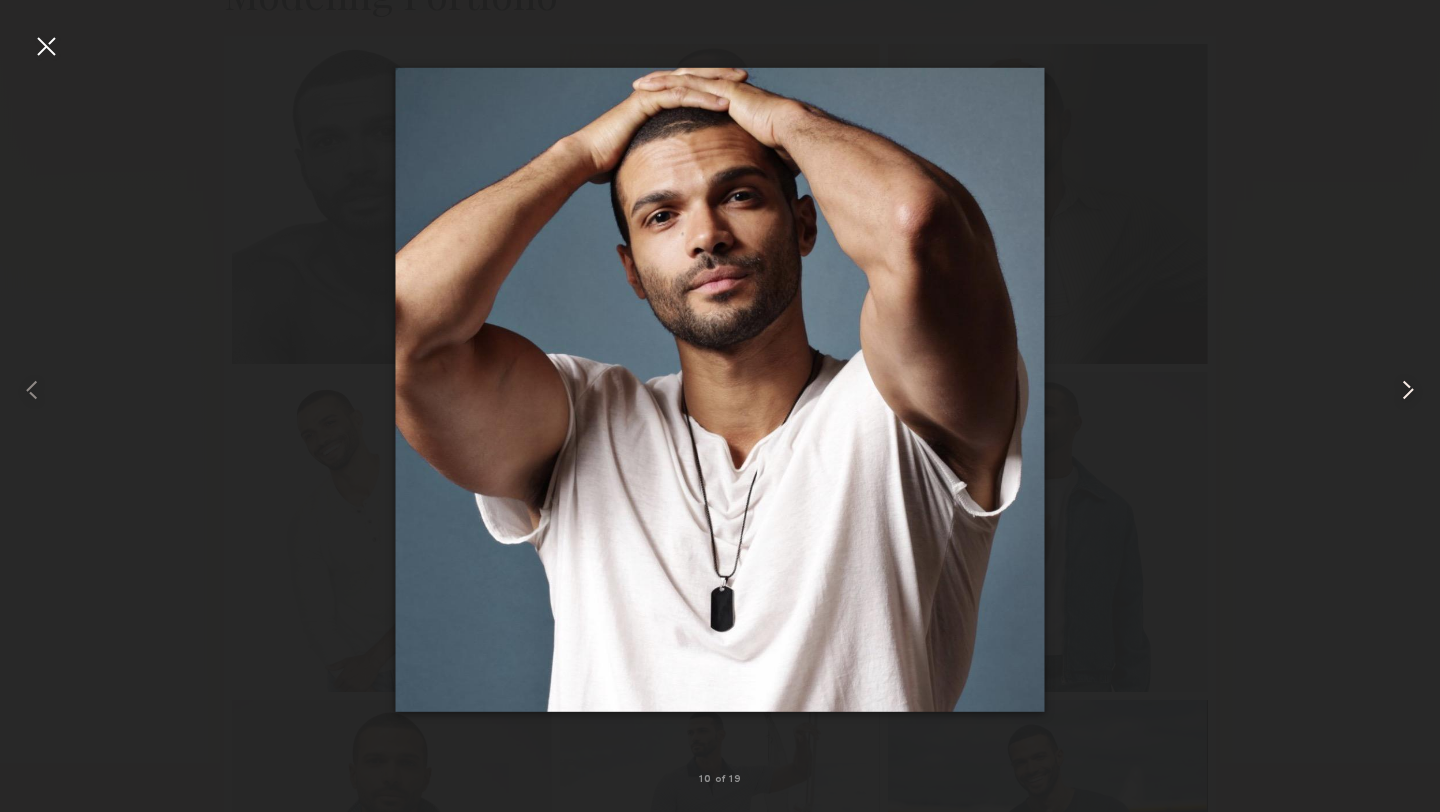 click at bounding box center [1408, 390] 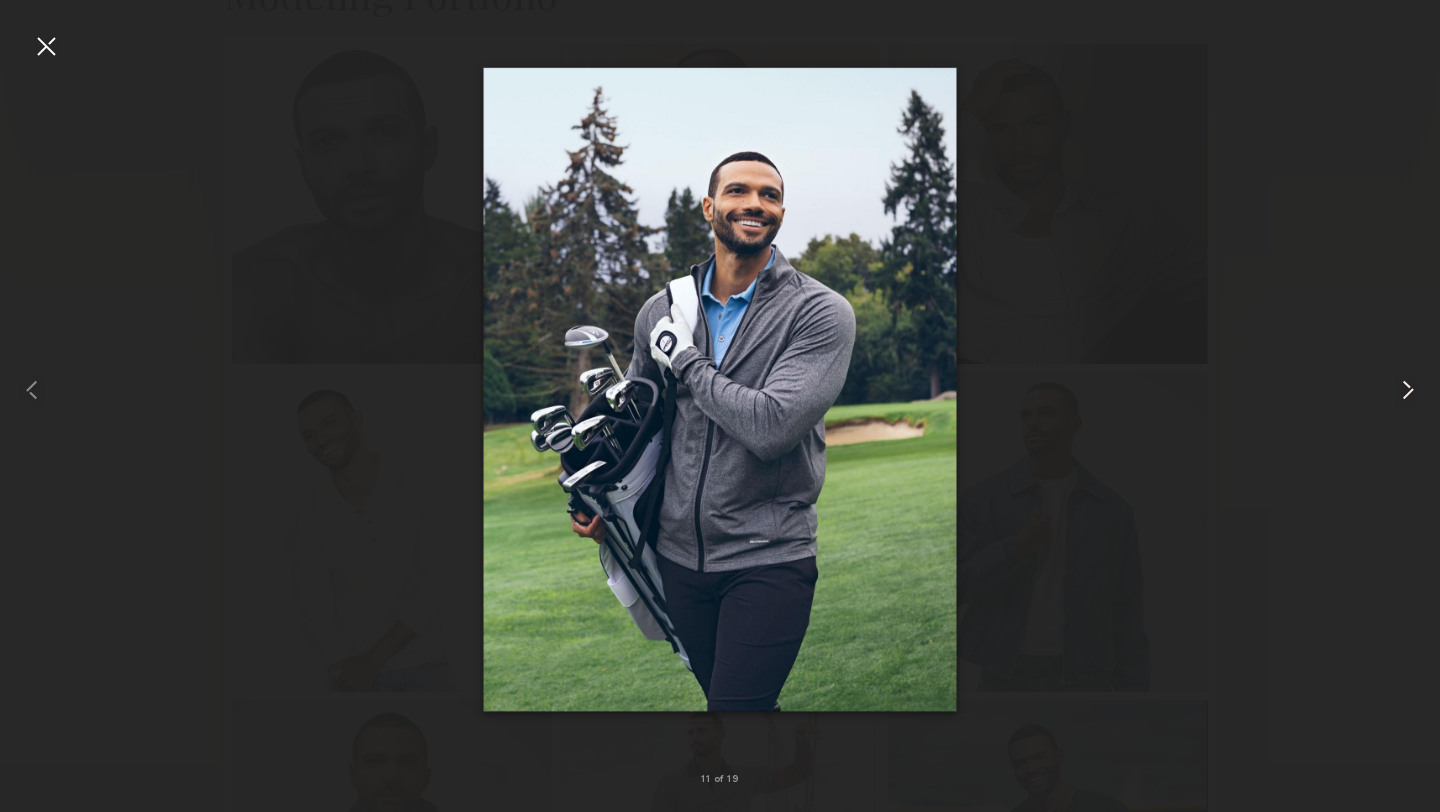click at bounding box center (1408, 390) 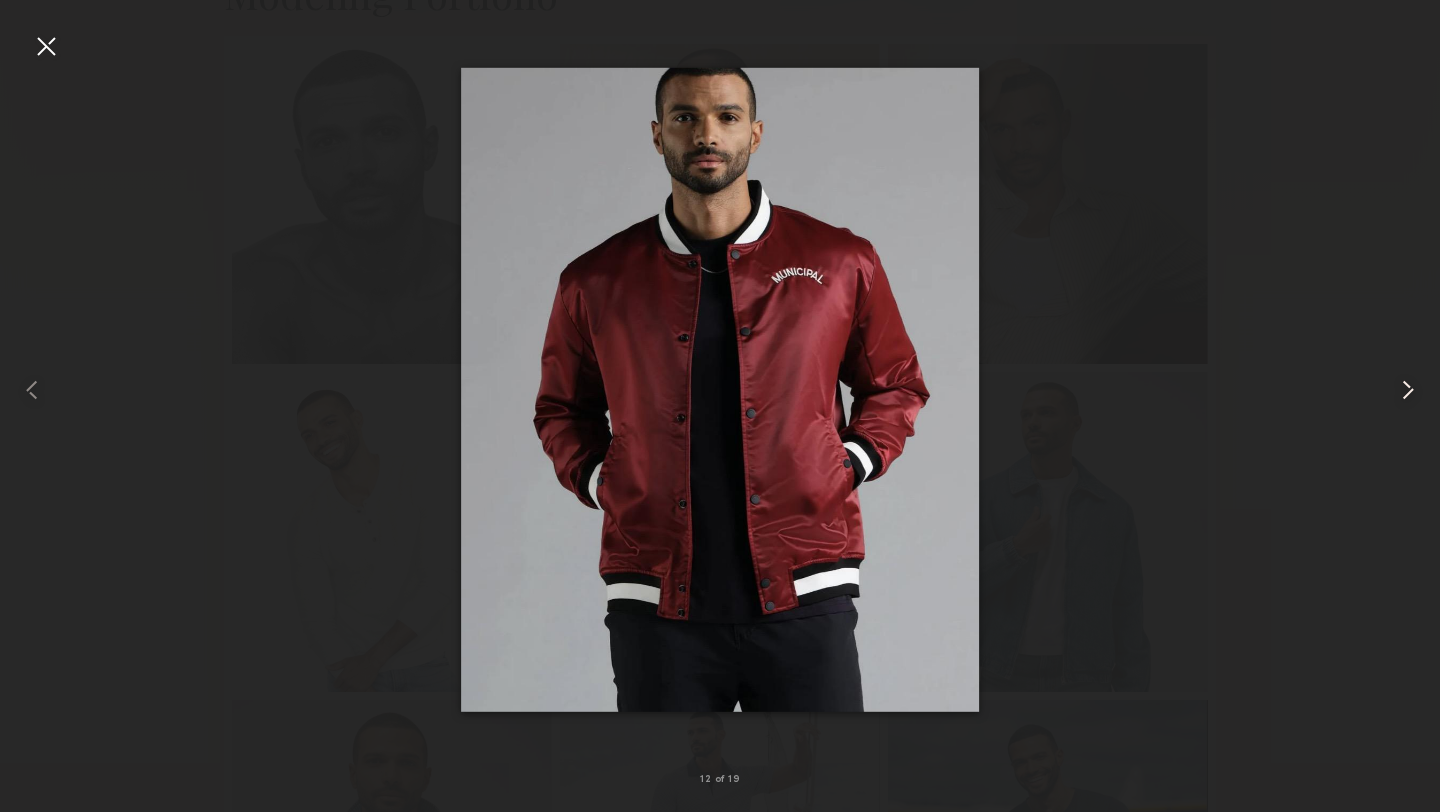 click at bounding box center [1408, 390] 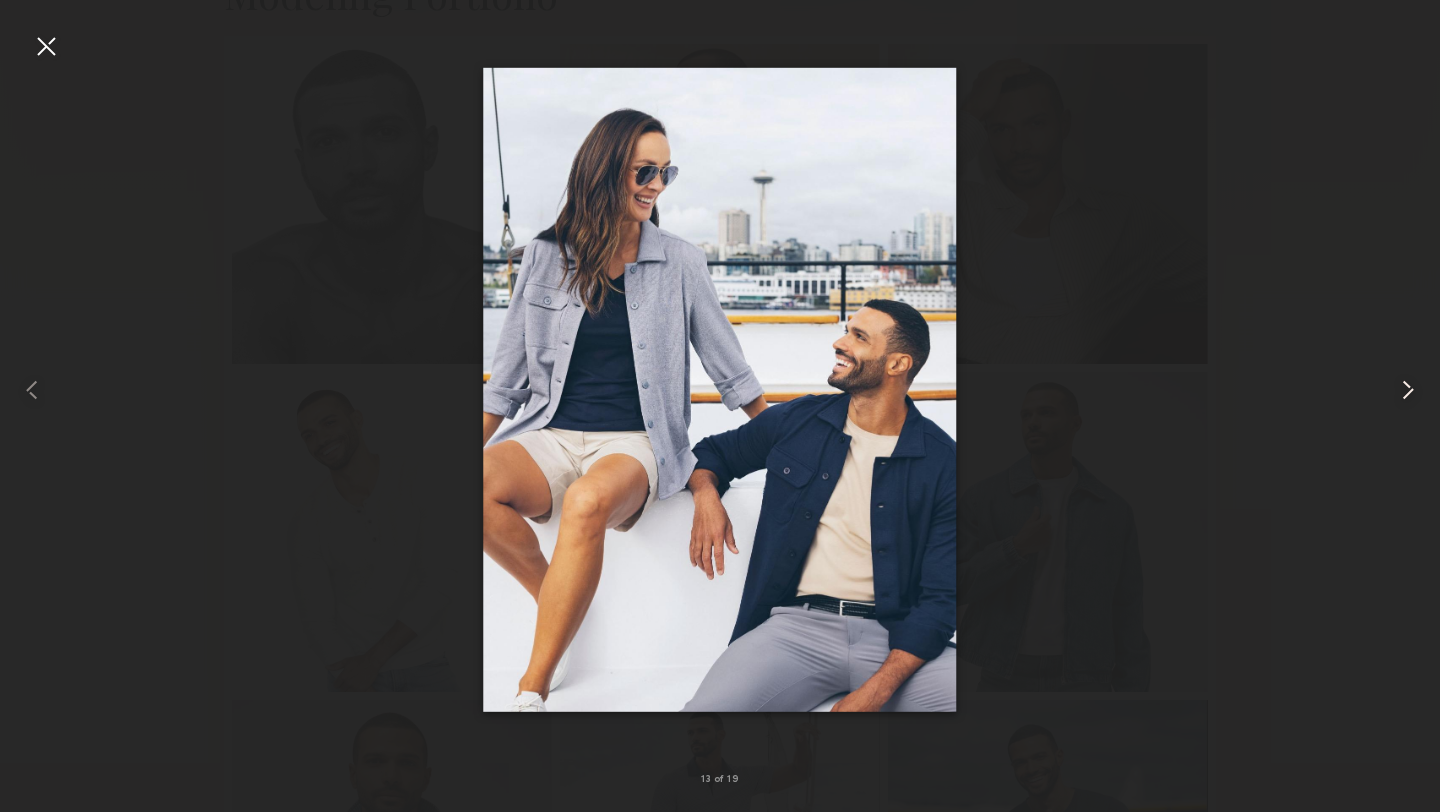 click at bounding box center (1408, 390) 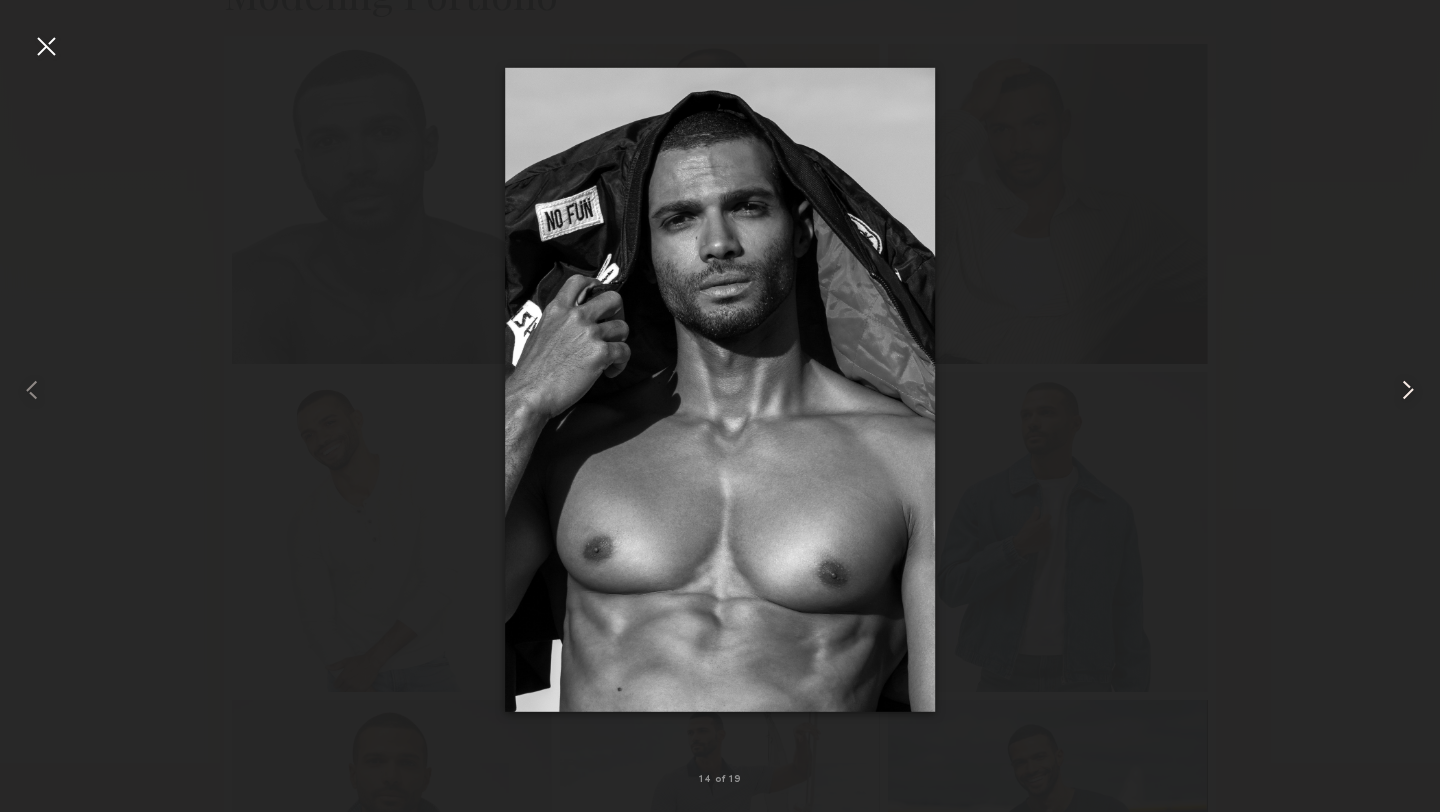 click at bounding box center (1408, 390) 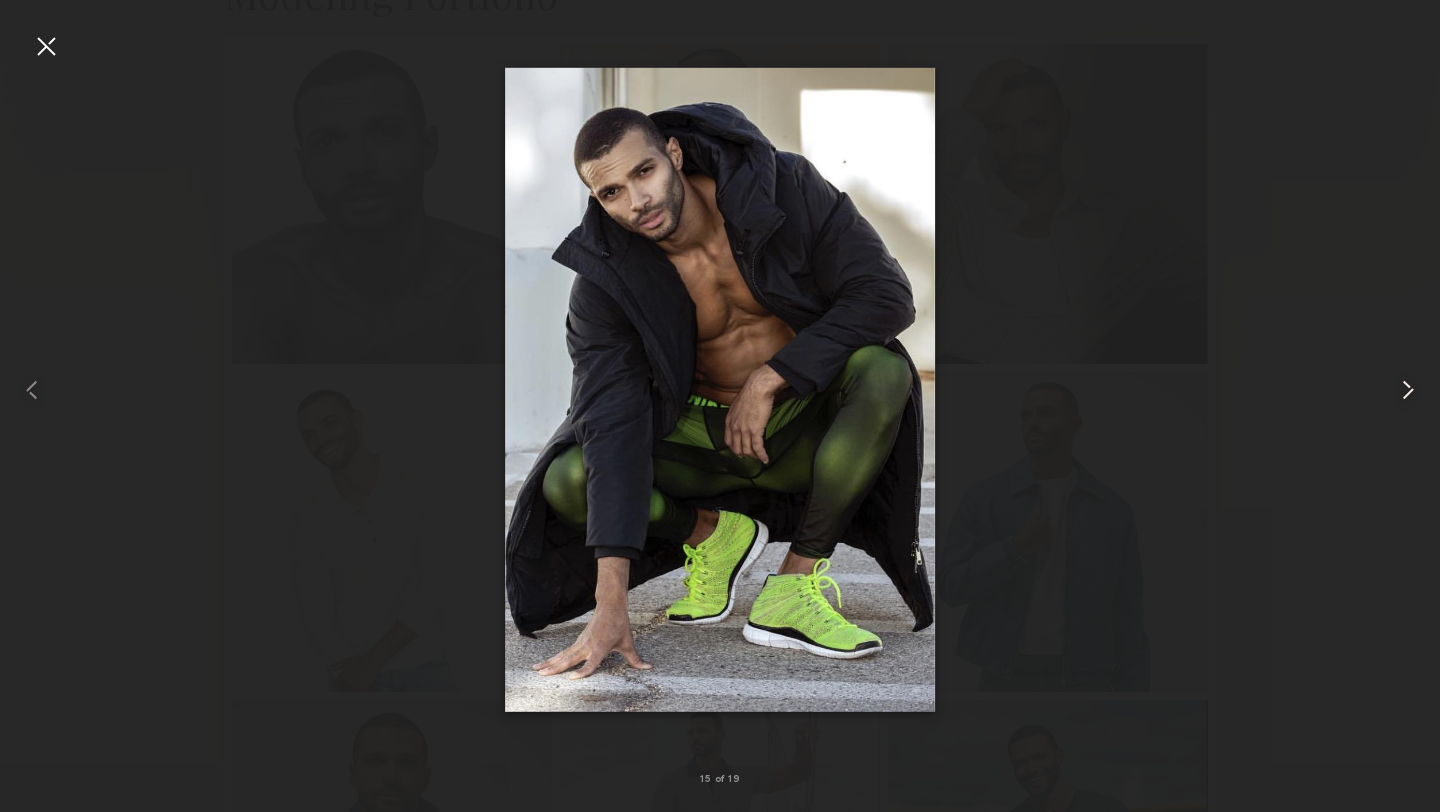 click at bounding box center [1408, 390] 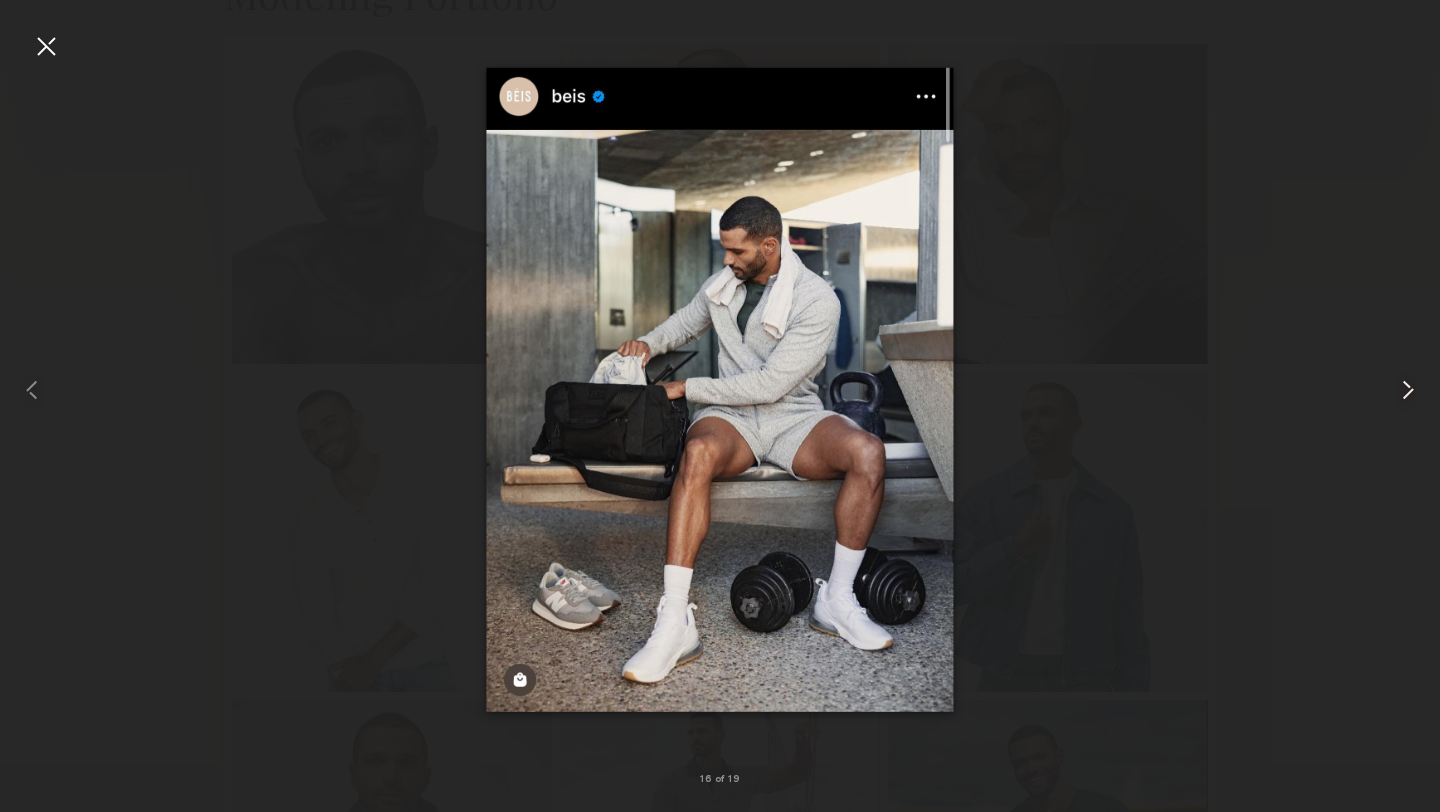 click at bounding box center [1408, 390] 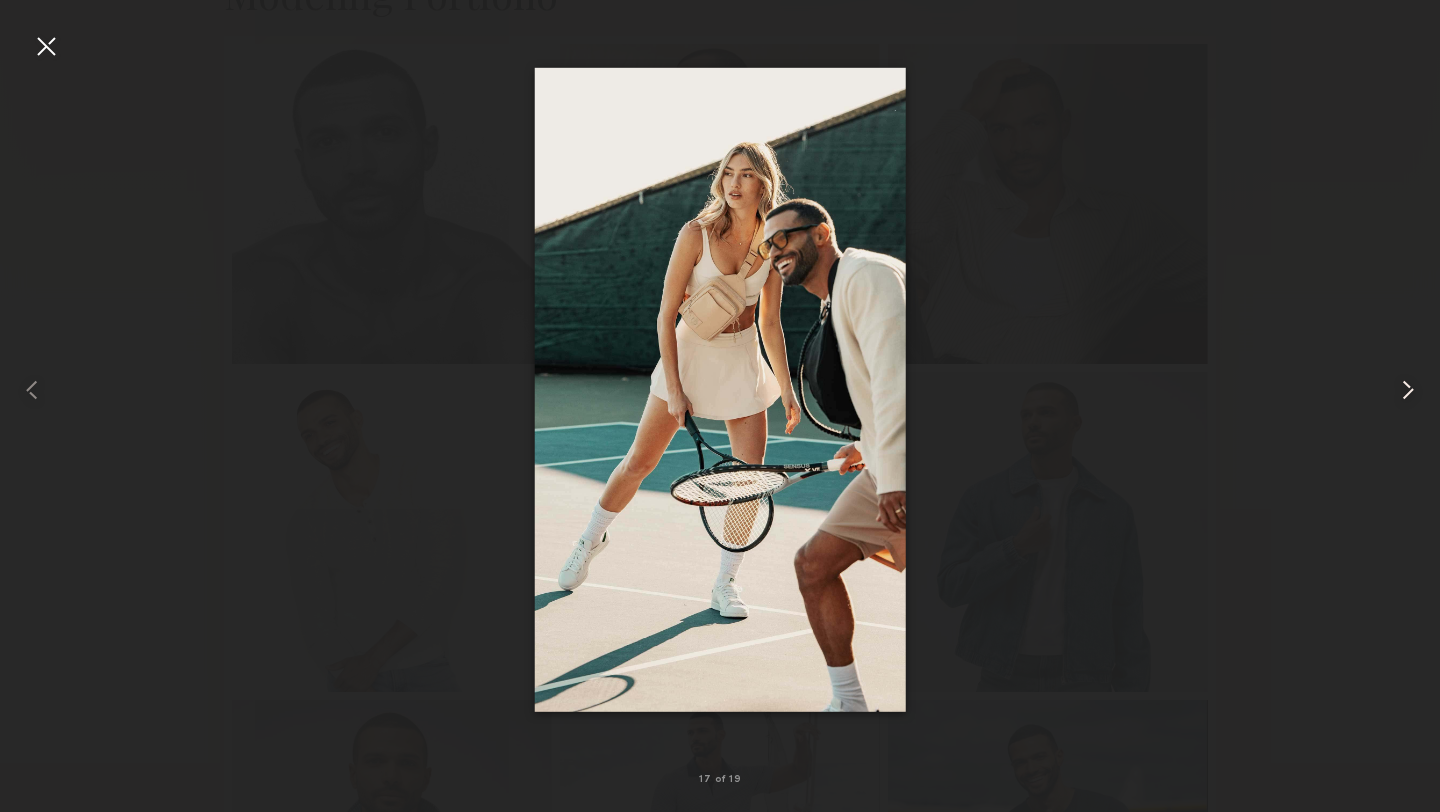 click at bounding box center (1408, 390) 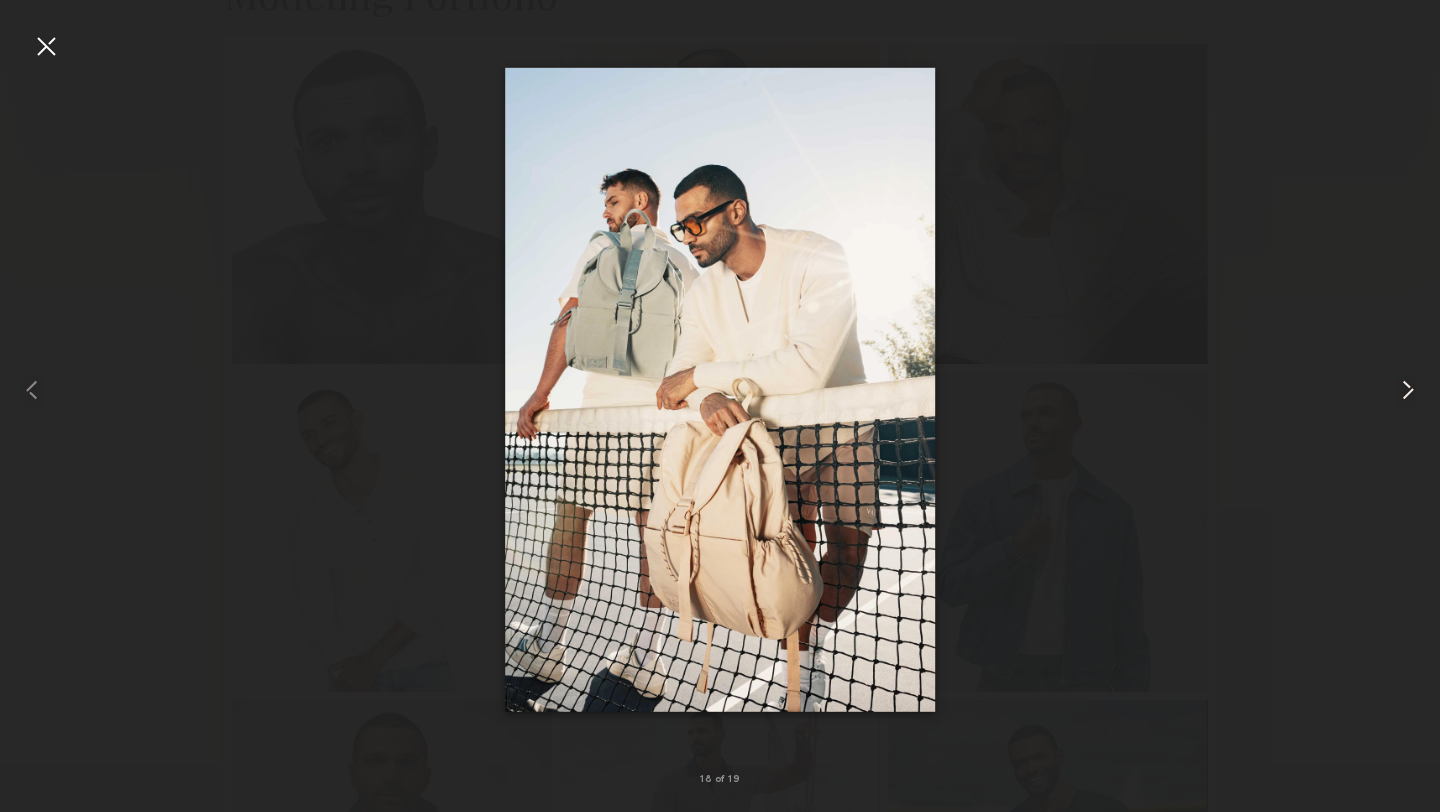 click at bounding box center [1408, 390] 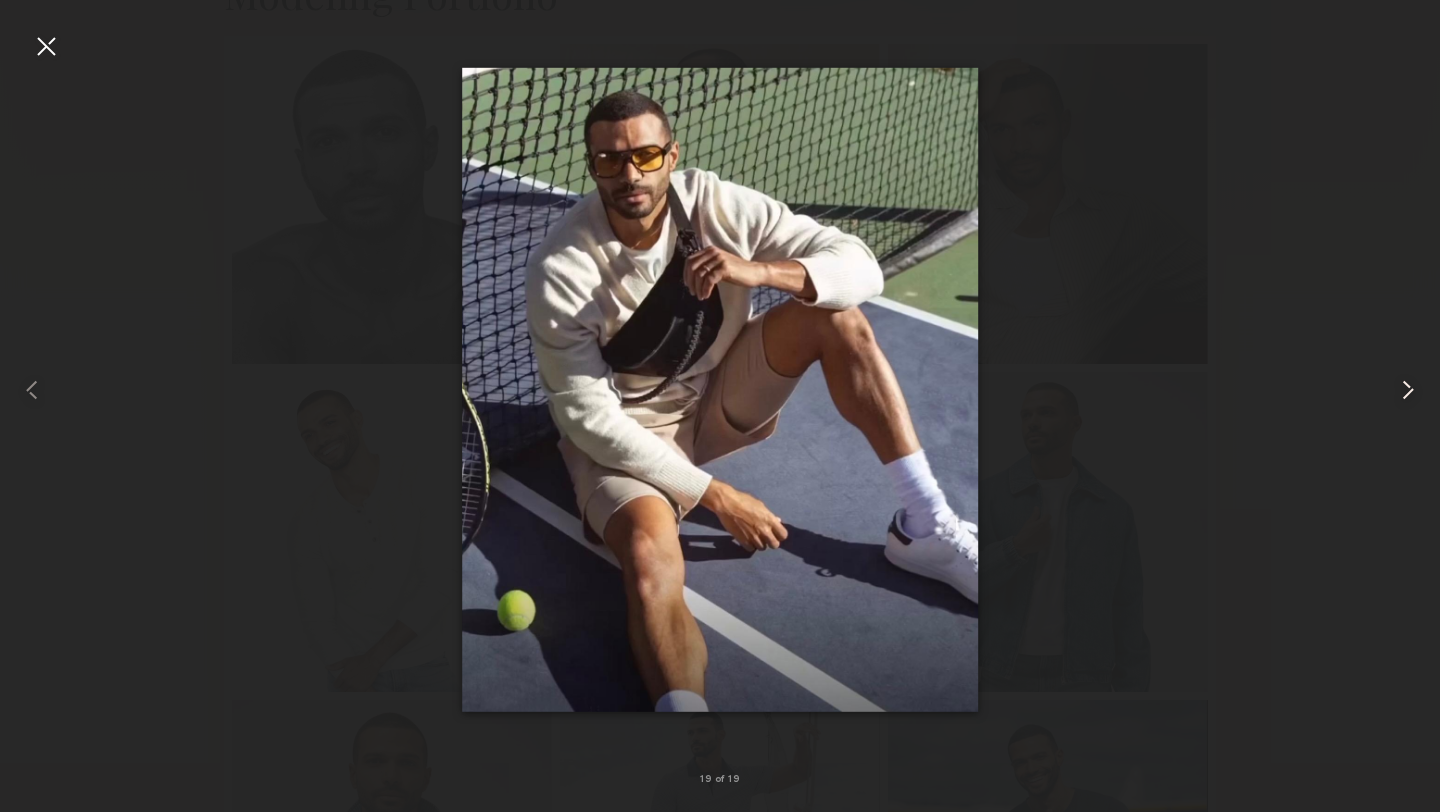 click at bounding box center (1408, 390) 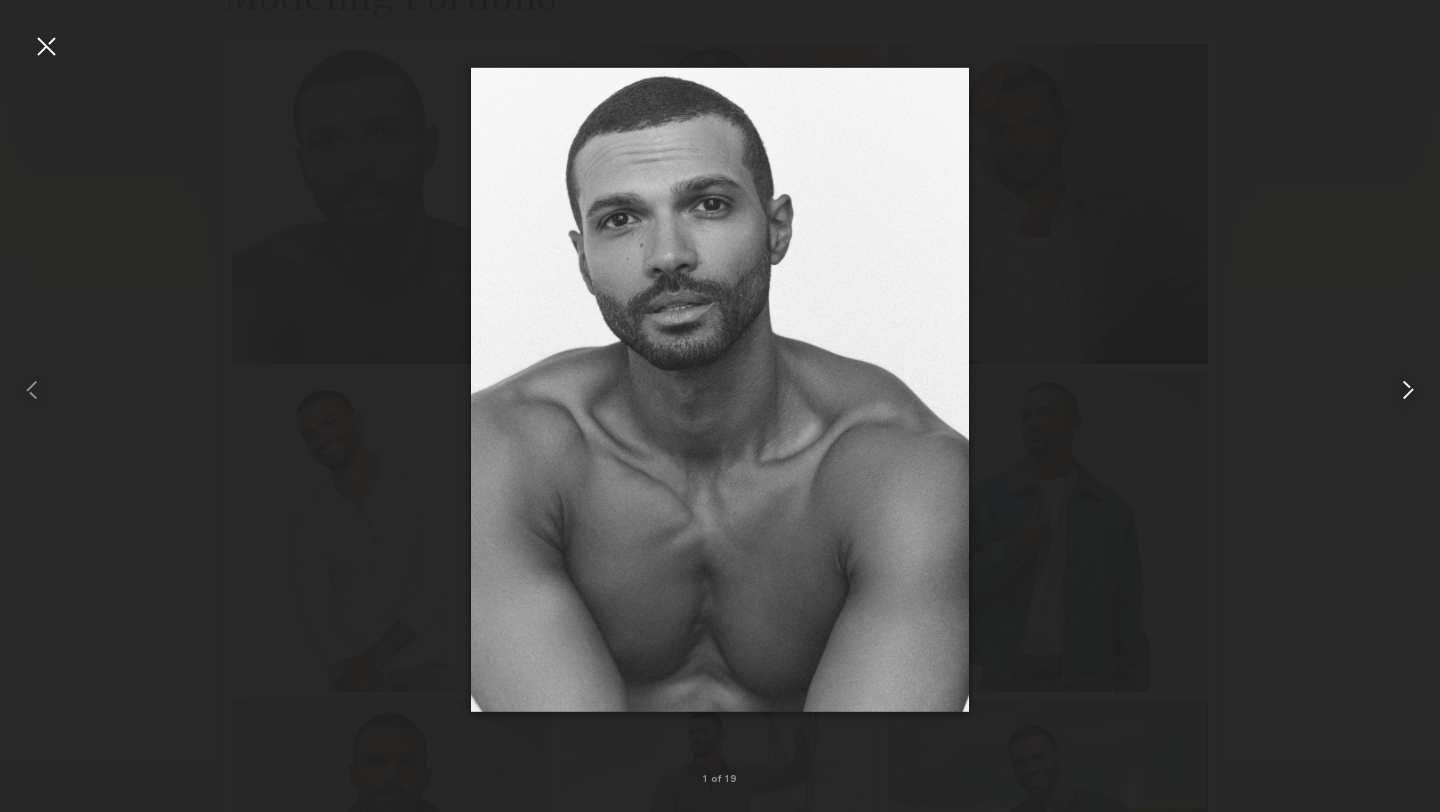 click at bounding box center (1408, 390) 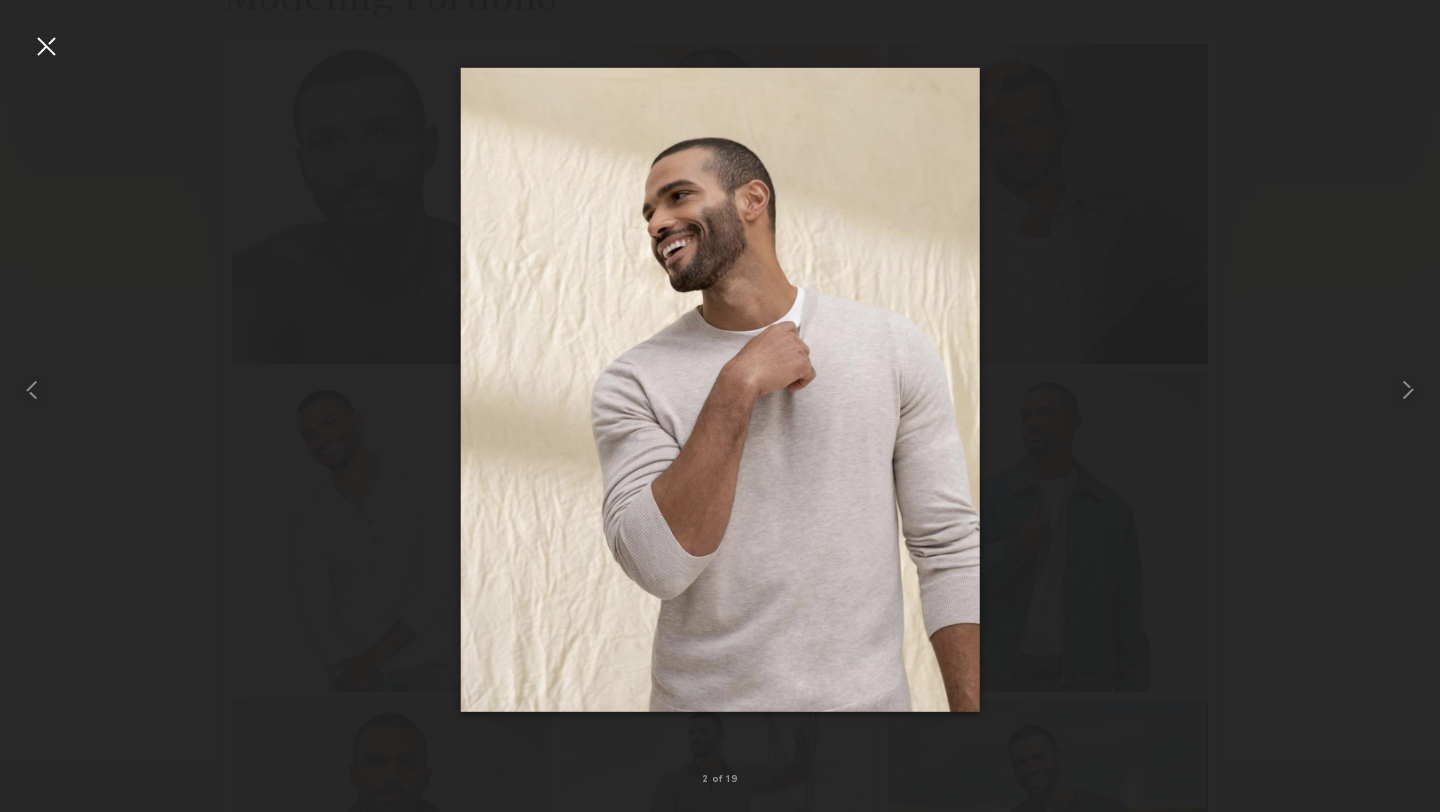 click at bounding box center [46, 46] 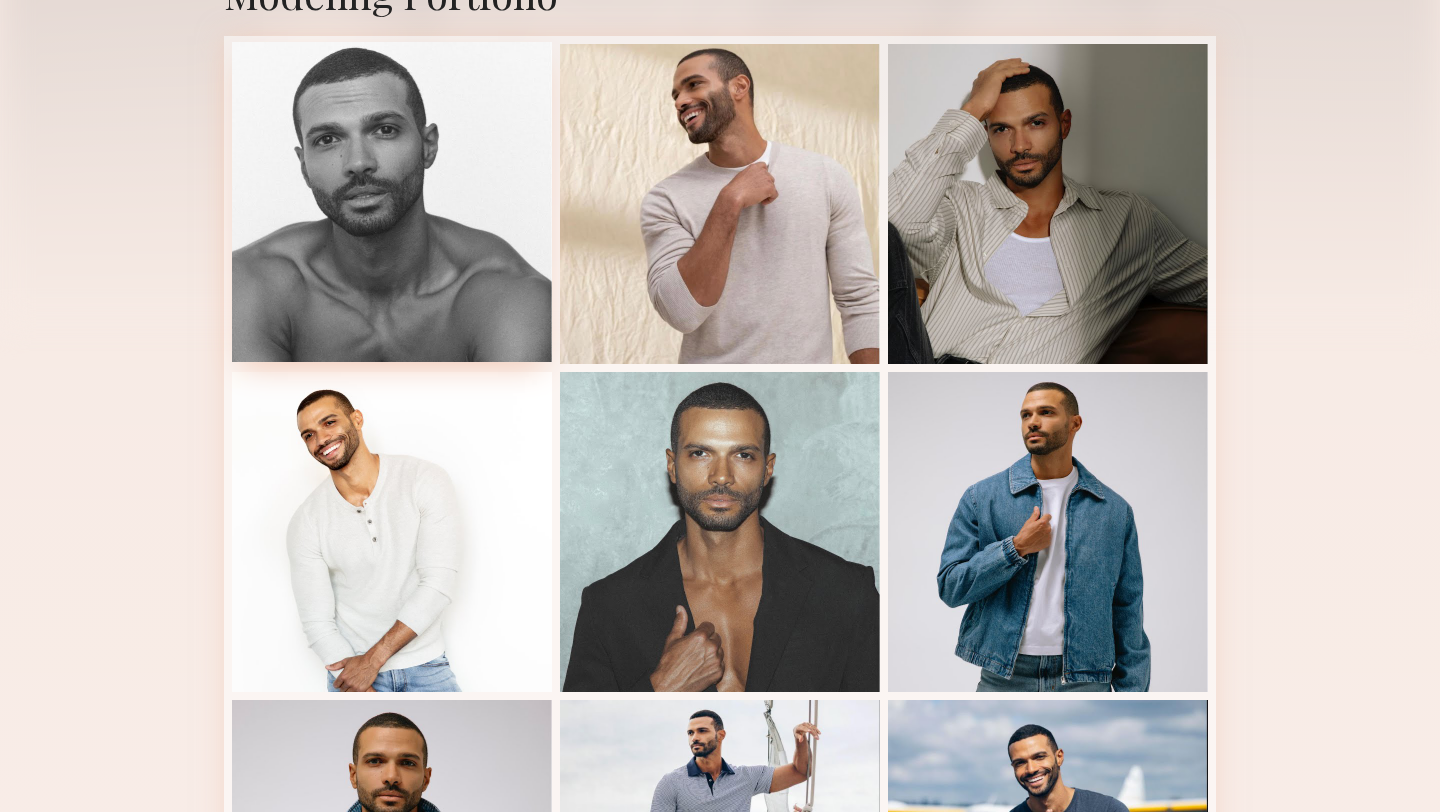 scroll, scrollTop: 0, scrollLeft: 0, axis: both 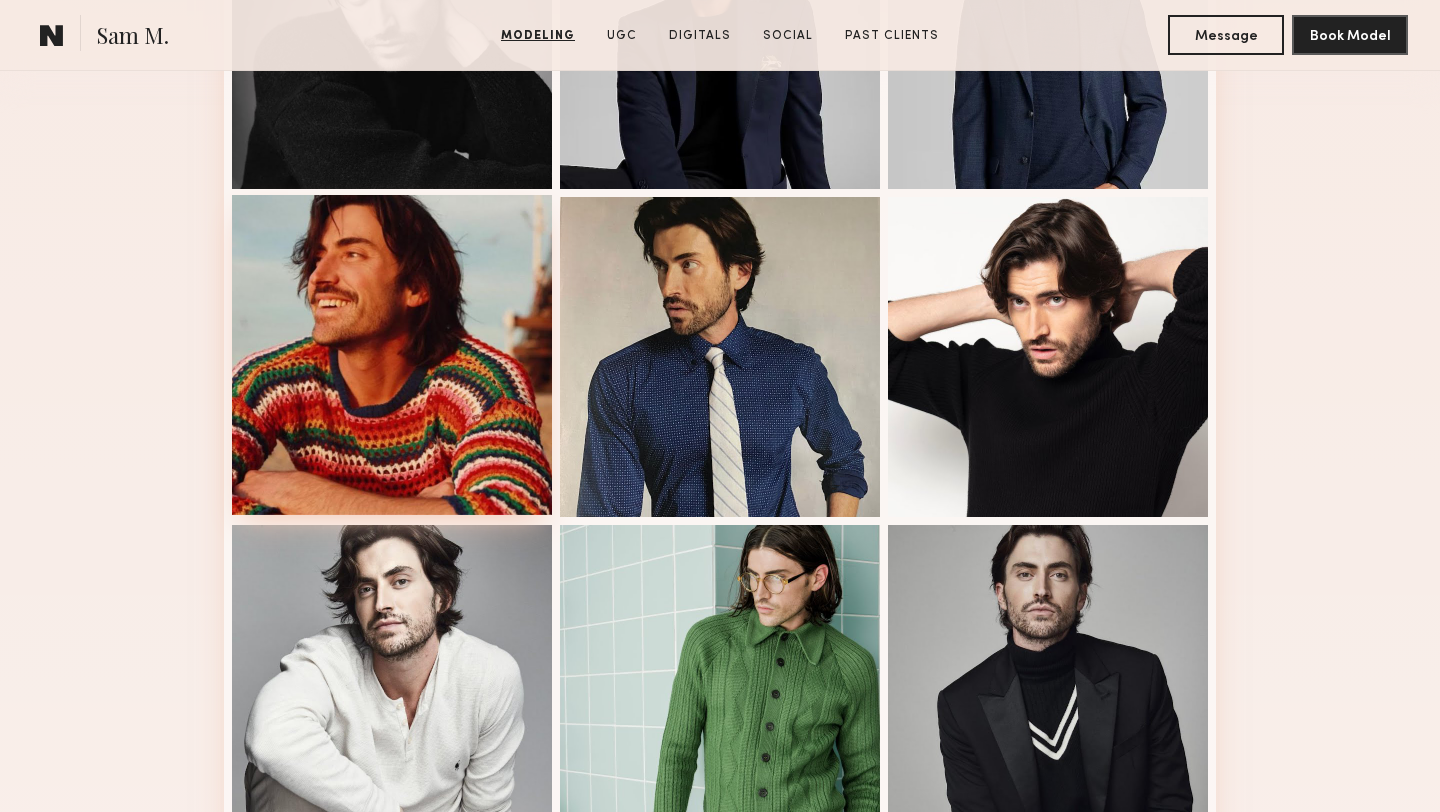 click at bounding box center [392, 355] 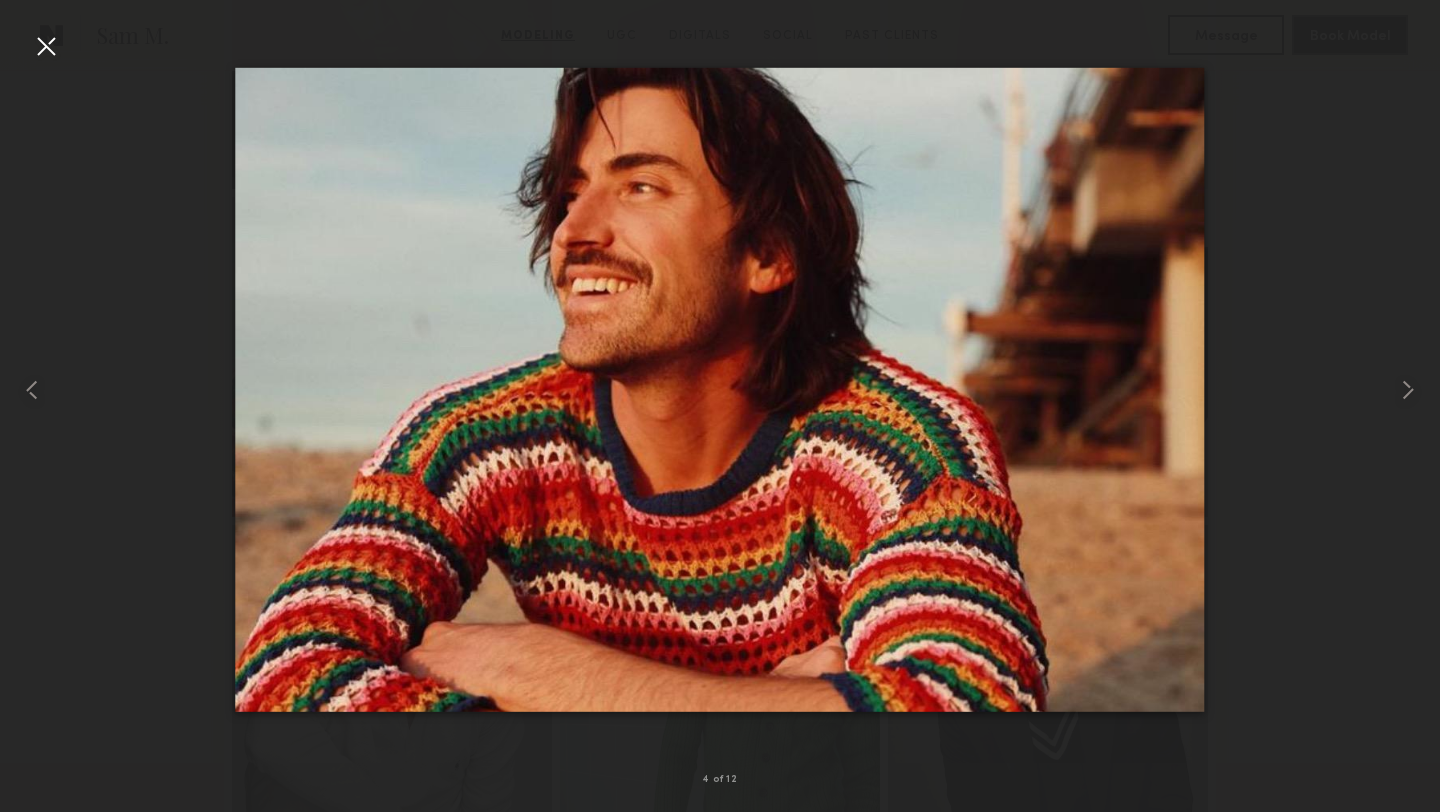 click at bounding box center [46, 46] 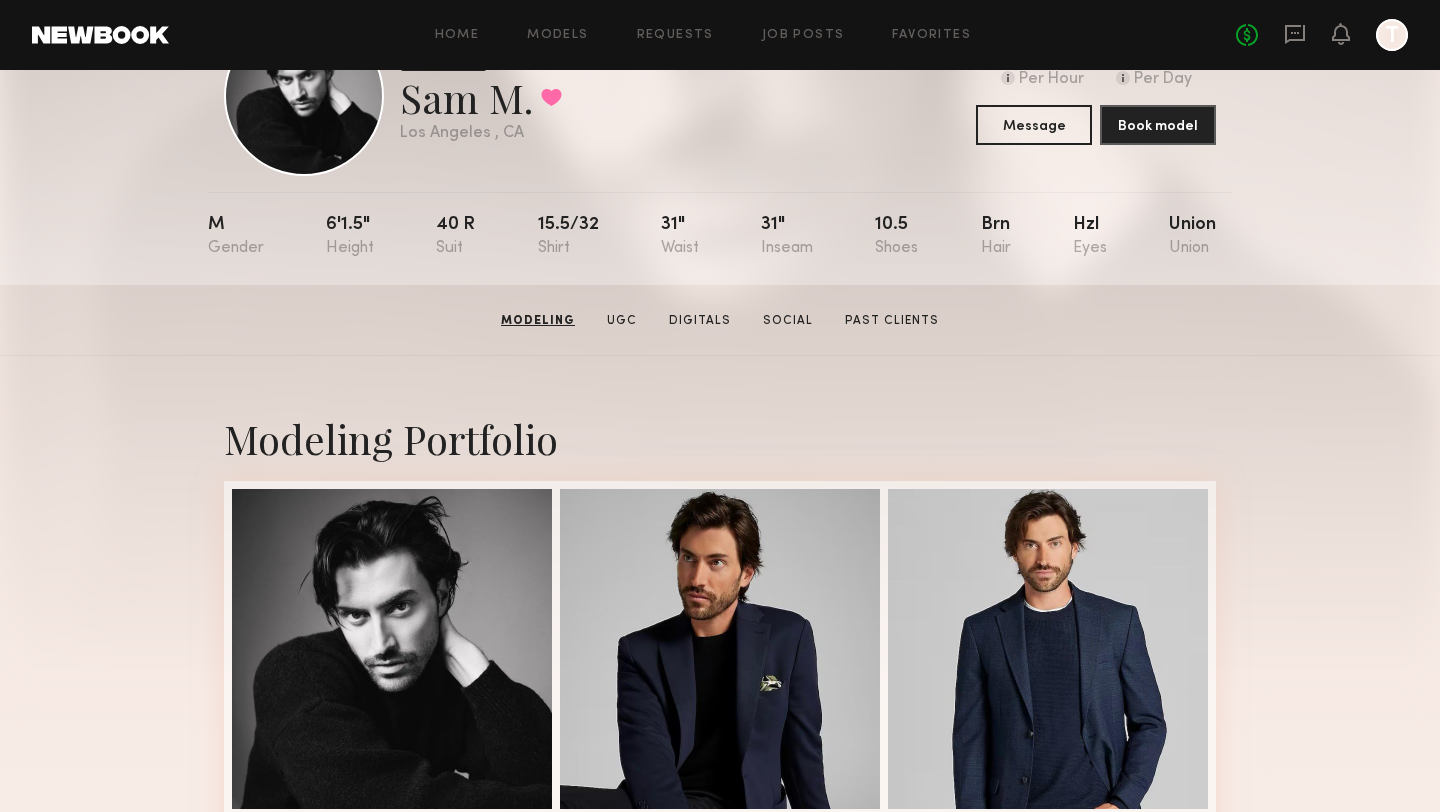 scroll, scrollTop: 0, scrollLeft: 0, axis: both 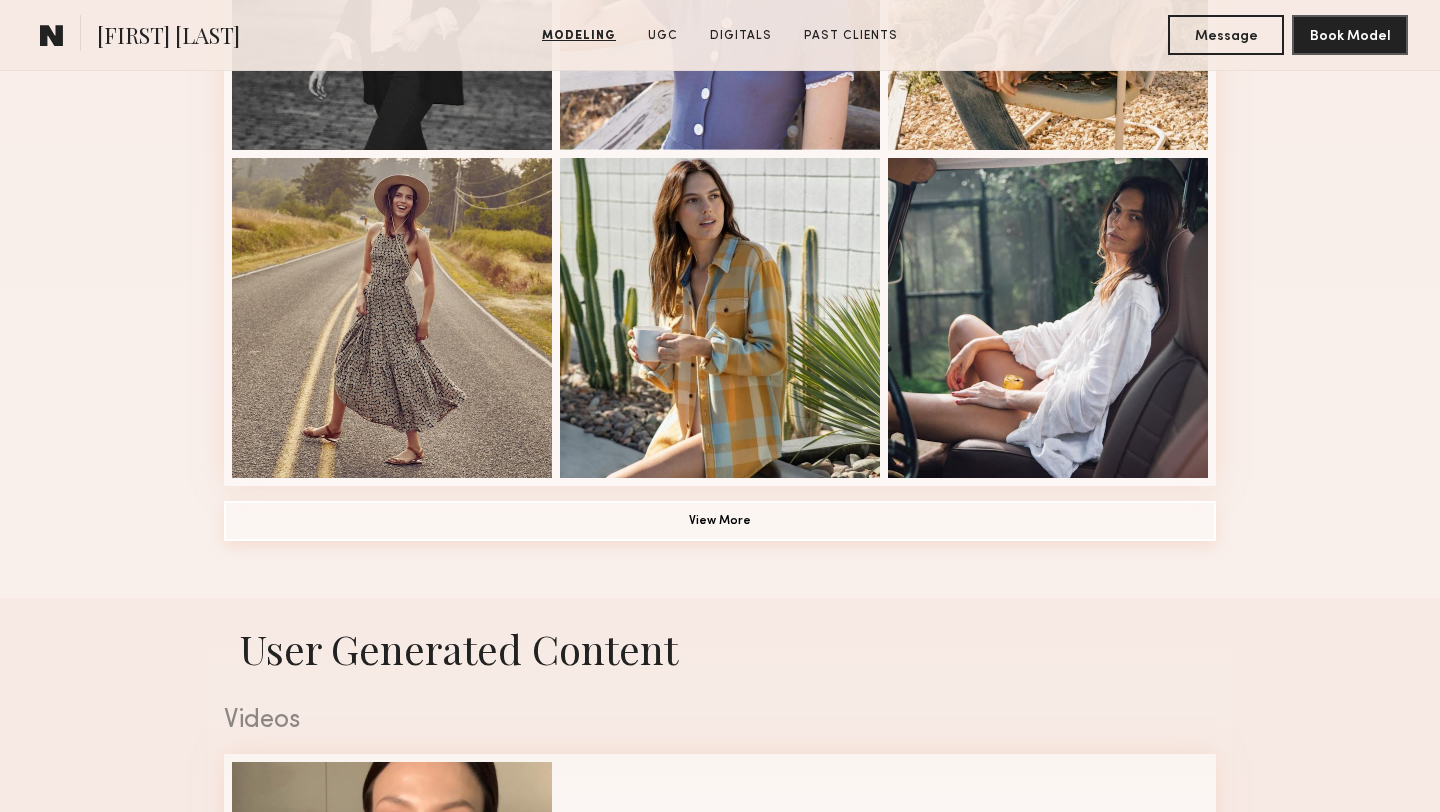 click on "View More" 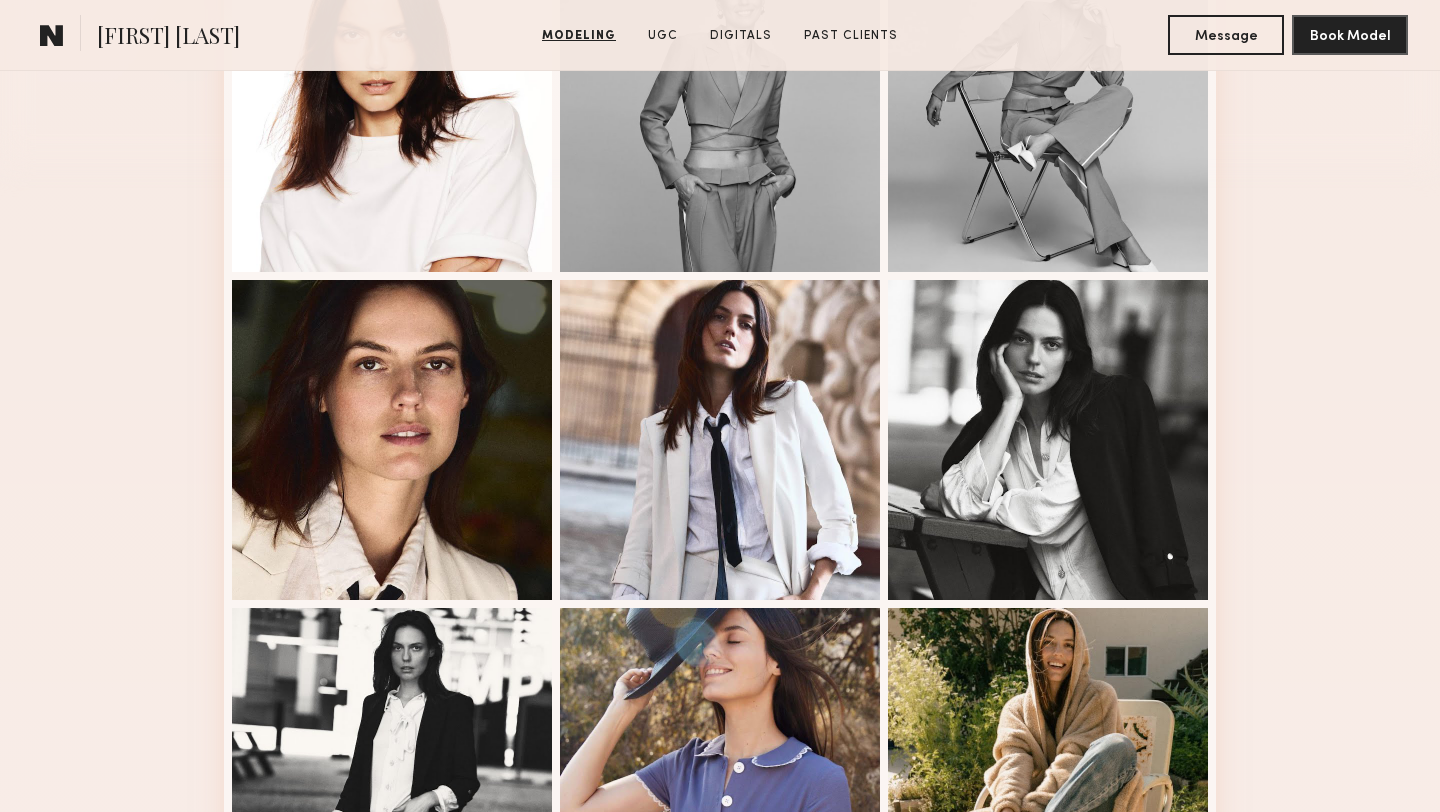 scroll, scrollTop: 612, scrollLeft: 0, axis: vertical 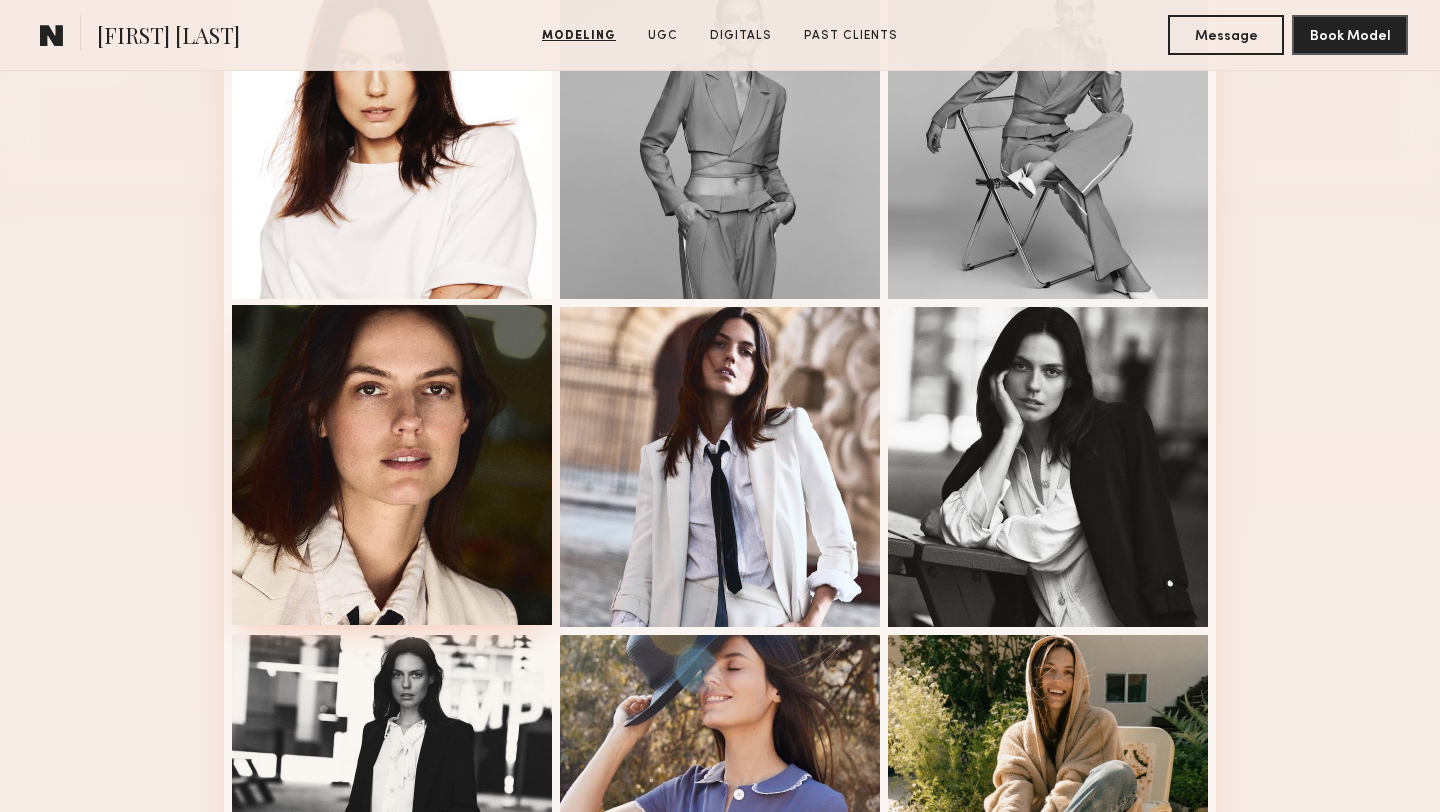 click at bounding box center [392, 465] 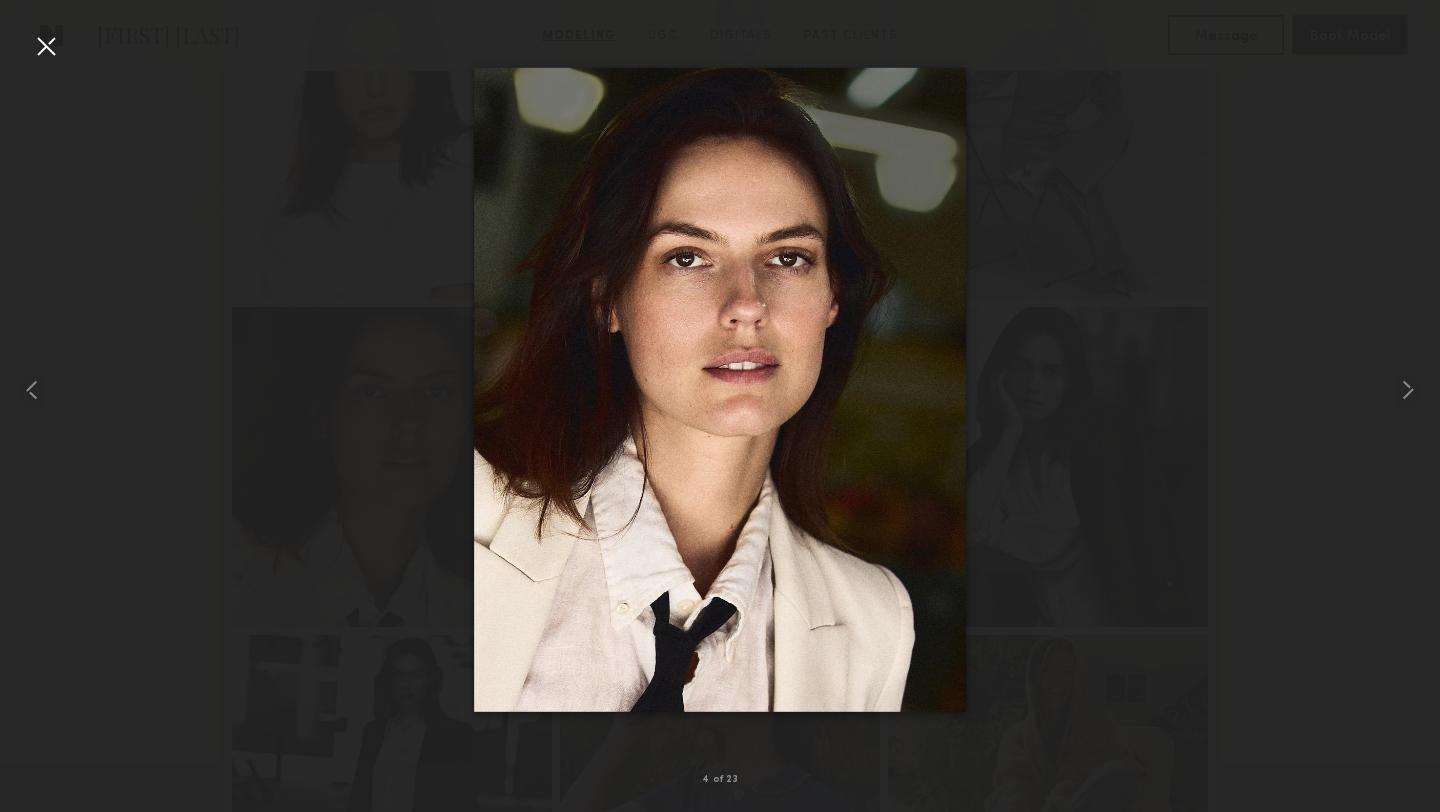 click at bounding box center (46, 46) 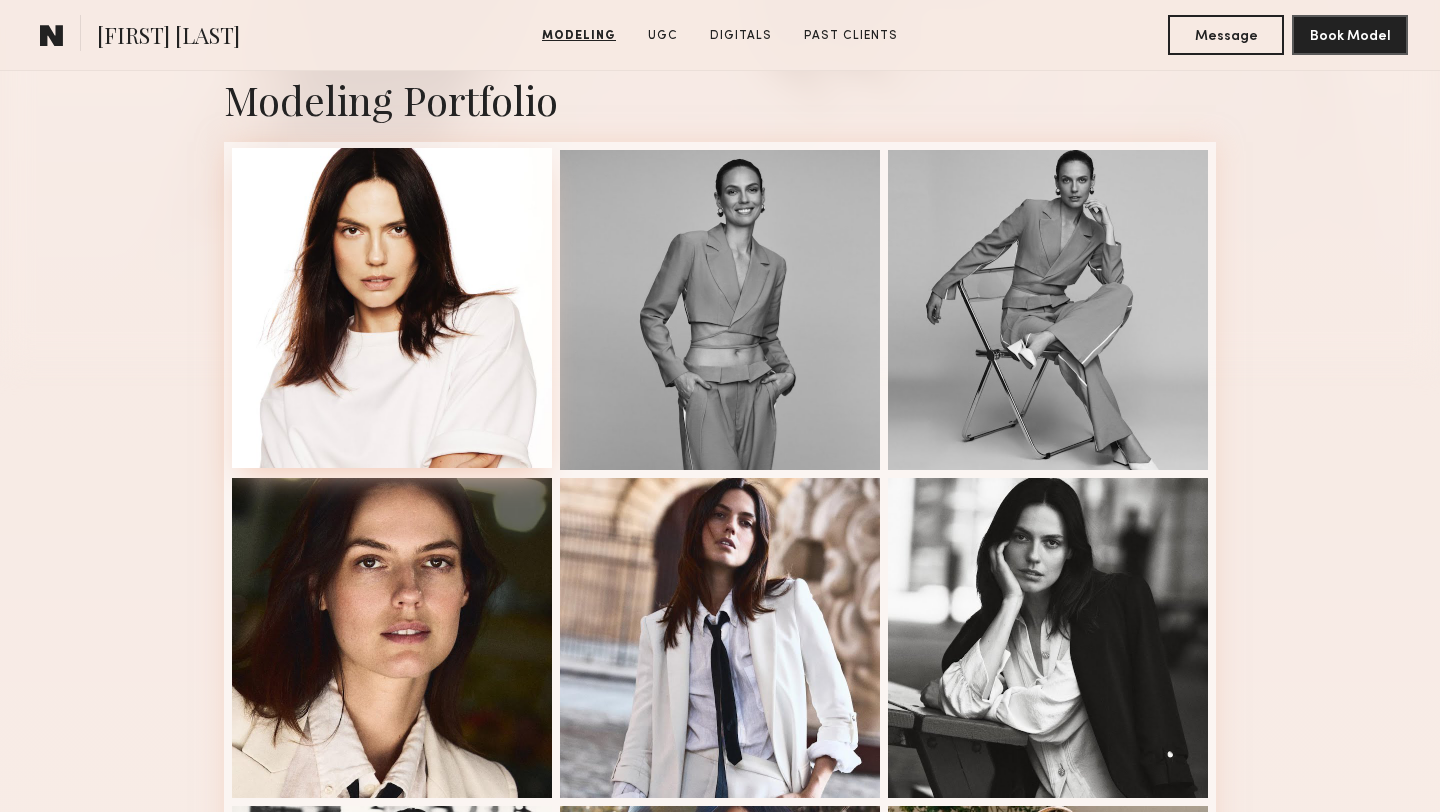 scroll, scrollTop: 0, scrollLeft: 0, axis: both 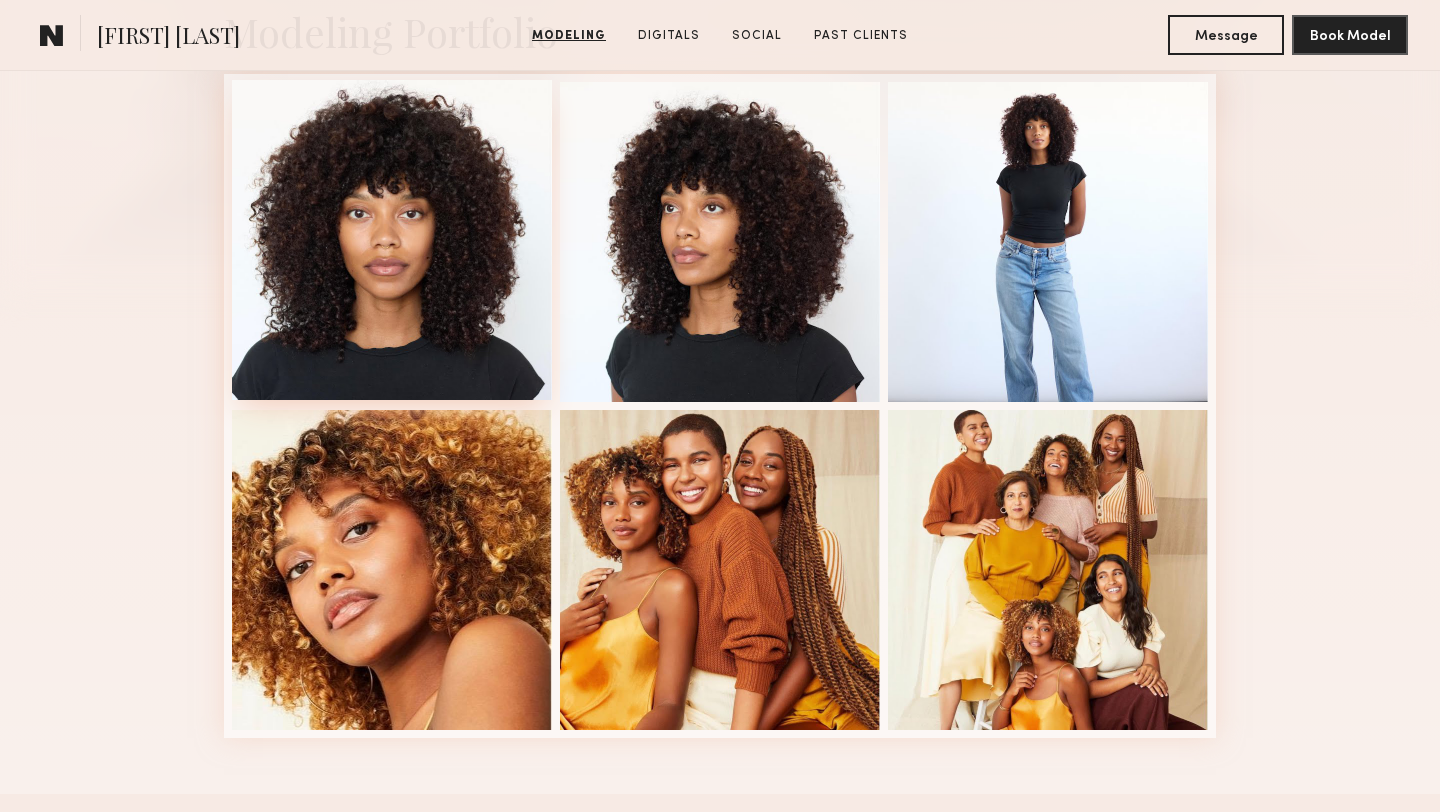 click at bounding box center (392, 240) 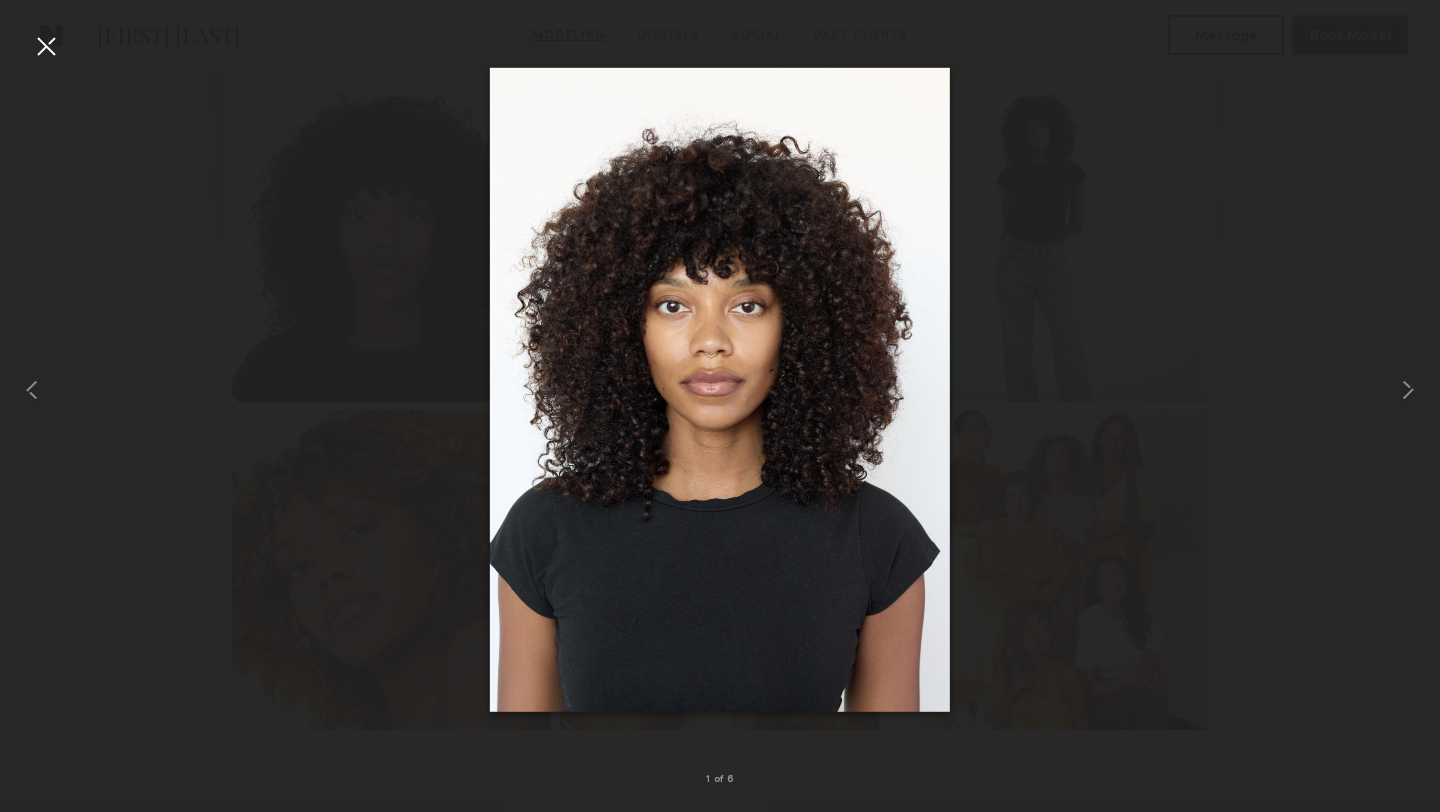 click at bounding box center [46, 46] 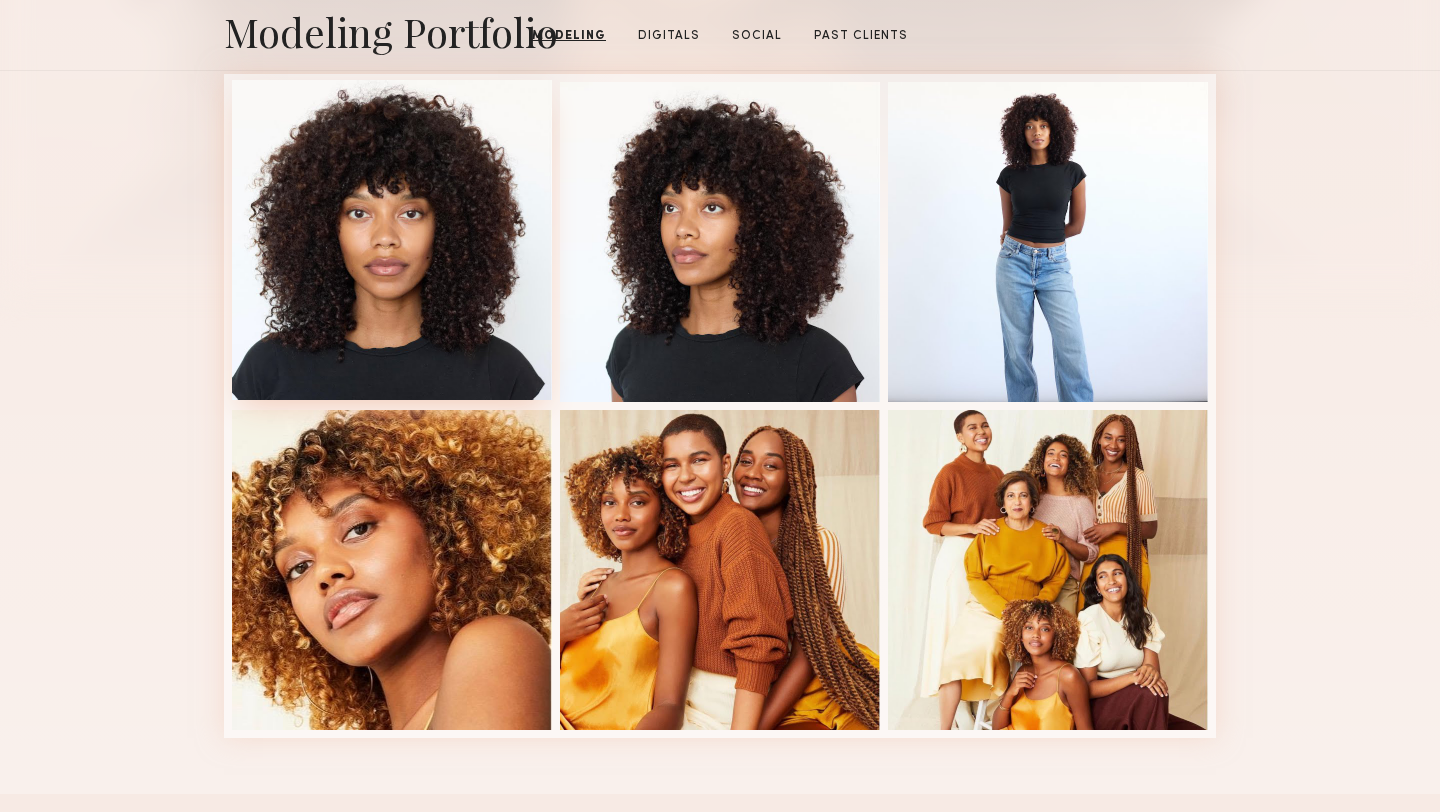 scroll, scrollTop: 0, scrollLeft: 0, axis: both 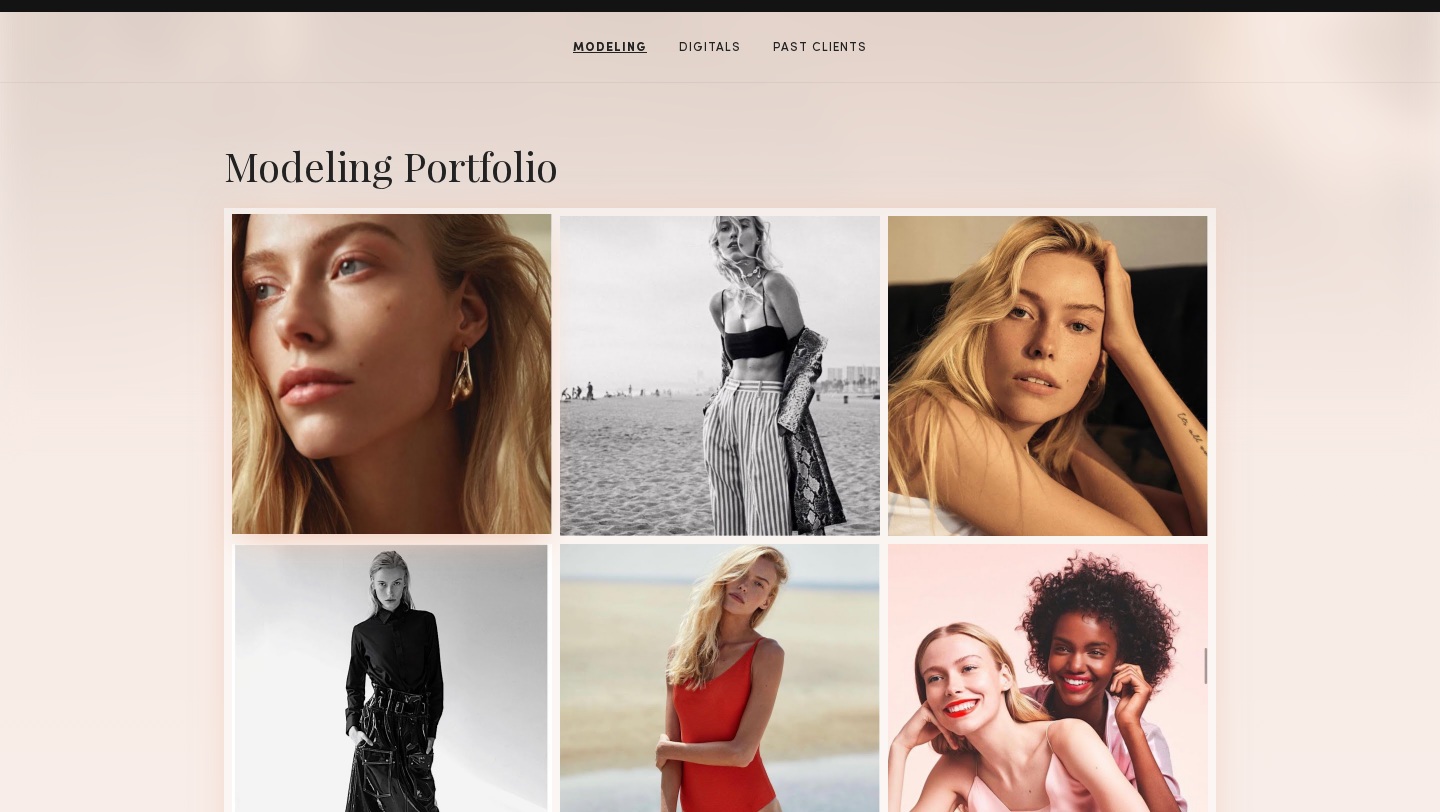 click at bounding box center [392, 374] 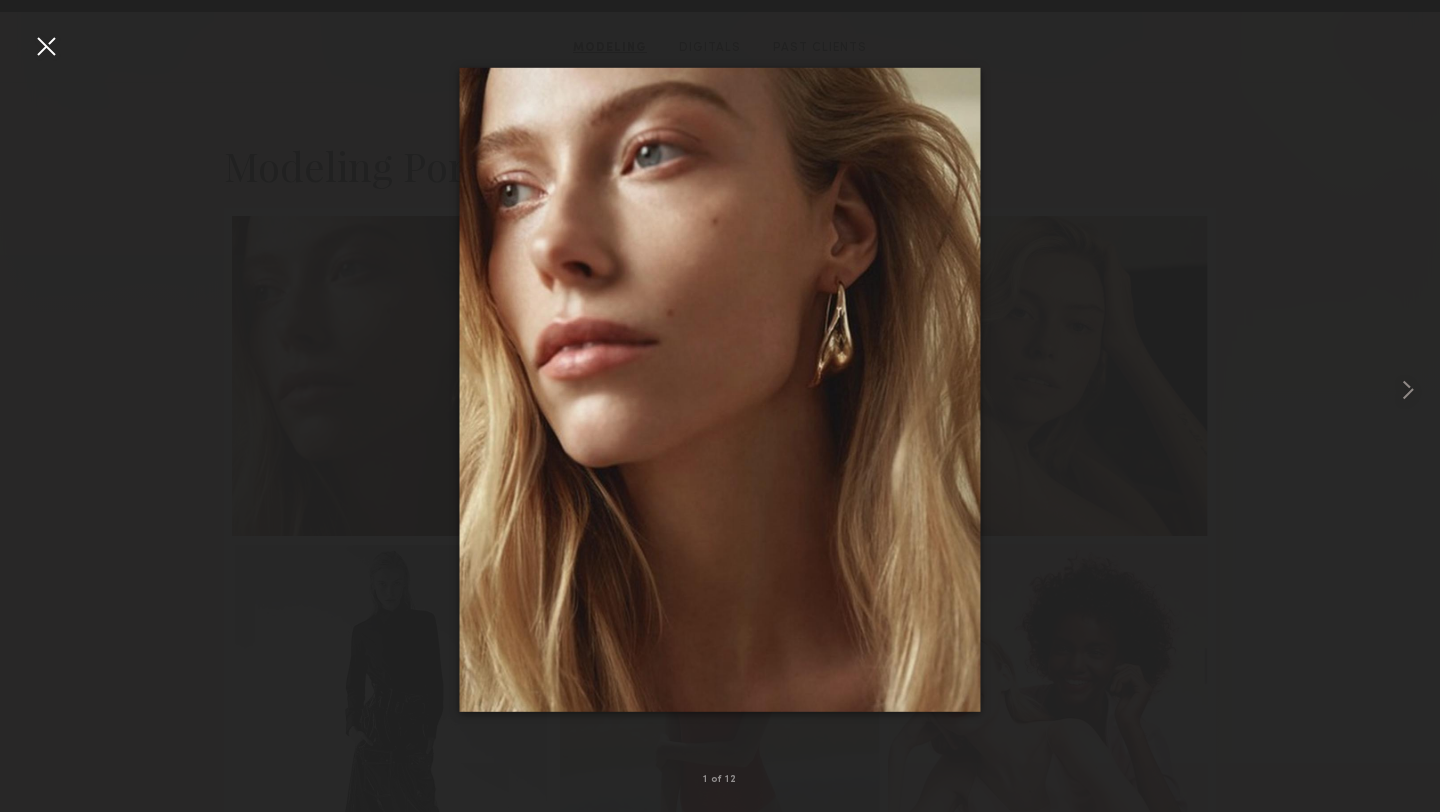 click at bounding box center (46, 46) 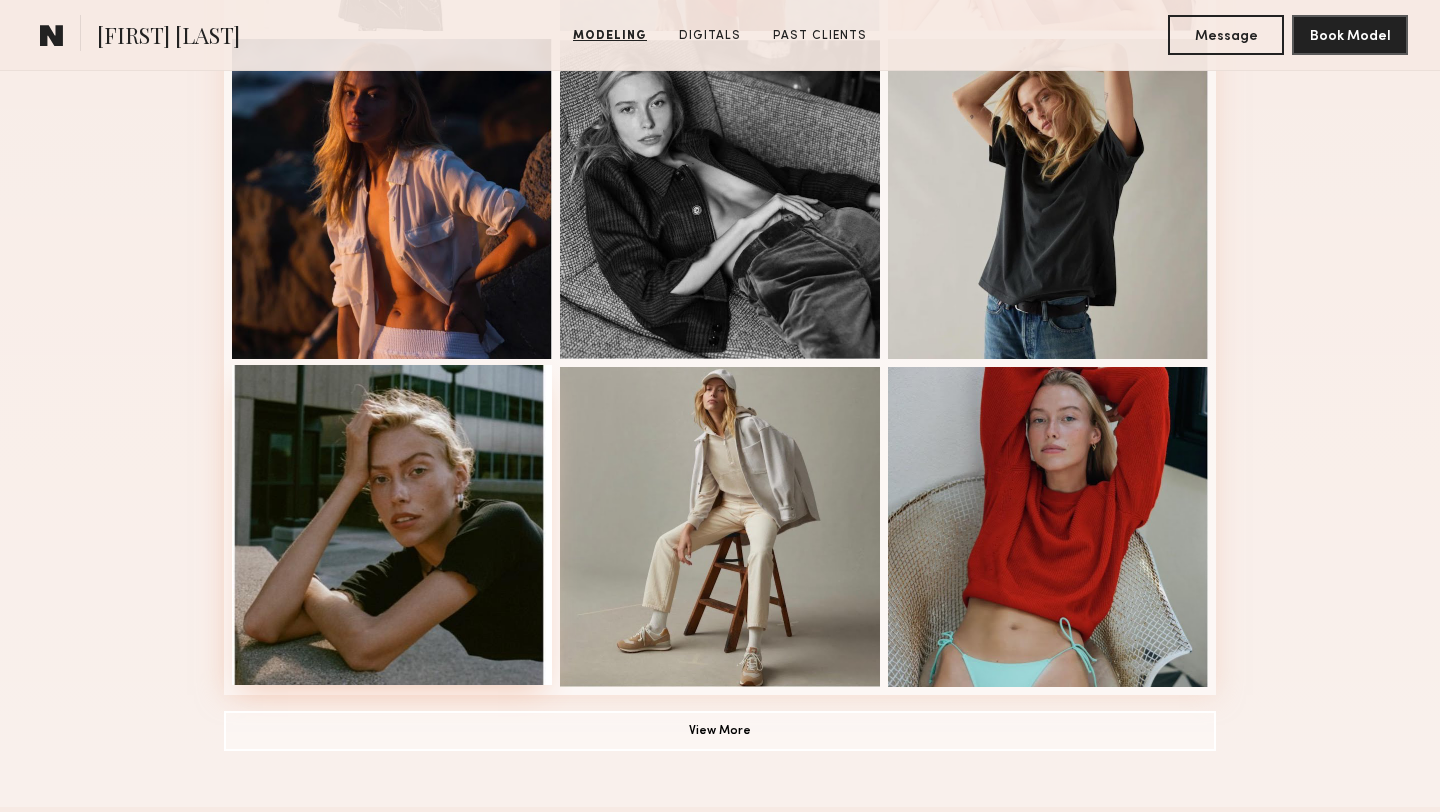 scroll, scrollTop: 1333, scrollLeft: 0, axis: vertical 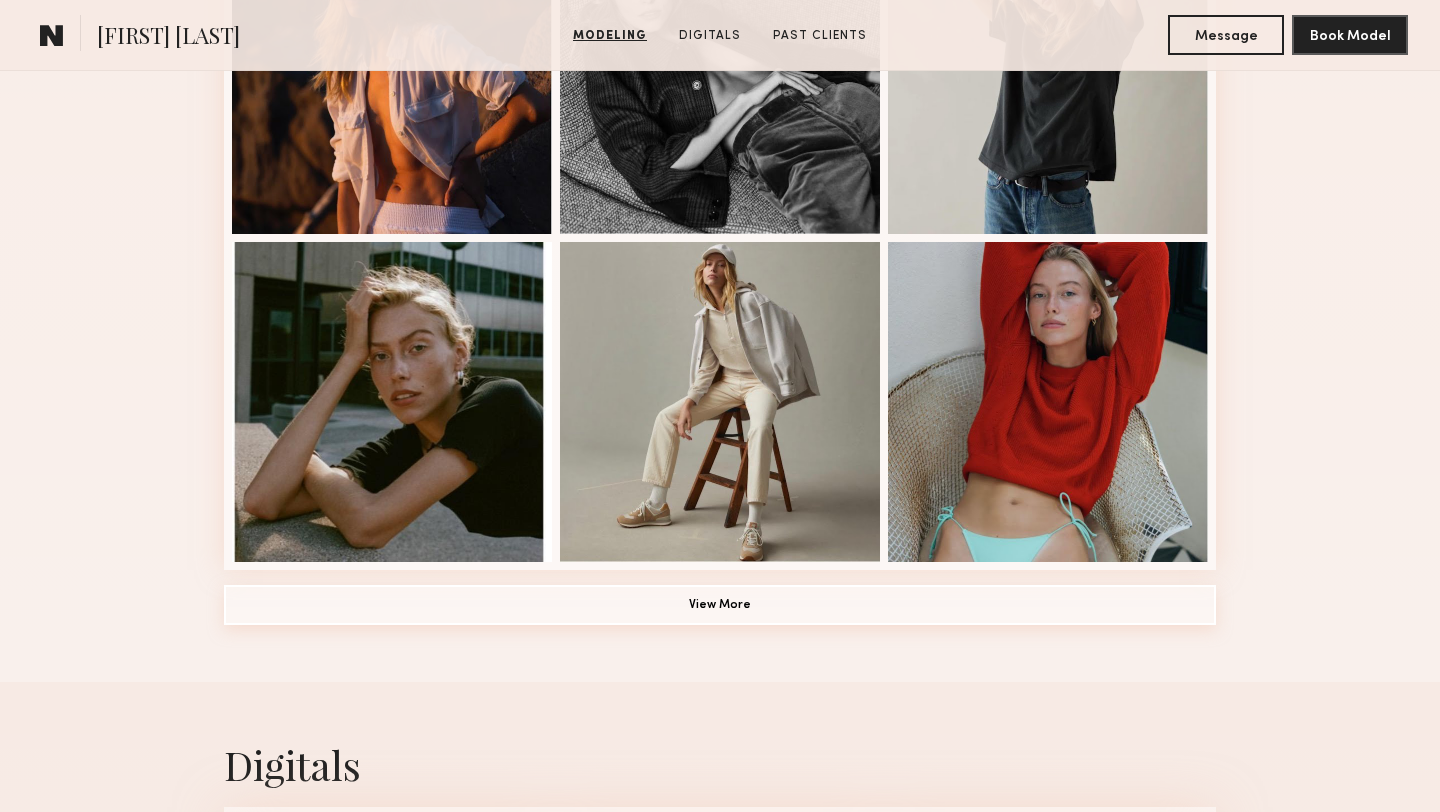 click on "View More" 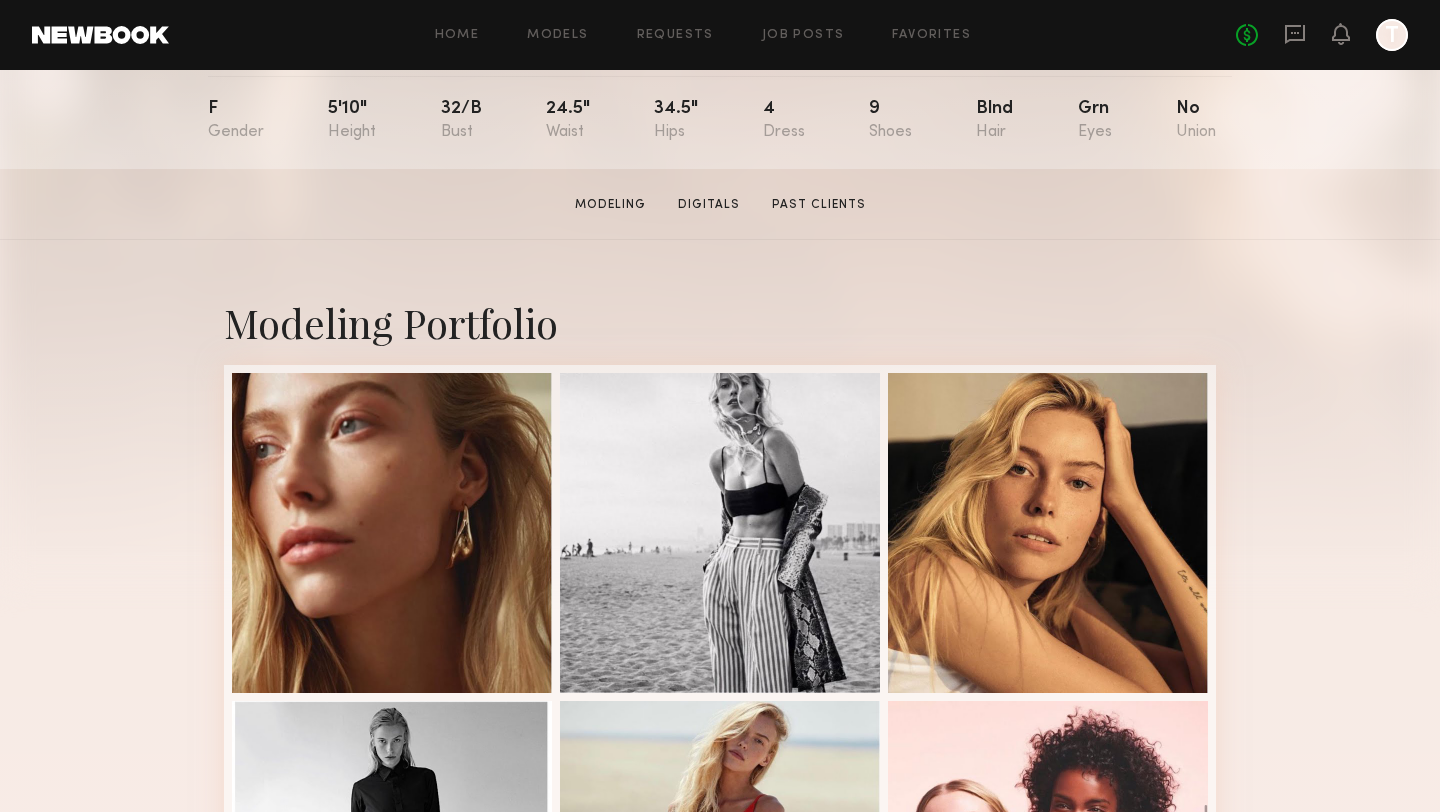 scroll, scrollTop: 220, scrollLeft: 0, axis: vertical 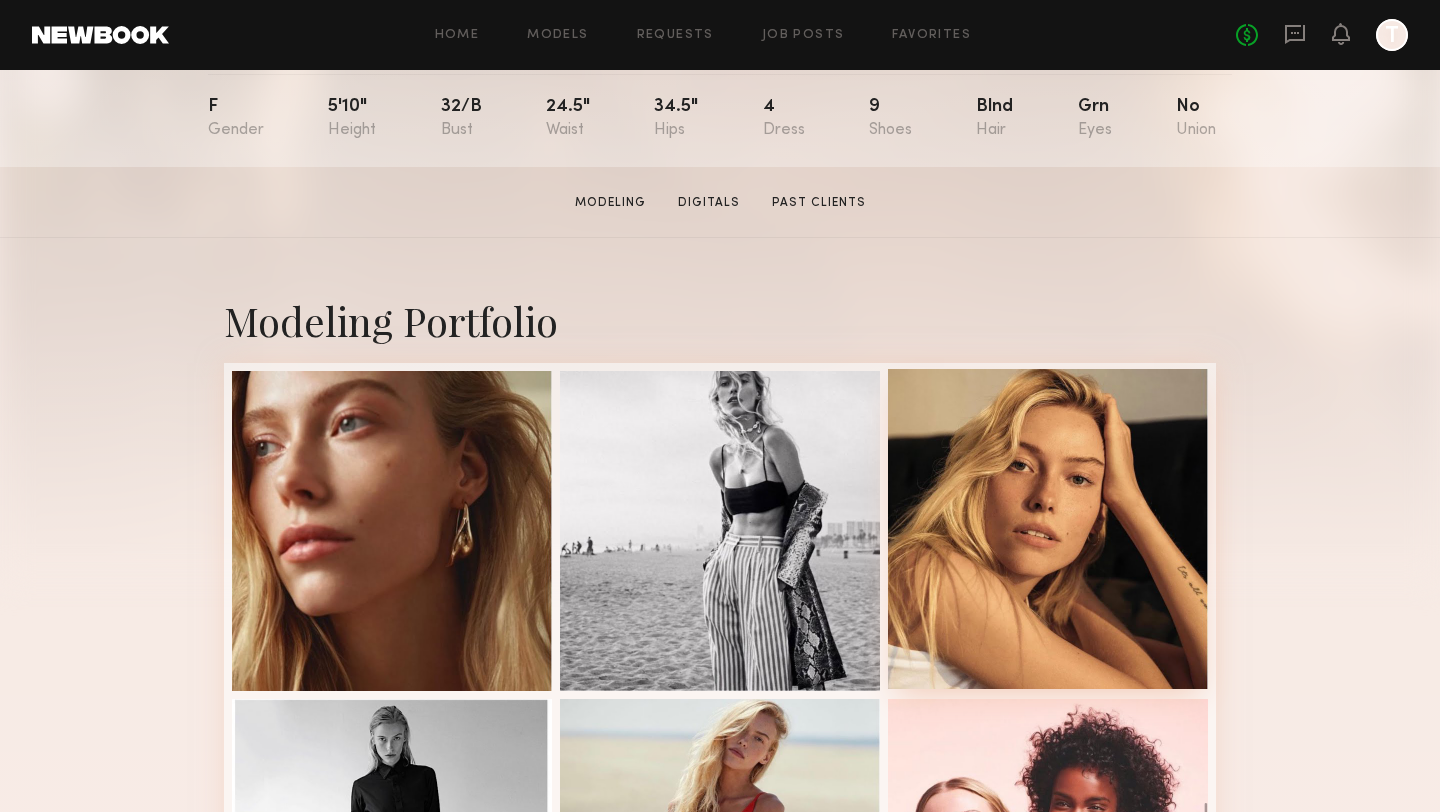 click at bounding box center (1048, 529) 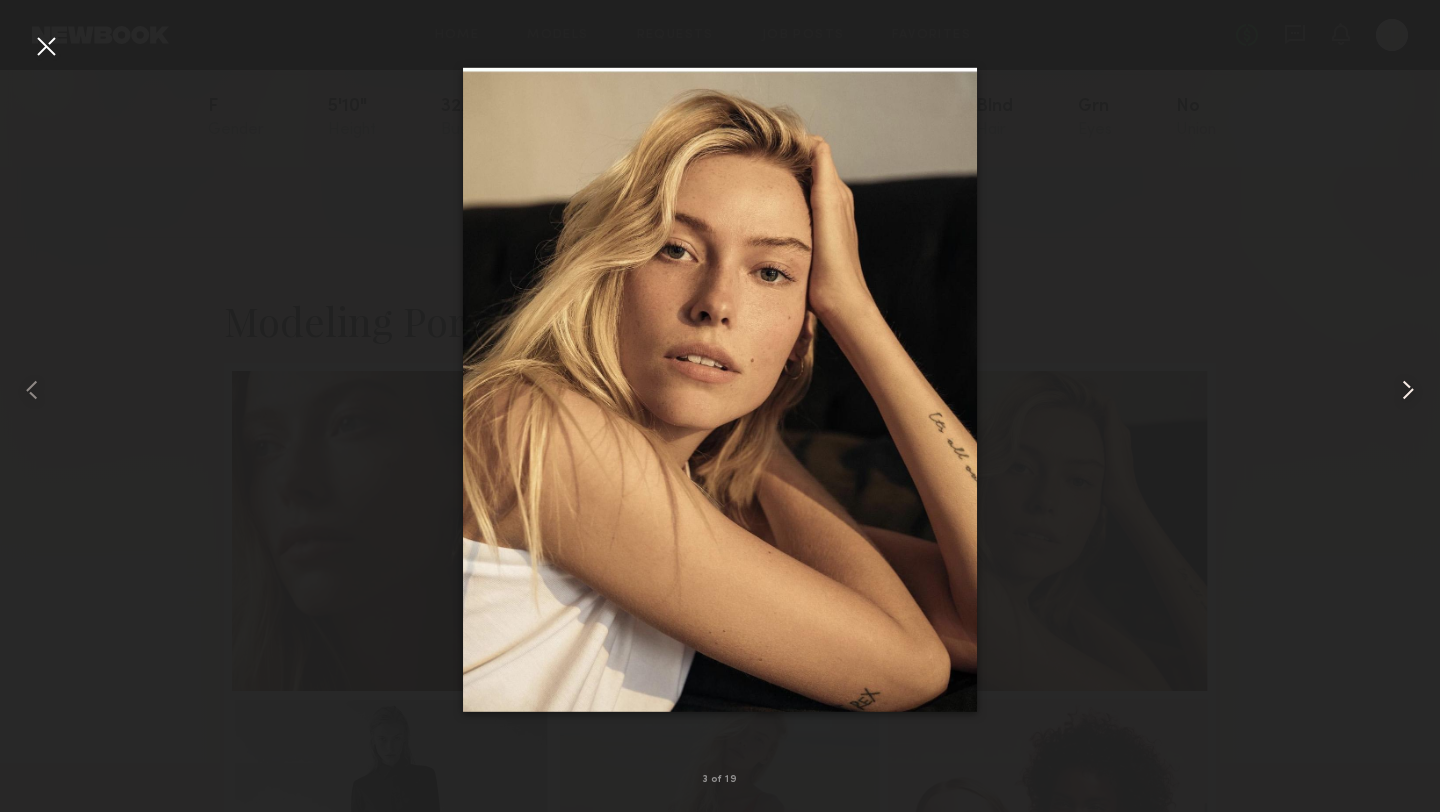 click at bounding box center (1408, 390) 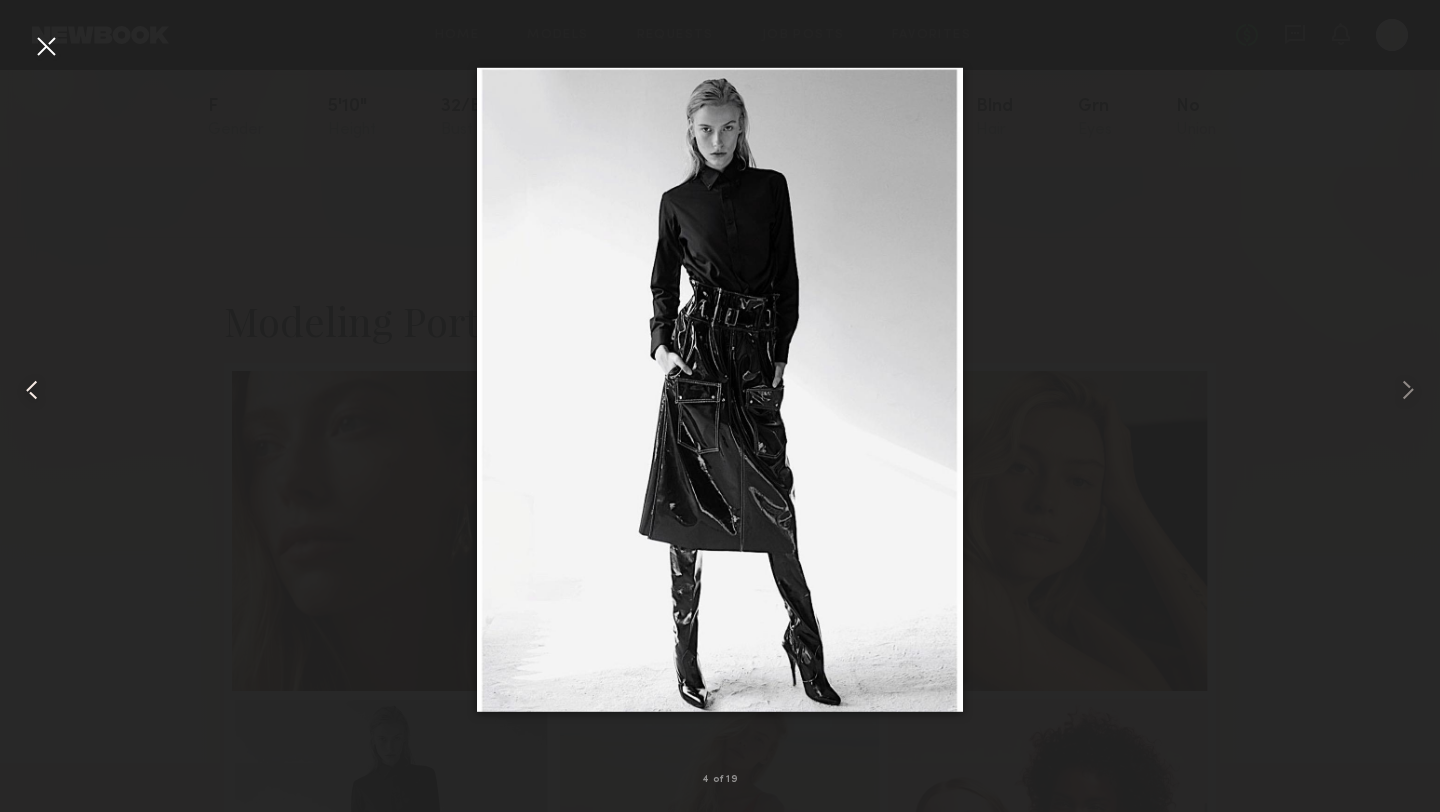 click at bounding box center (32, 390) 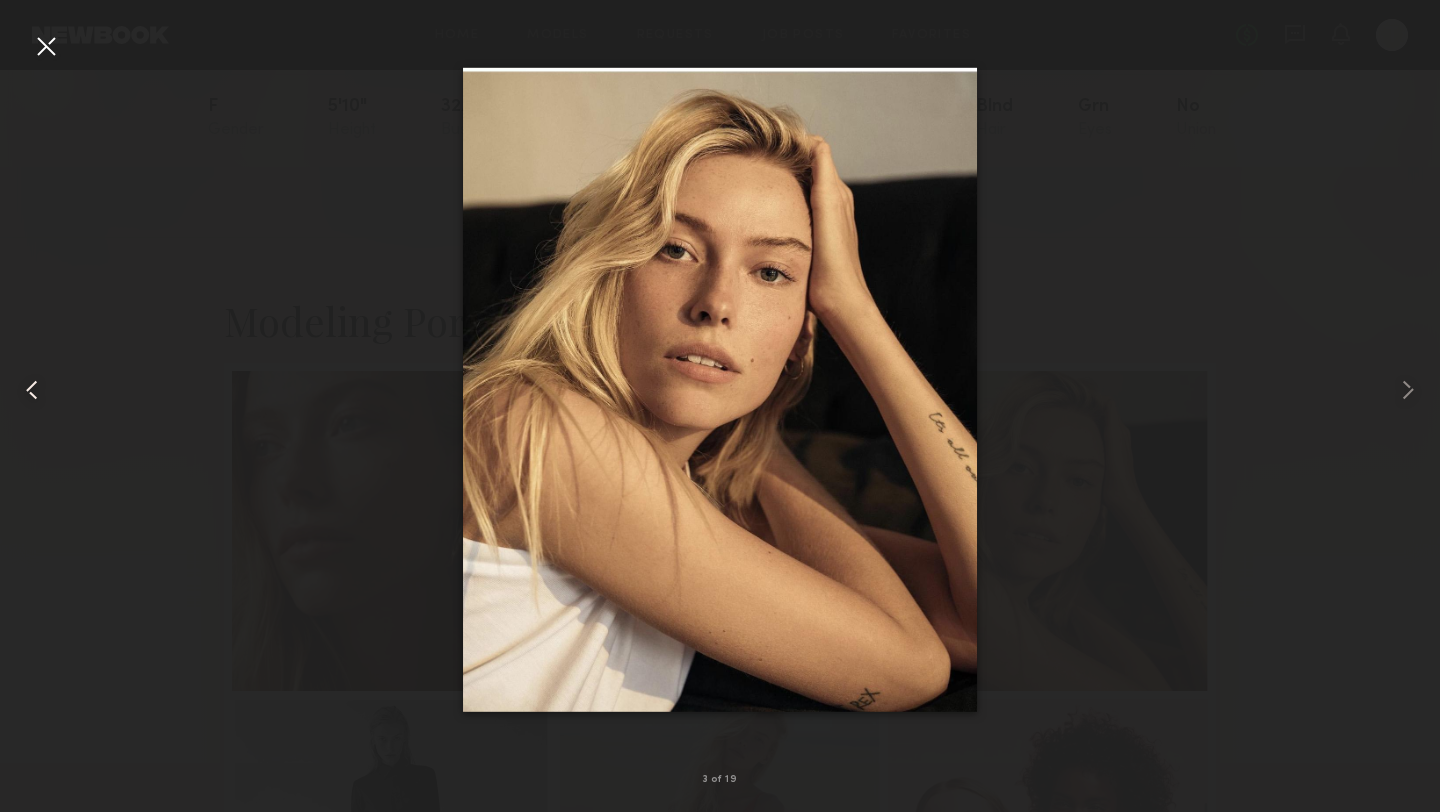 click at bounding box center [32, 390] 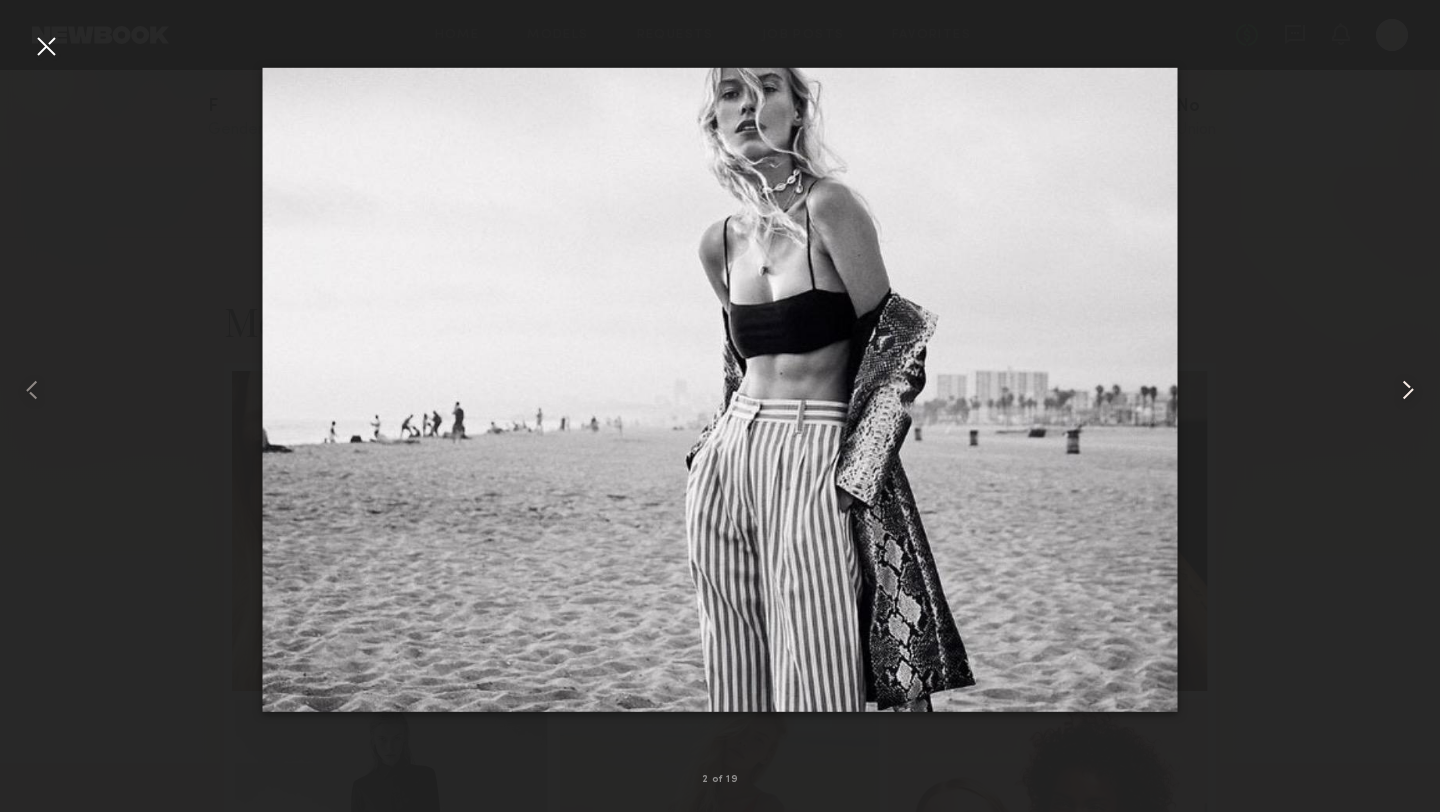click at bounding box center (1408, 390) 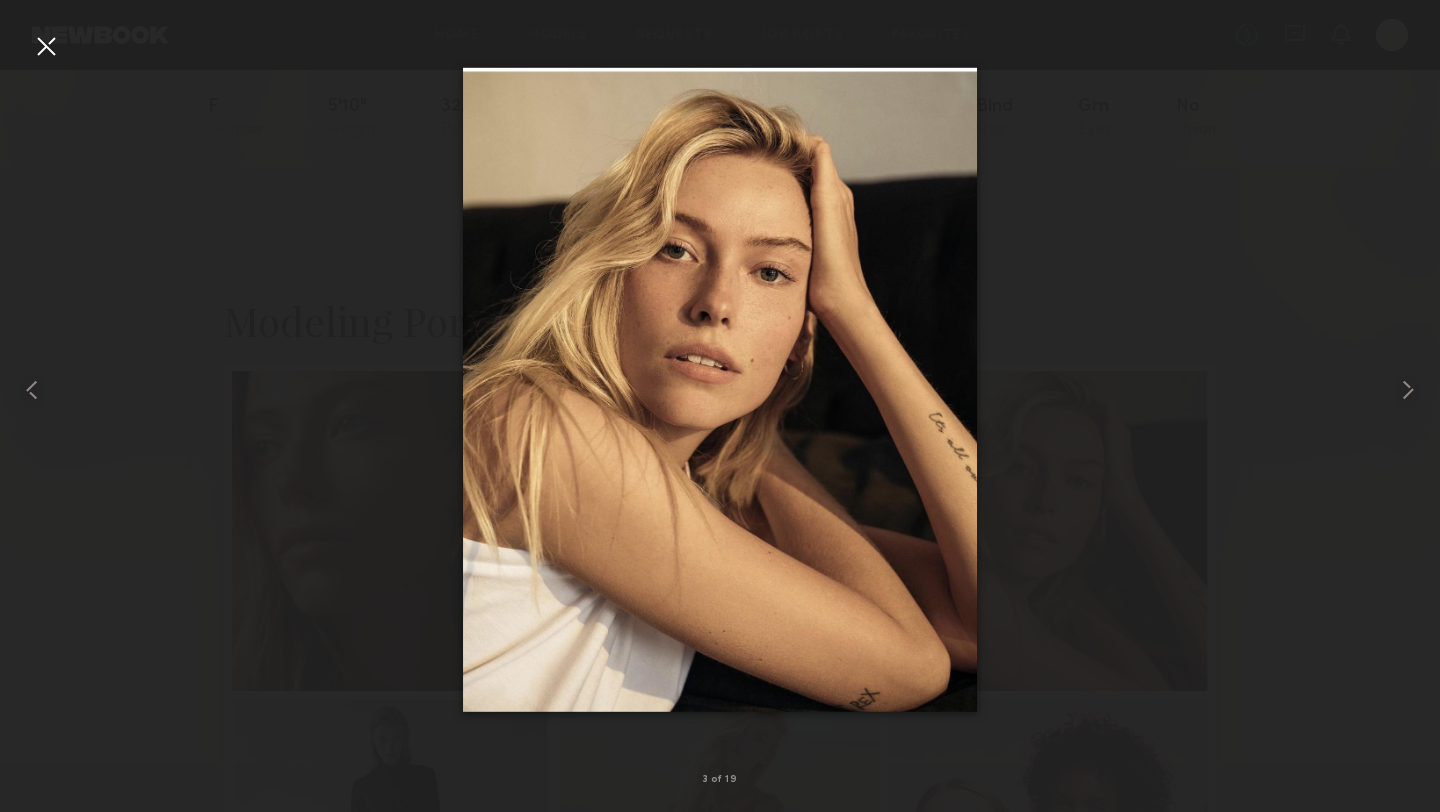 click at bounding box center (720, 390) 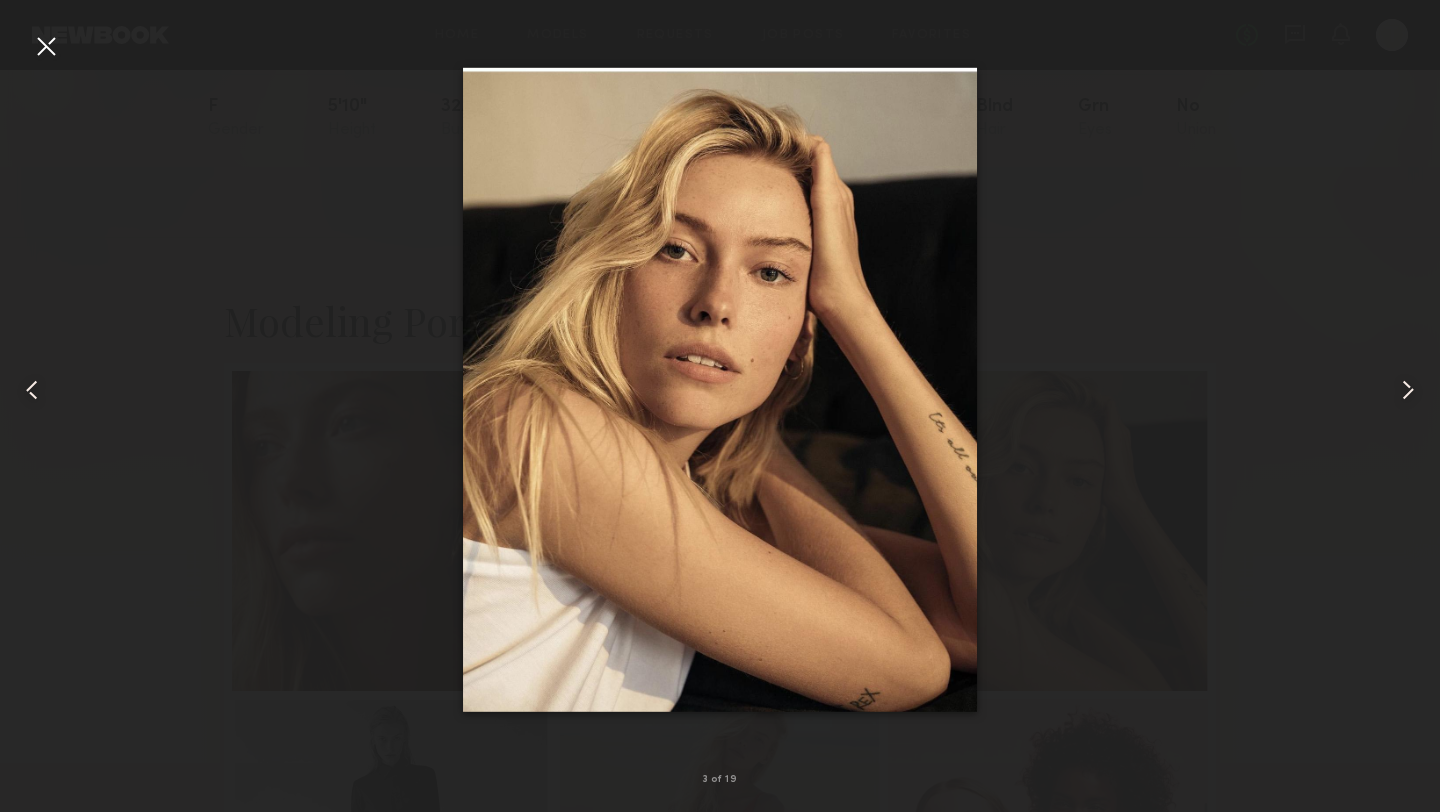click at bounding box center [46, 46] 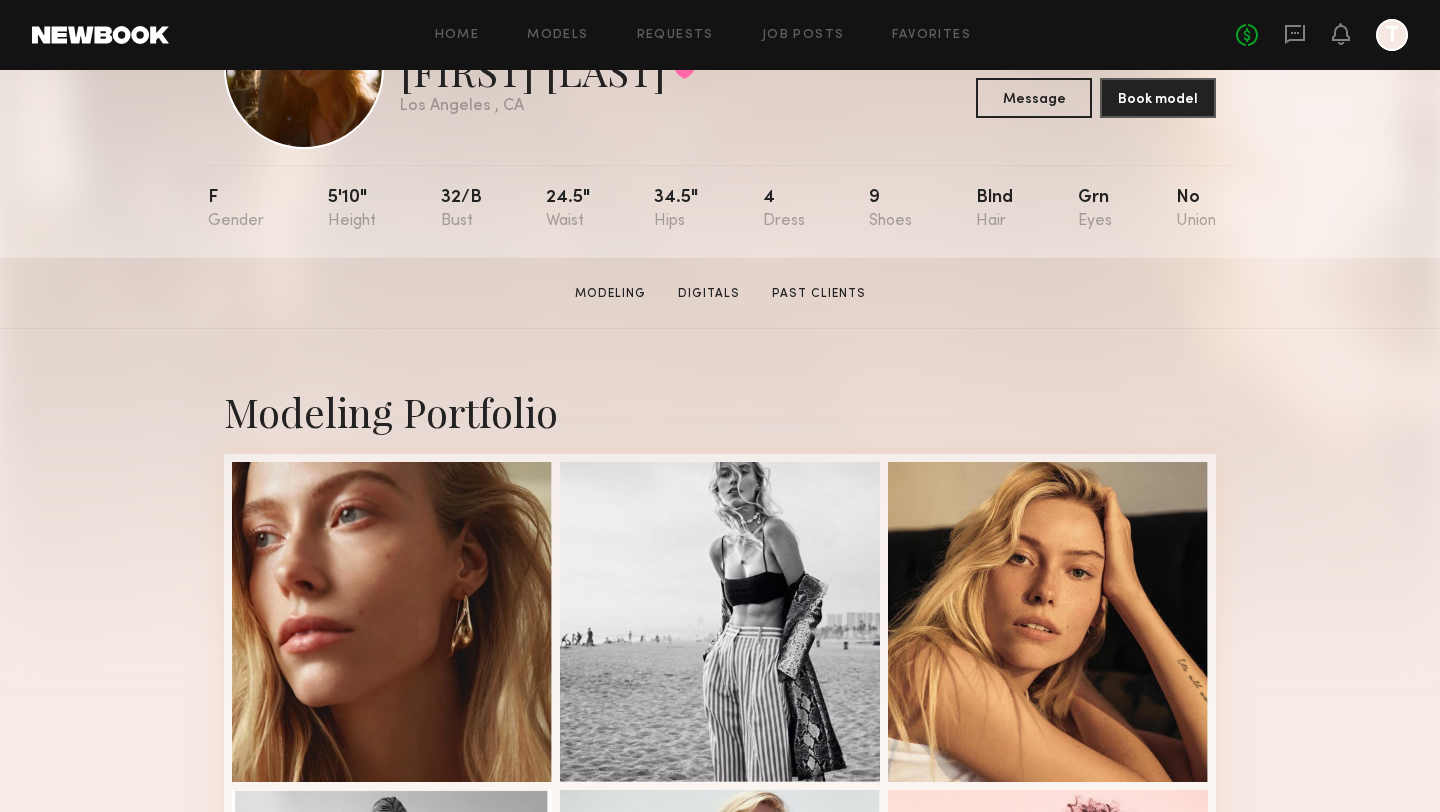 scroll, scrollTop: 0, scrollLeft: 0, axis: both 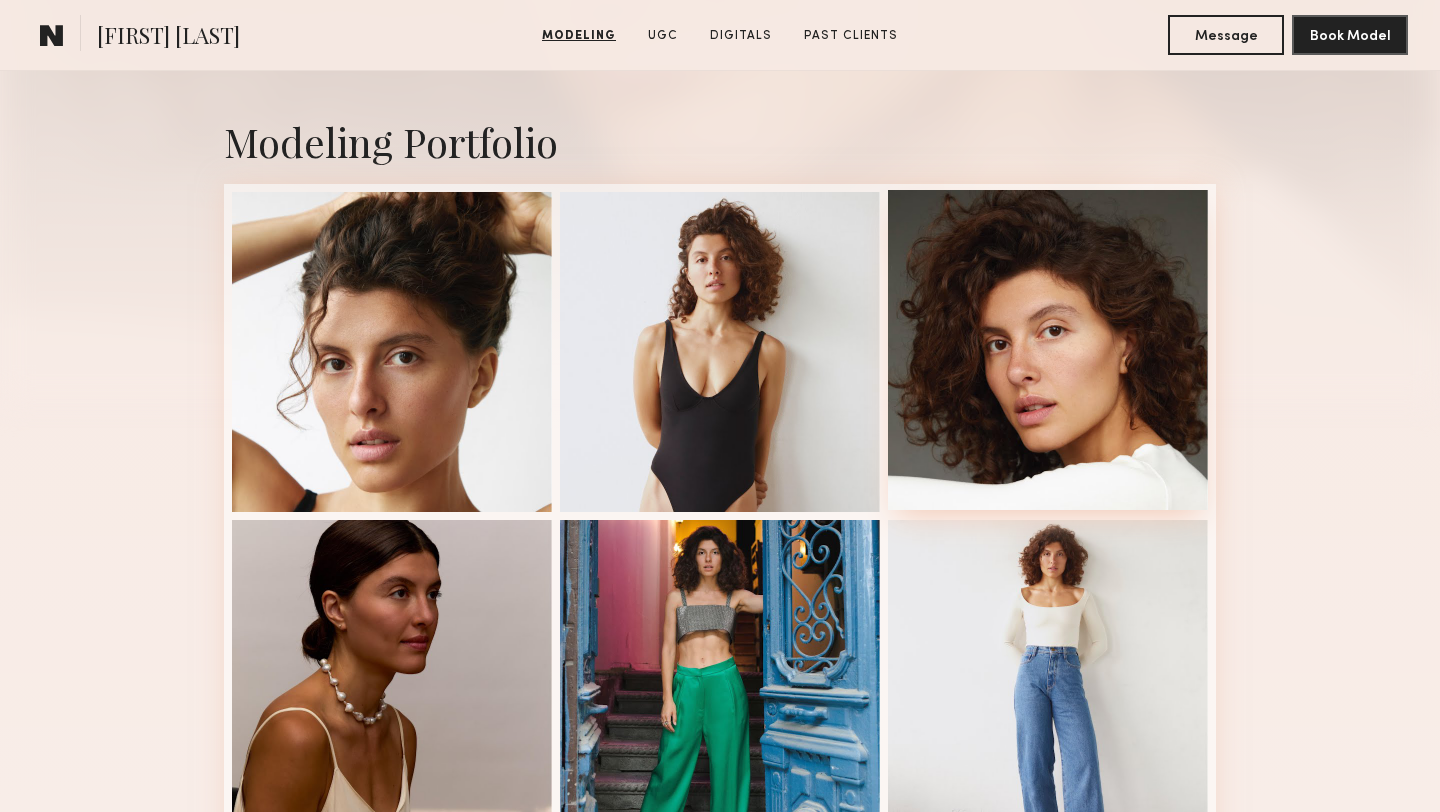 click at bounding box center [1048, 350] 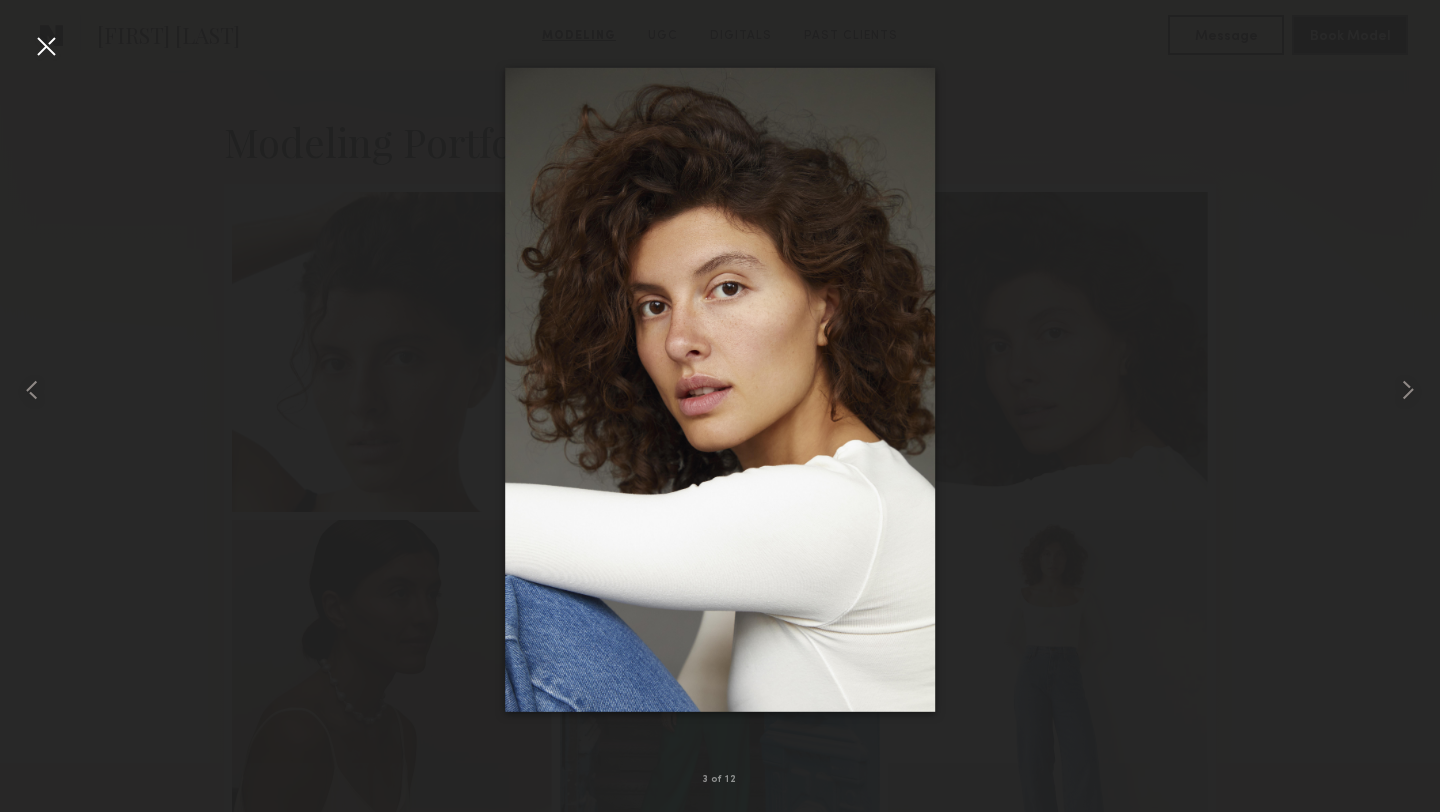 click at bounding box center (46, 46) 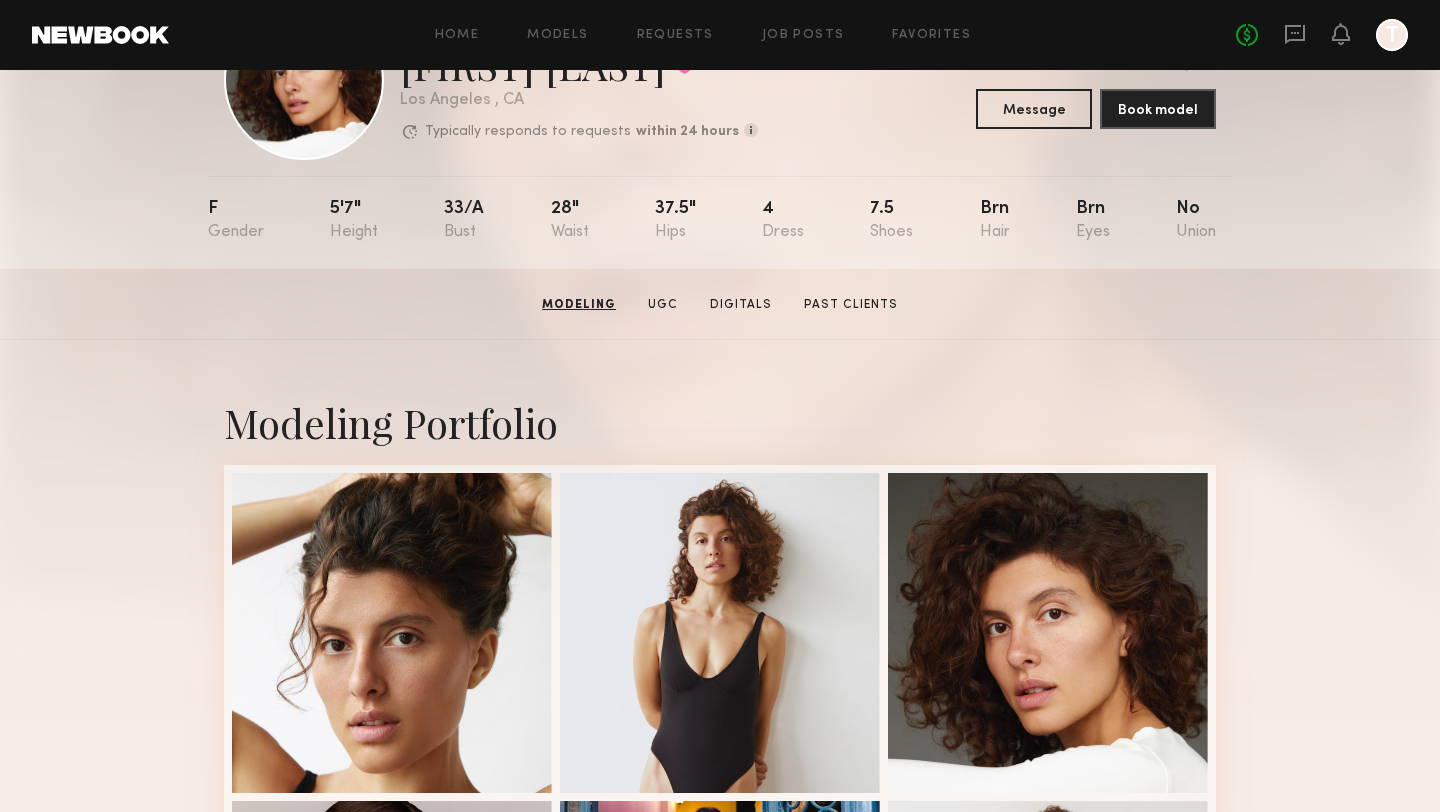 scroll, scrollTop: 0, scrollLeft: 0, axis: both 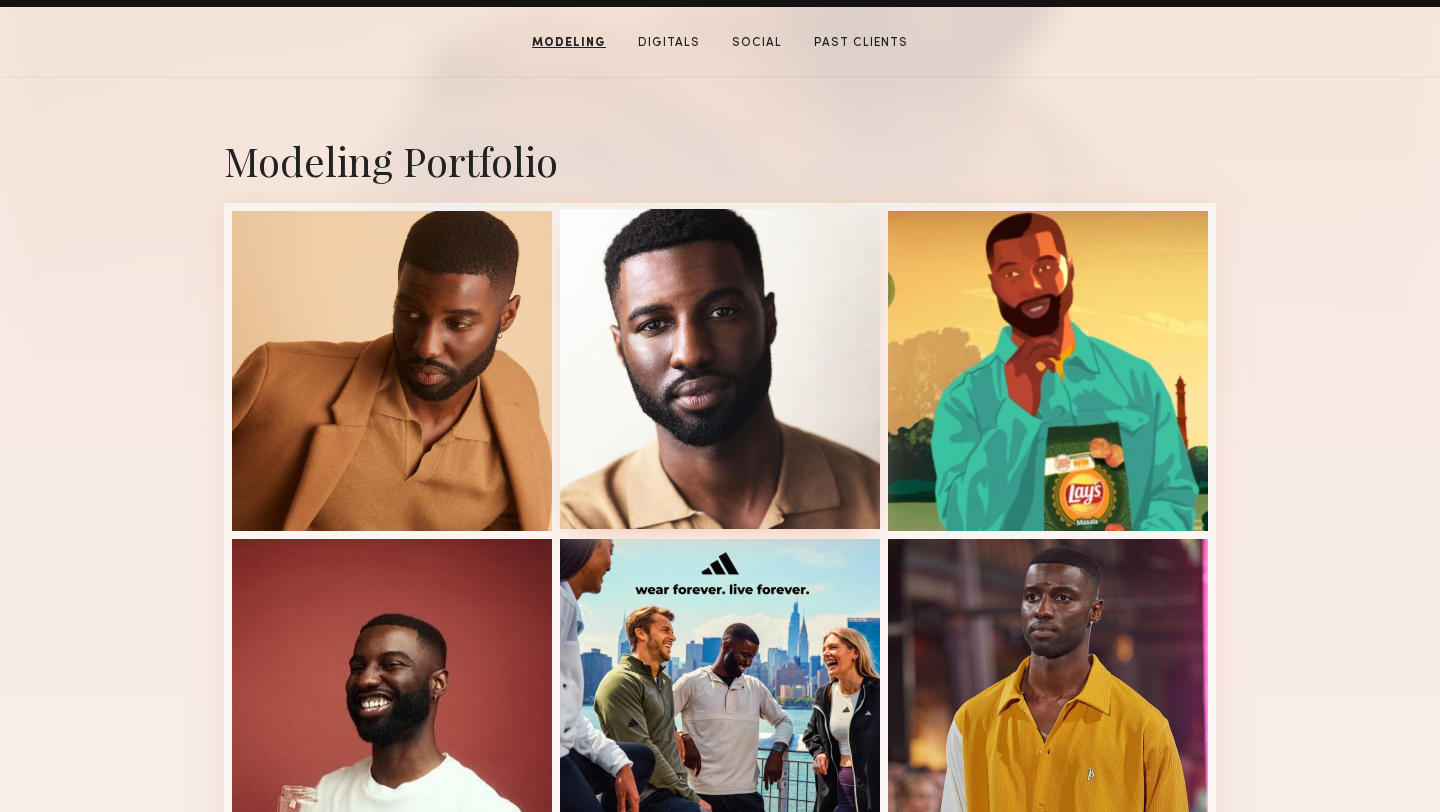 click at bounding box center [720, 369] 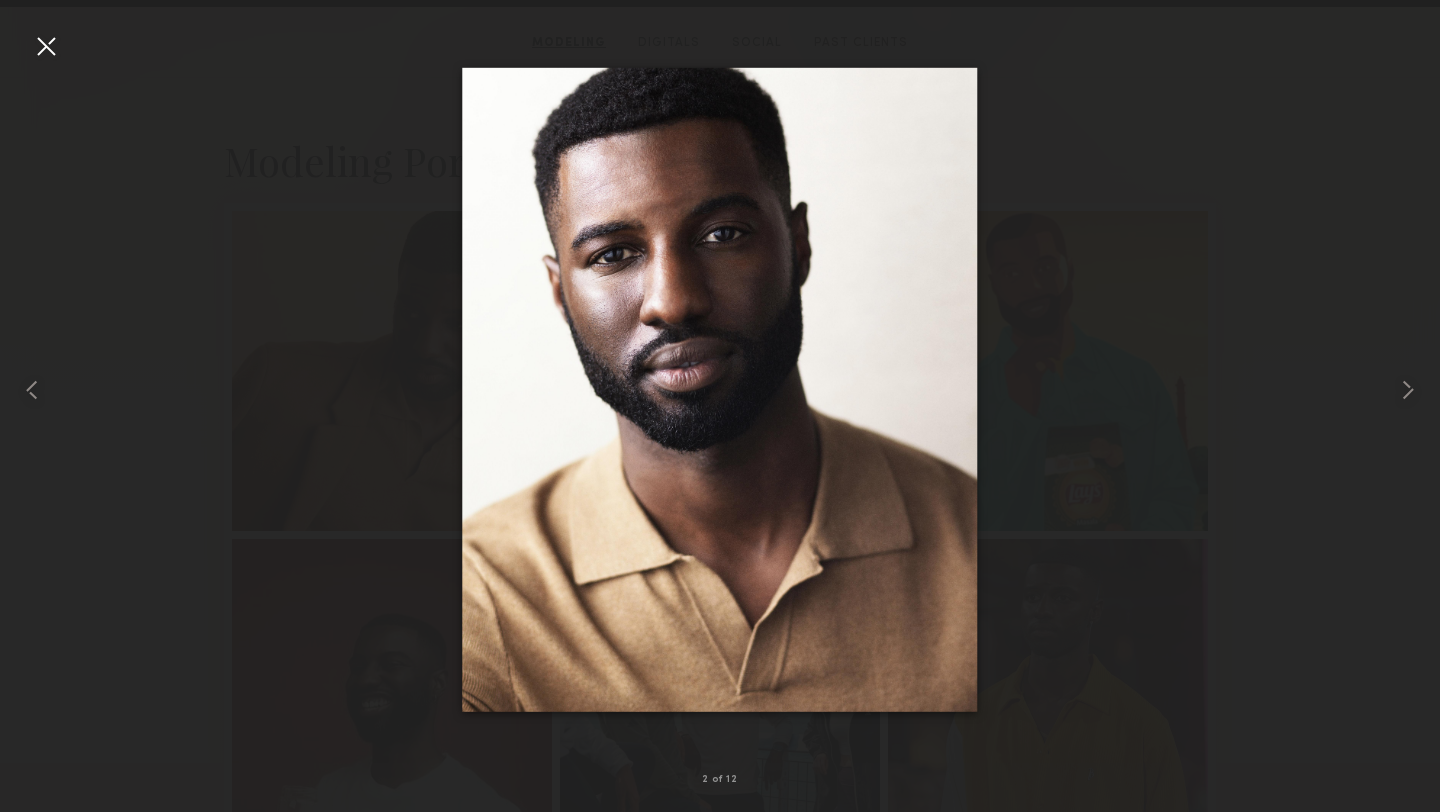 click at bounding box center [46, 46] 